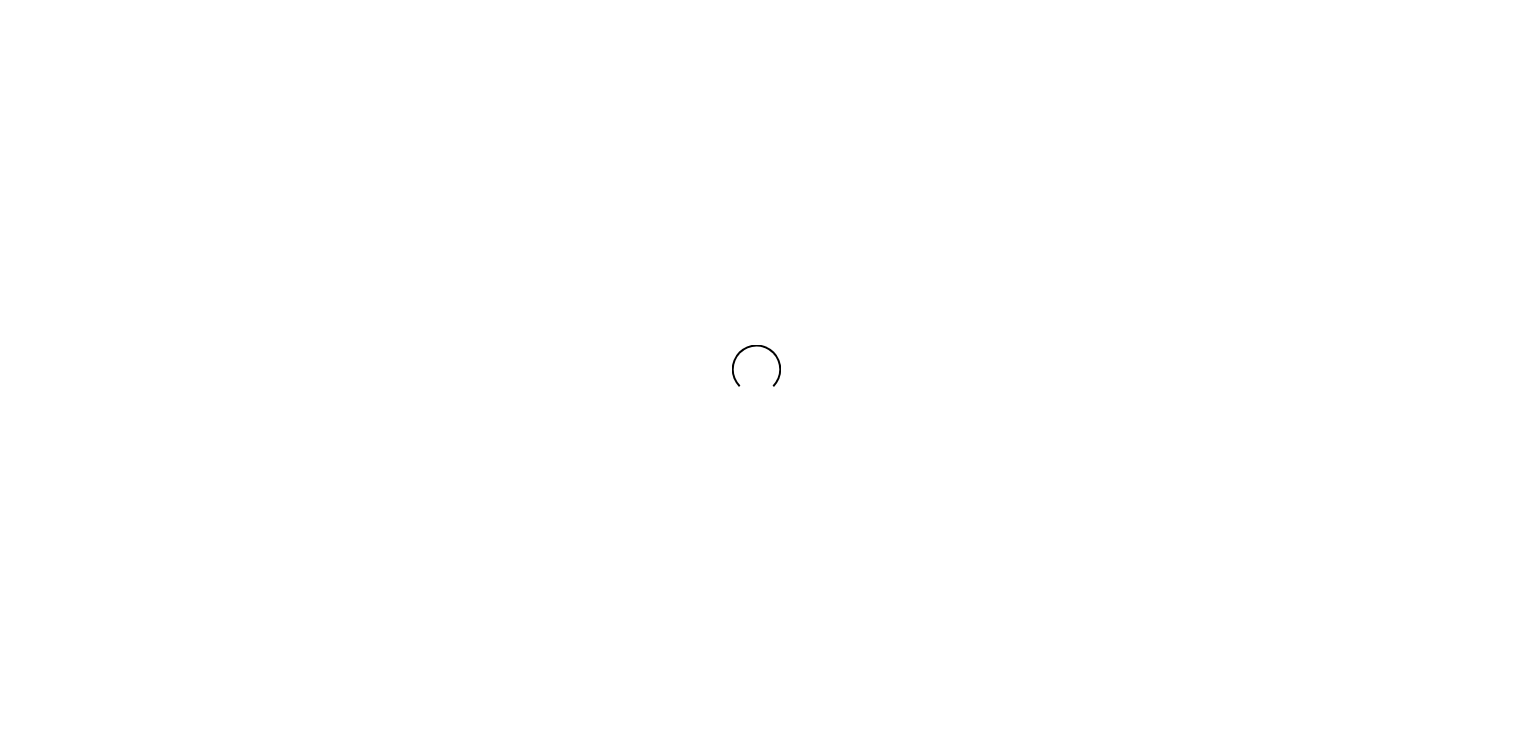 scroll, scrollTop: 0, scrollLeft: 0, axis: both 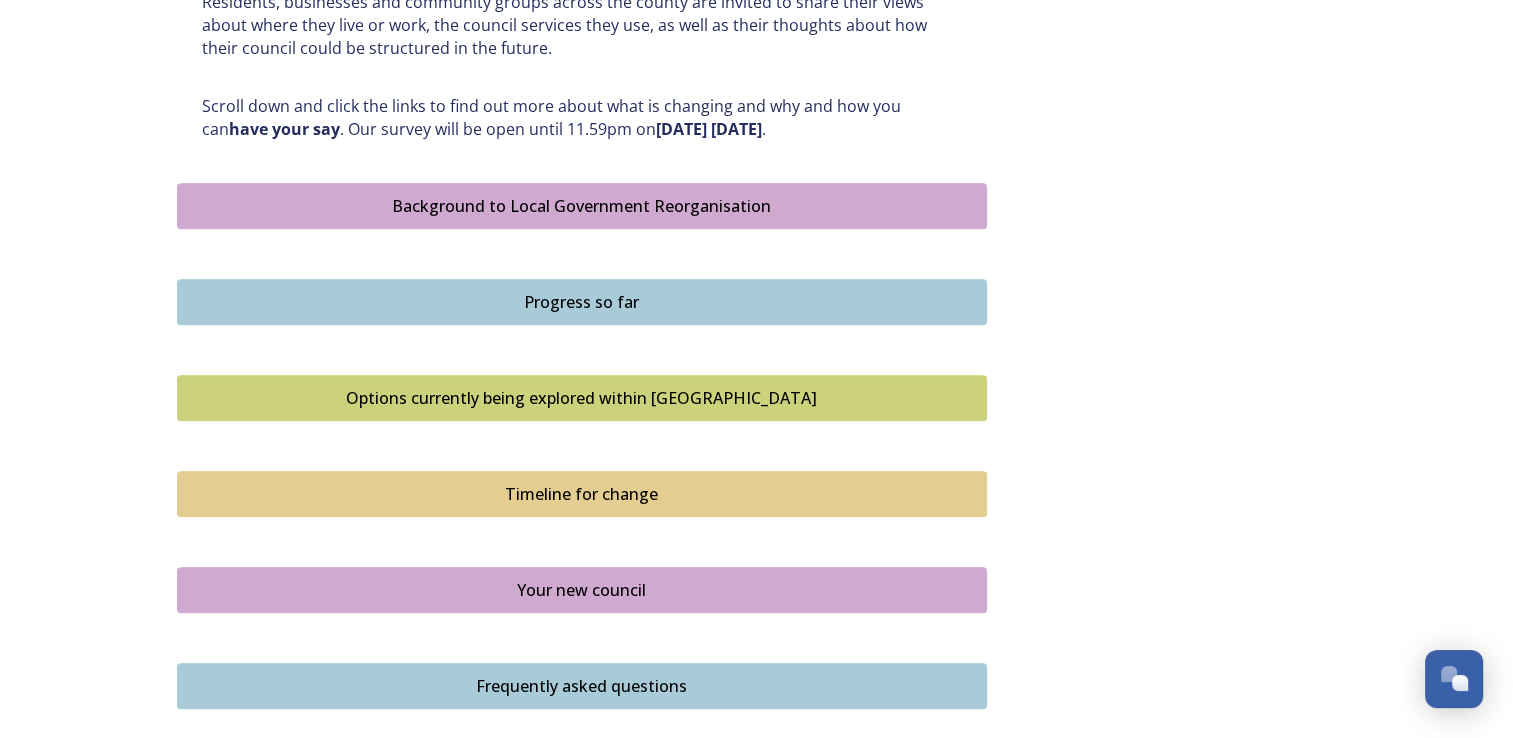 click on "Progress so far" at bounding box center (582, 302) 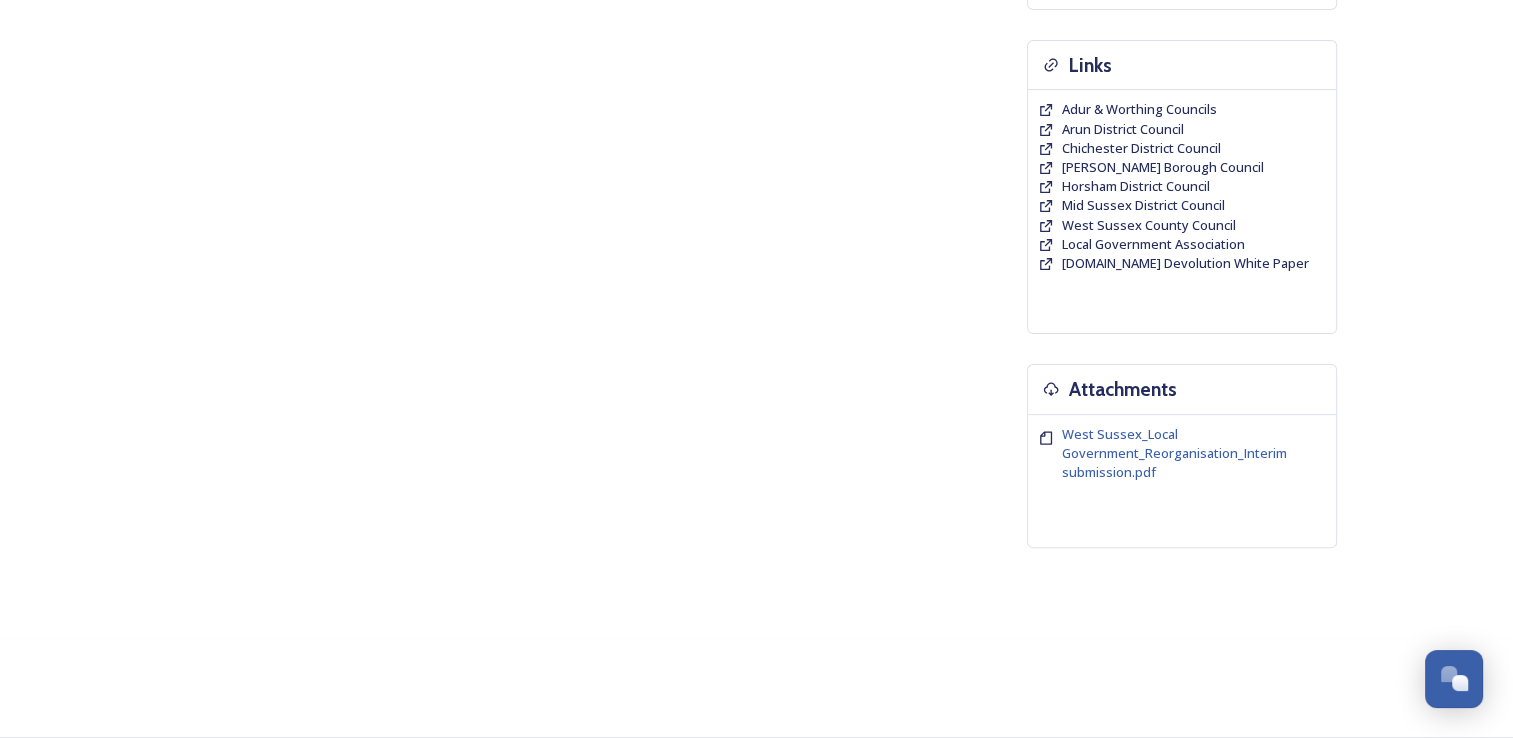 scroll, scrollTop: 0, scrollLeft: 0, axis: both 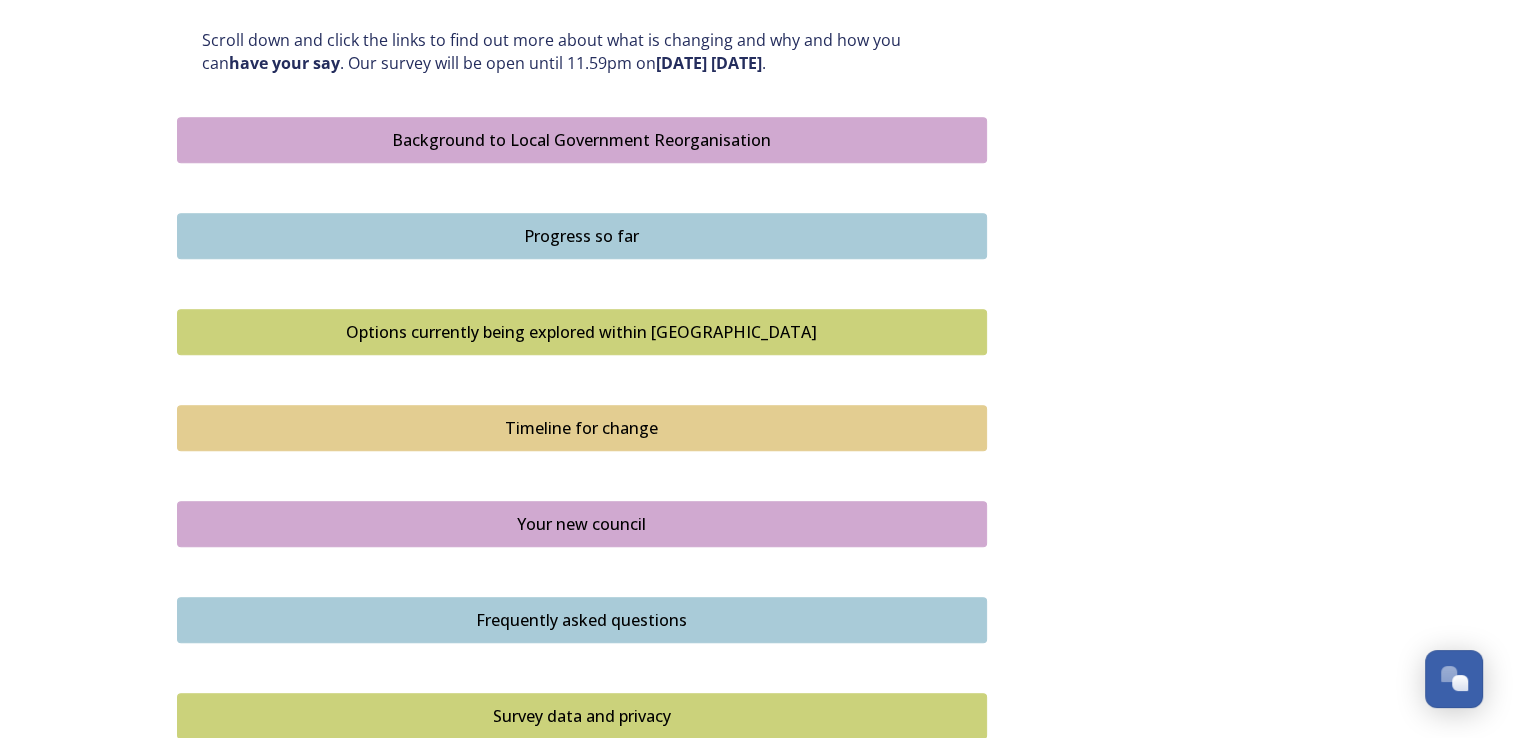 click on "Options currently being explored within [GEOGRAPHIC_DATA]" at bounding box center (582, 332) 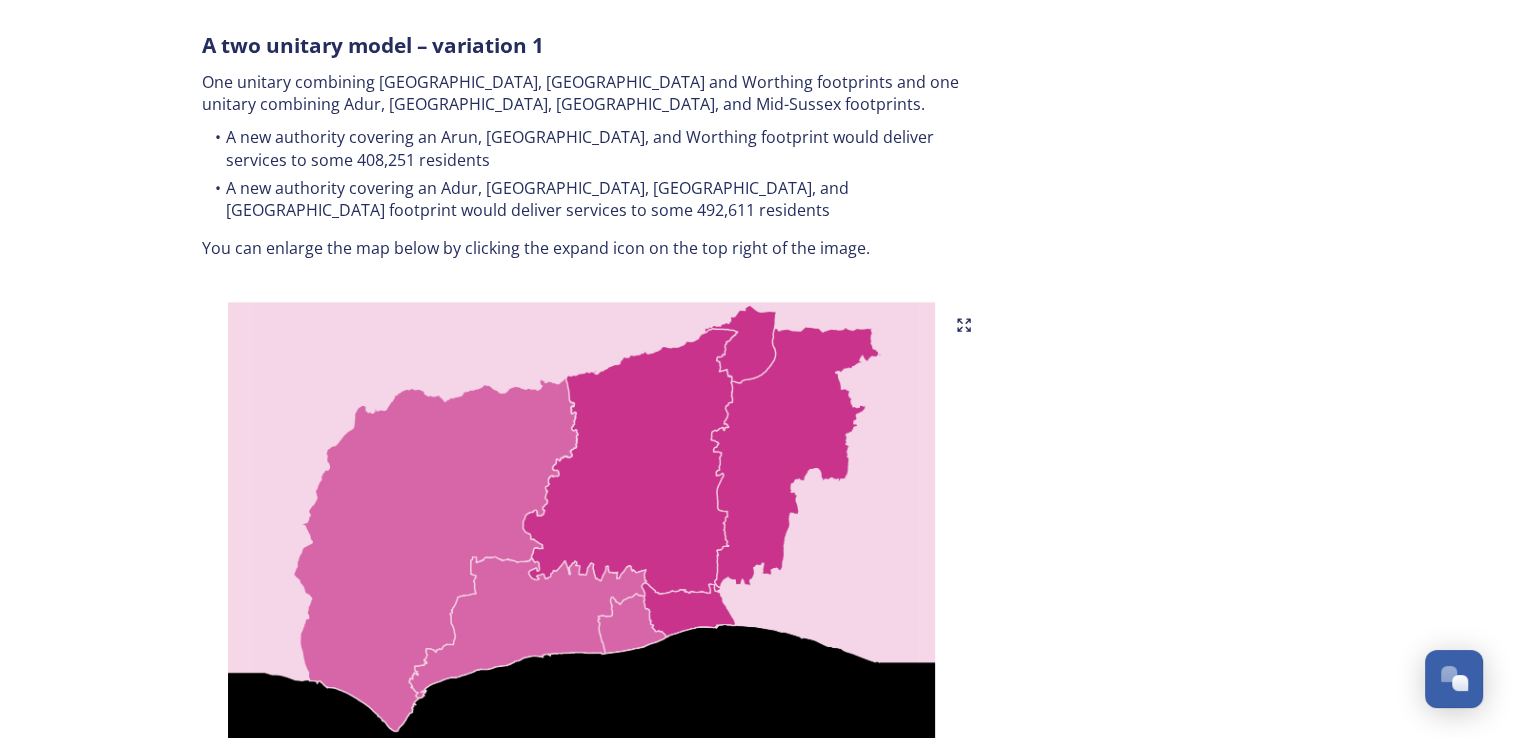 scroll, scrollTop: 1086, scrollLeft: 0, axis: vertical 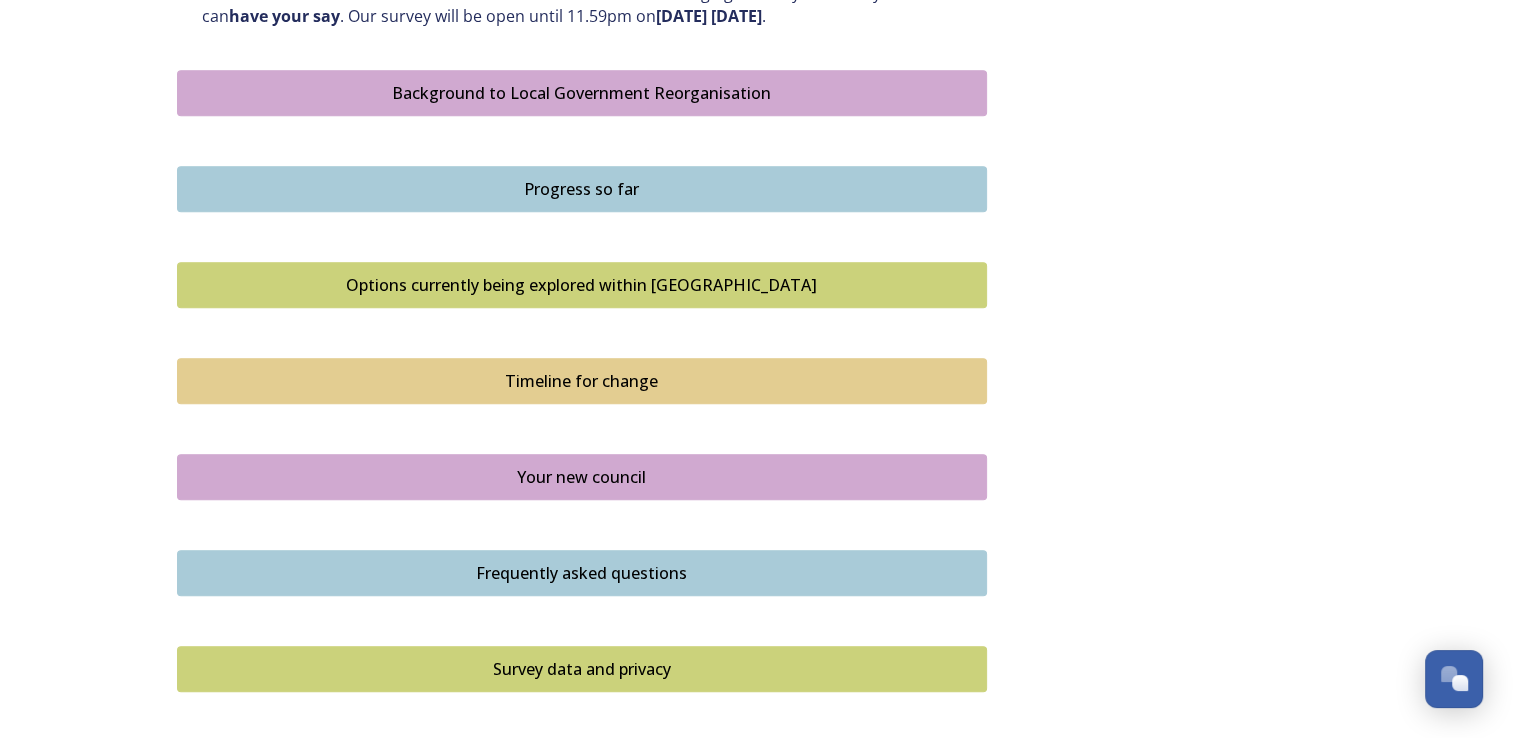 click on "Timeline for change" at bounding box center (582, 381) 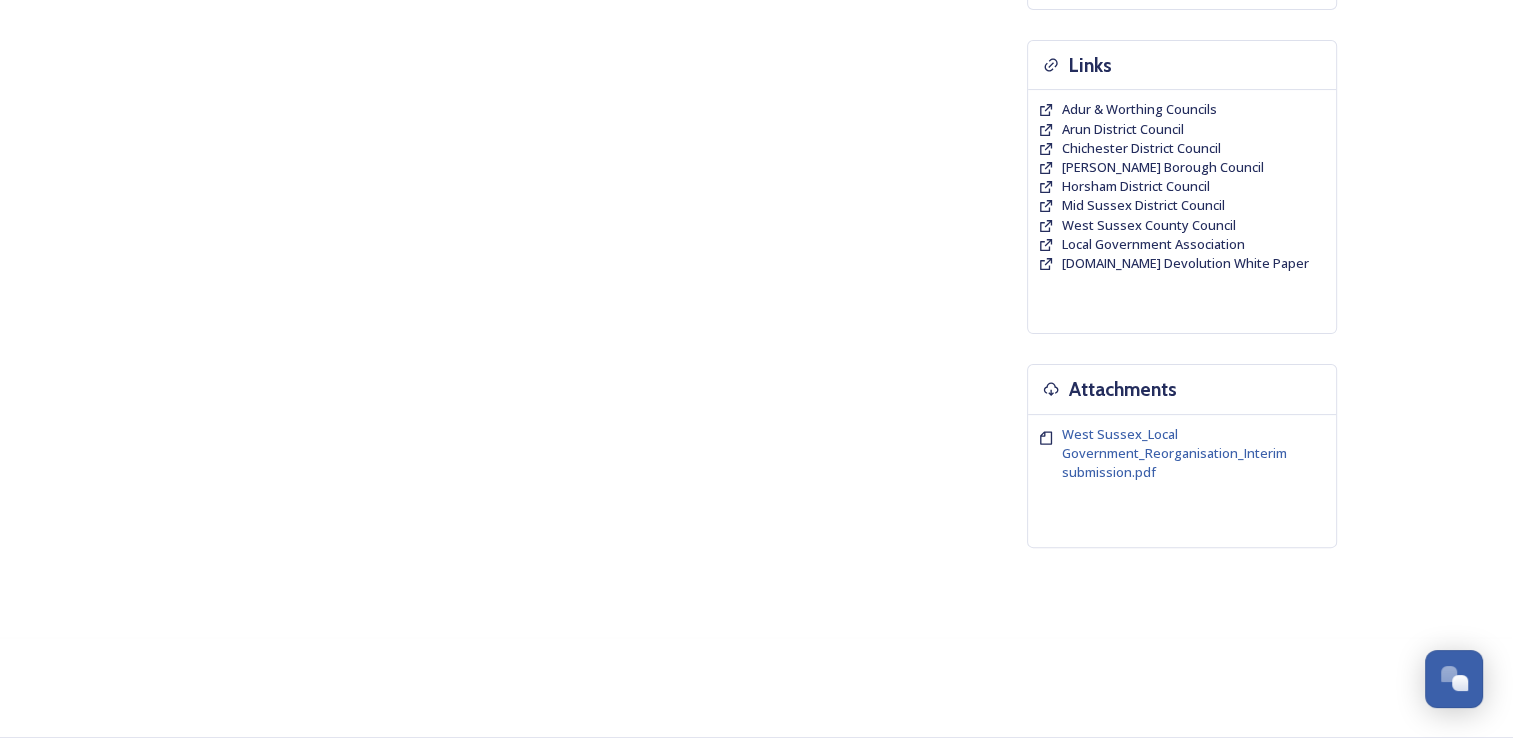 scroll, scrollTop: 0, scrollLeft: 0, axis: both 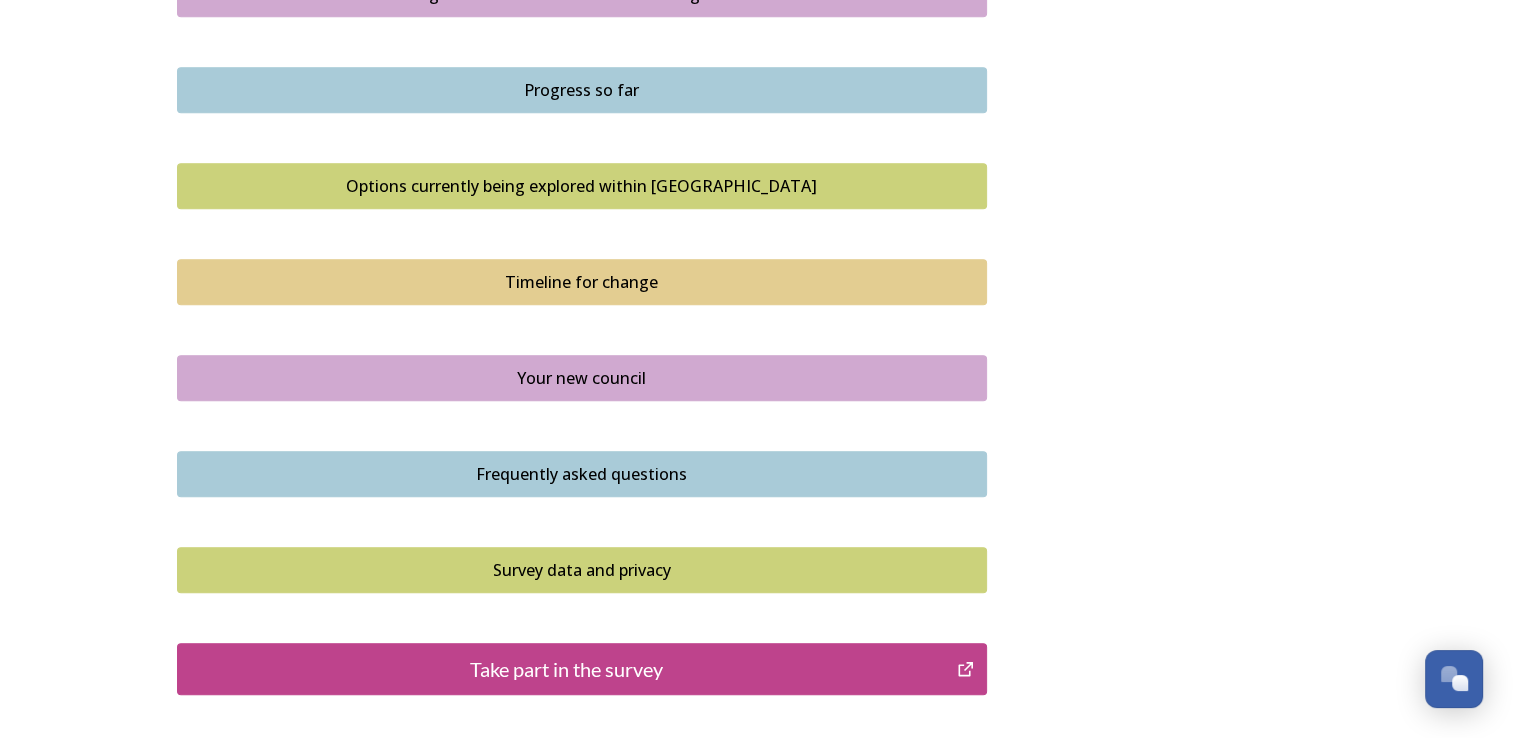 click on "Your new council" at bounding box center (582, 378) 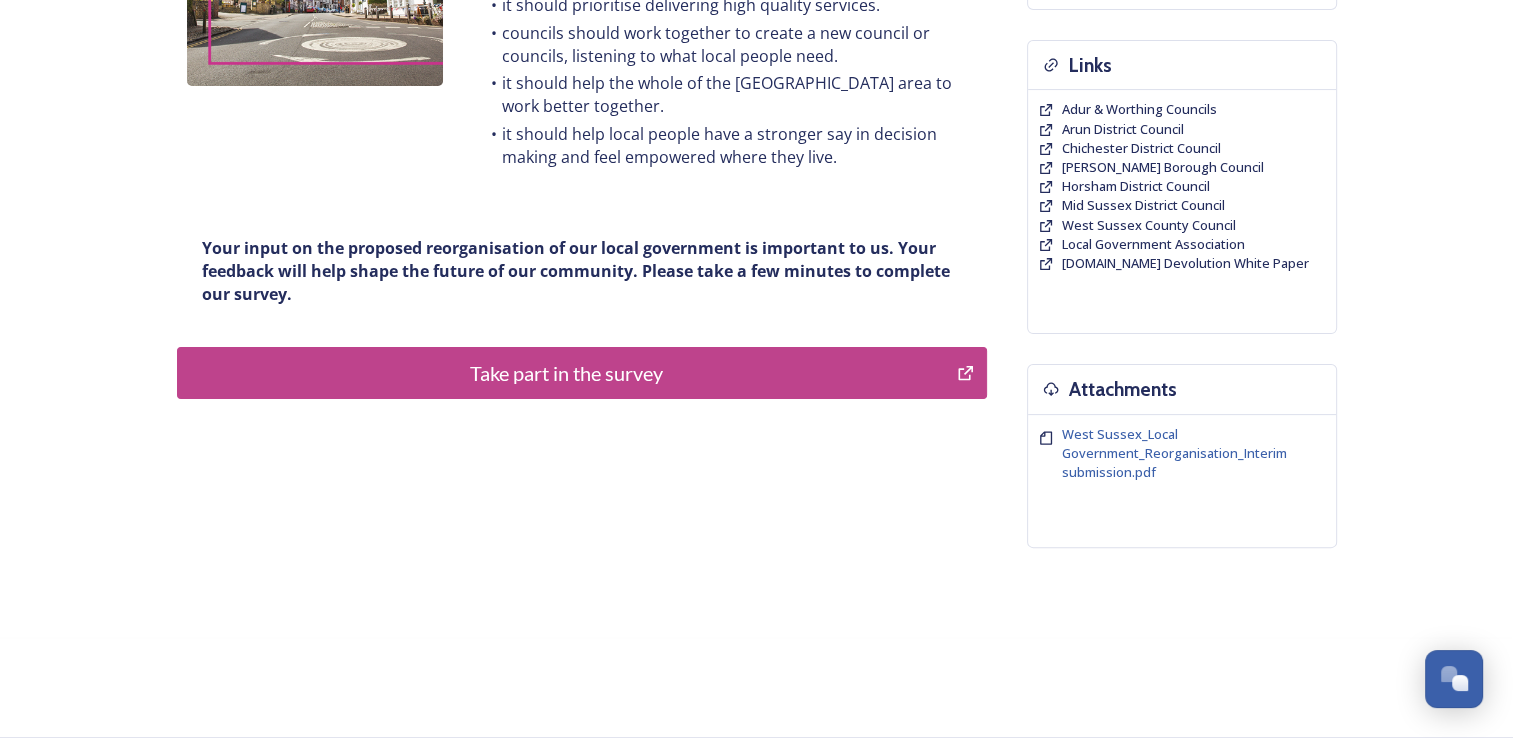 scroll, scrollTop: 0, scrollLeft: 0, axis: both 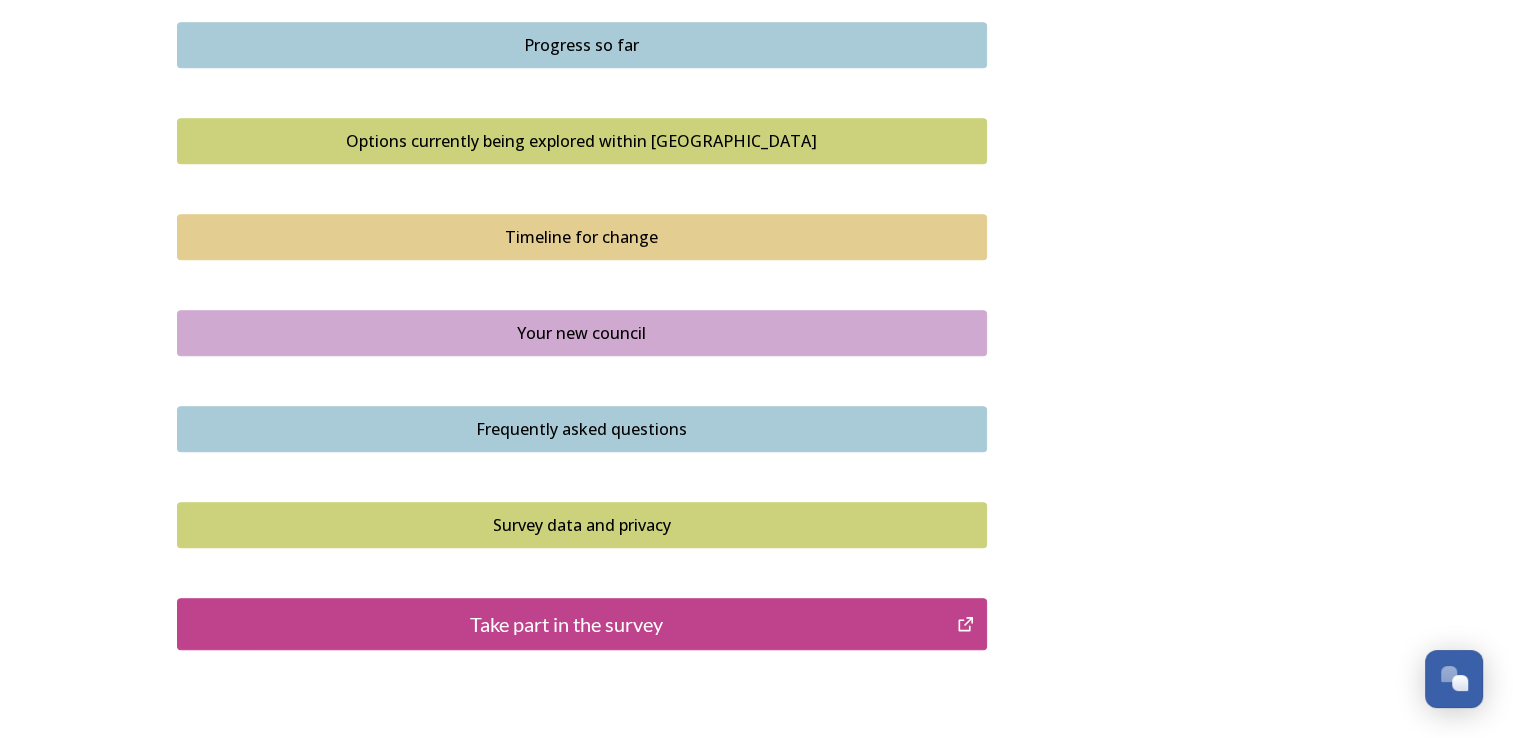 click on "Frequently asked questions" at bounding box center (582, 429) 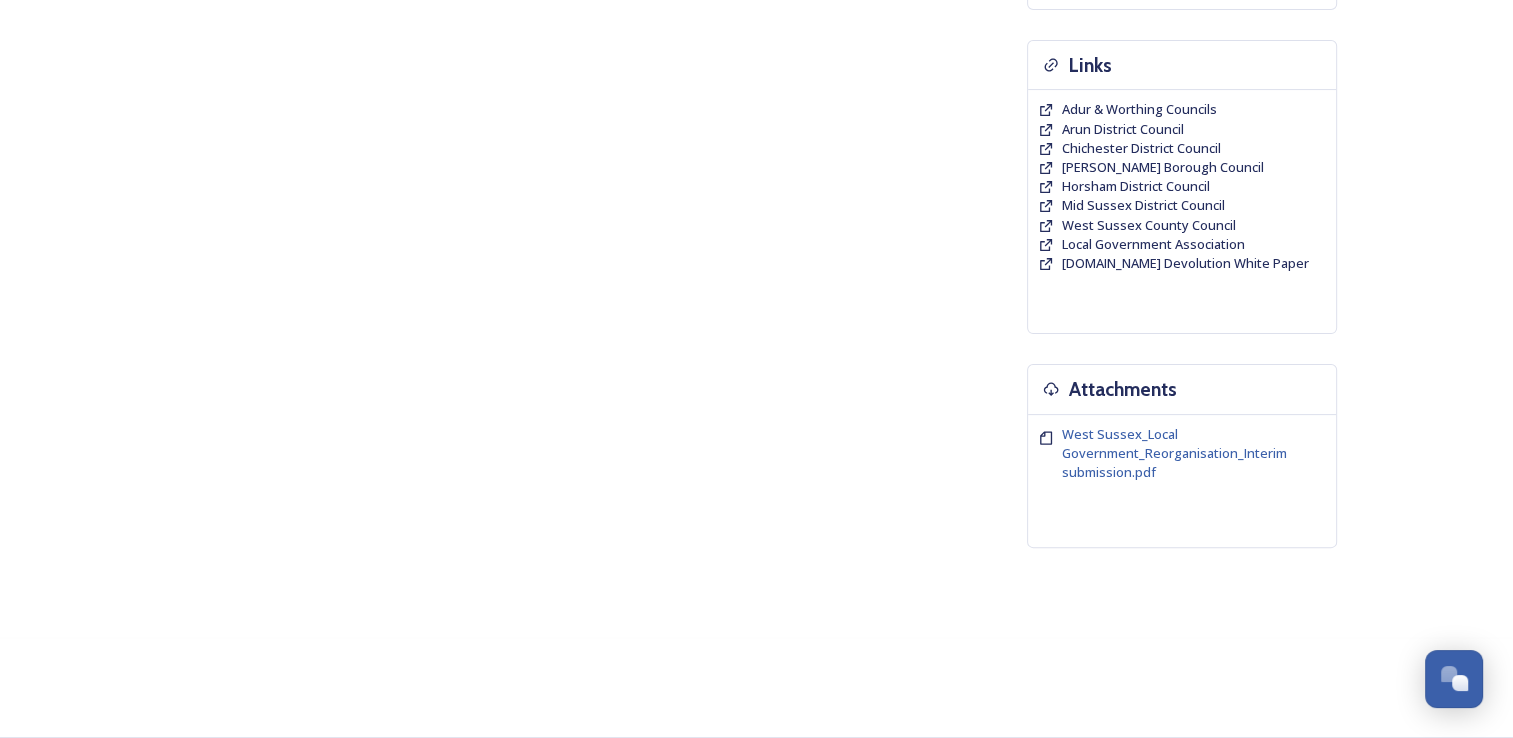 scroll, scrollTop: 0, scrollLeft: 0, axis: both 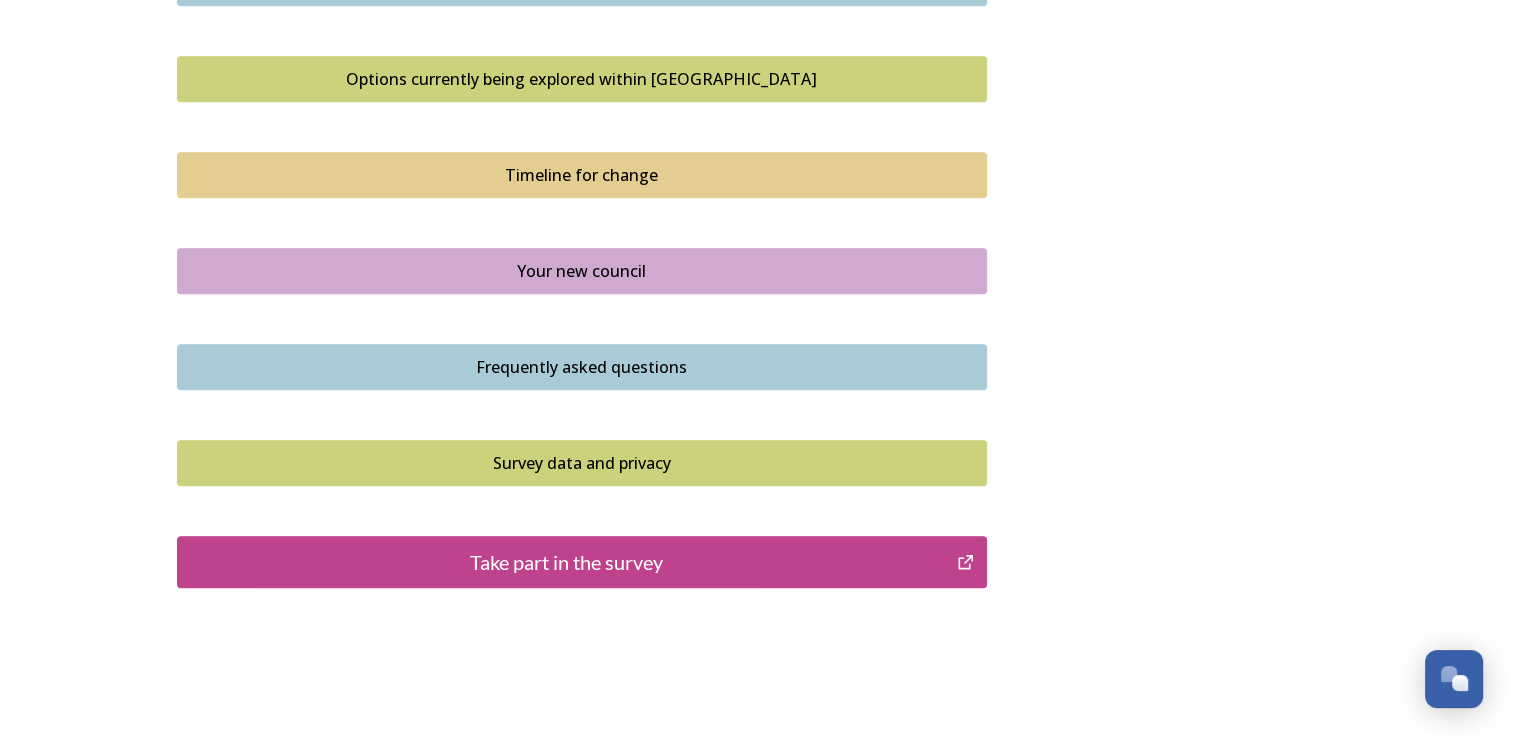 click on "Take part in the survey" at bounding box center [567, 562] 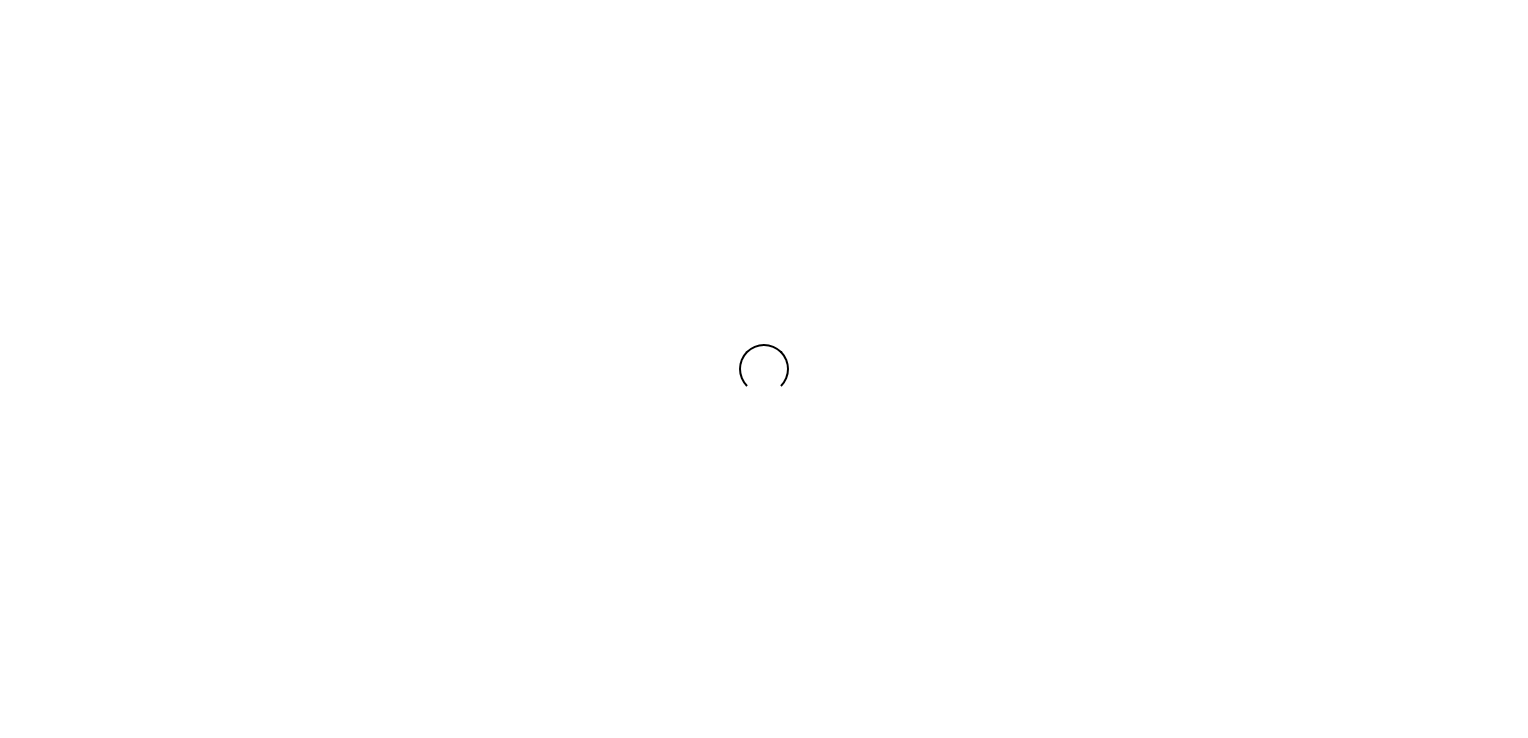 scroll, scrollTop: 0, scrollLeft: 0, axis: both 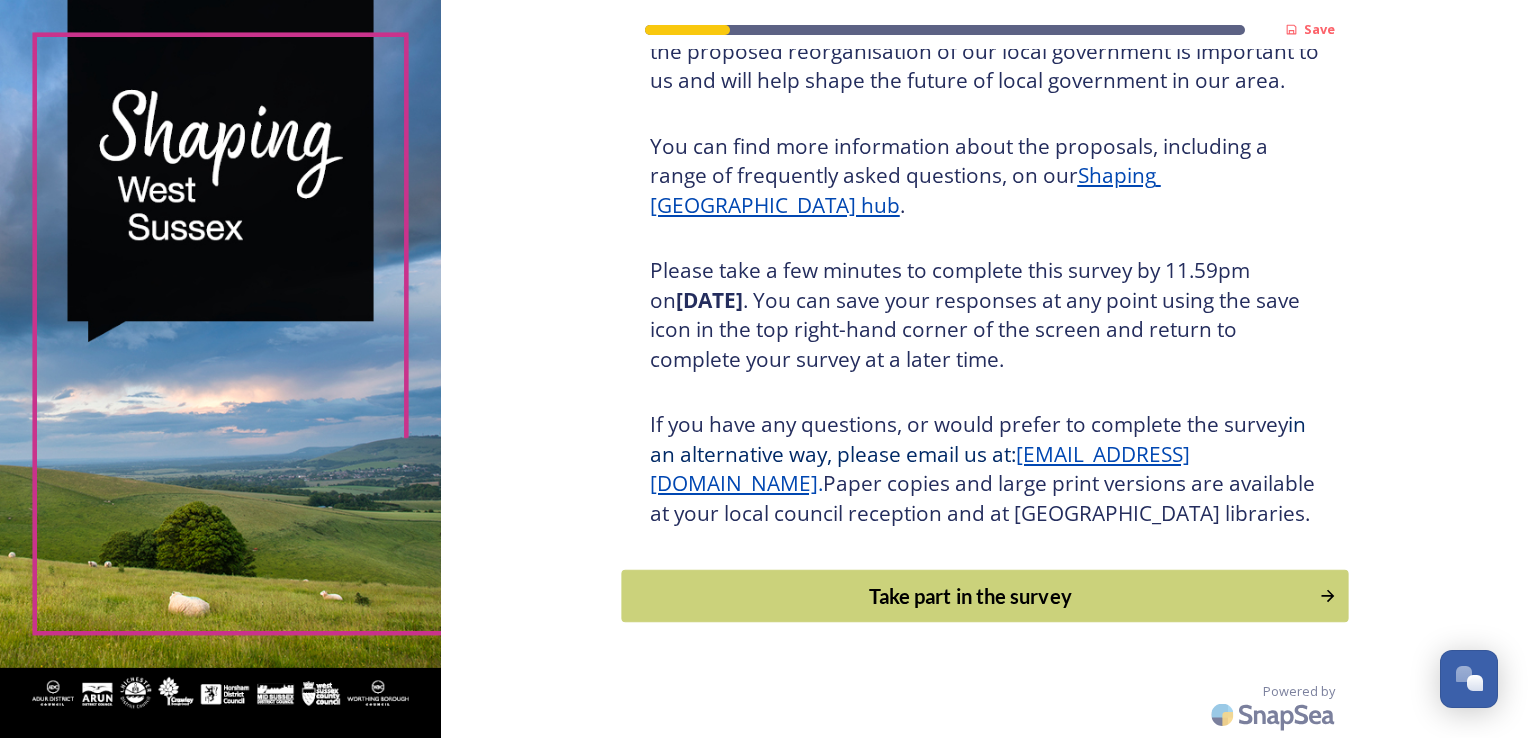 click on "Take part in the survey" at bounding box center (970, 596) 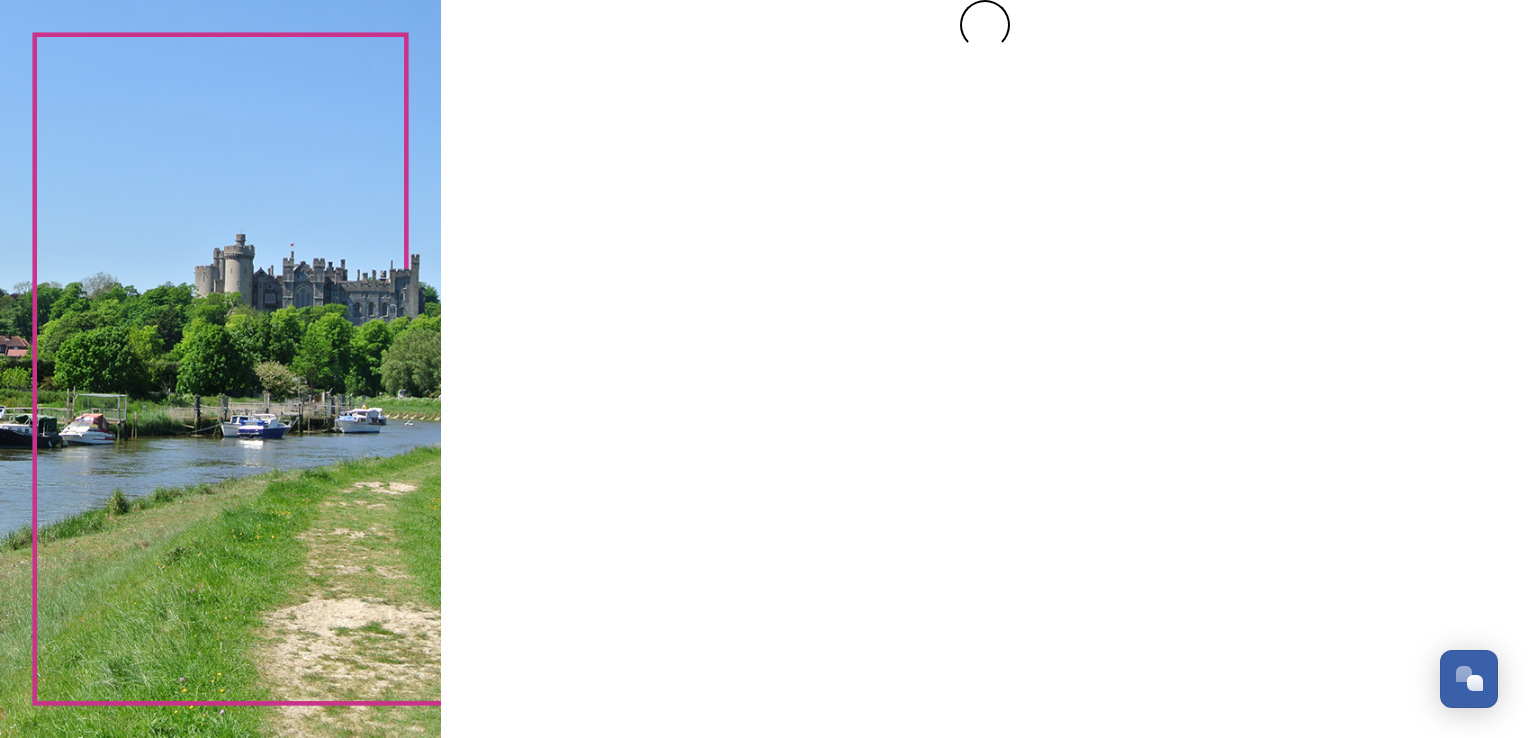 scroll, scrollTop: 0, scrollLeft: 0, axis: both 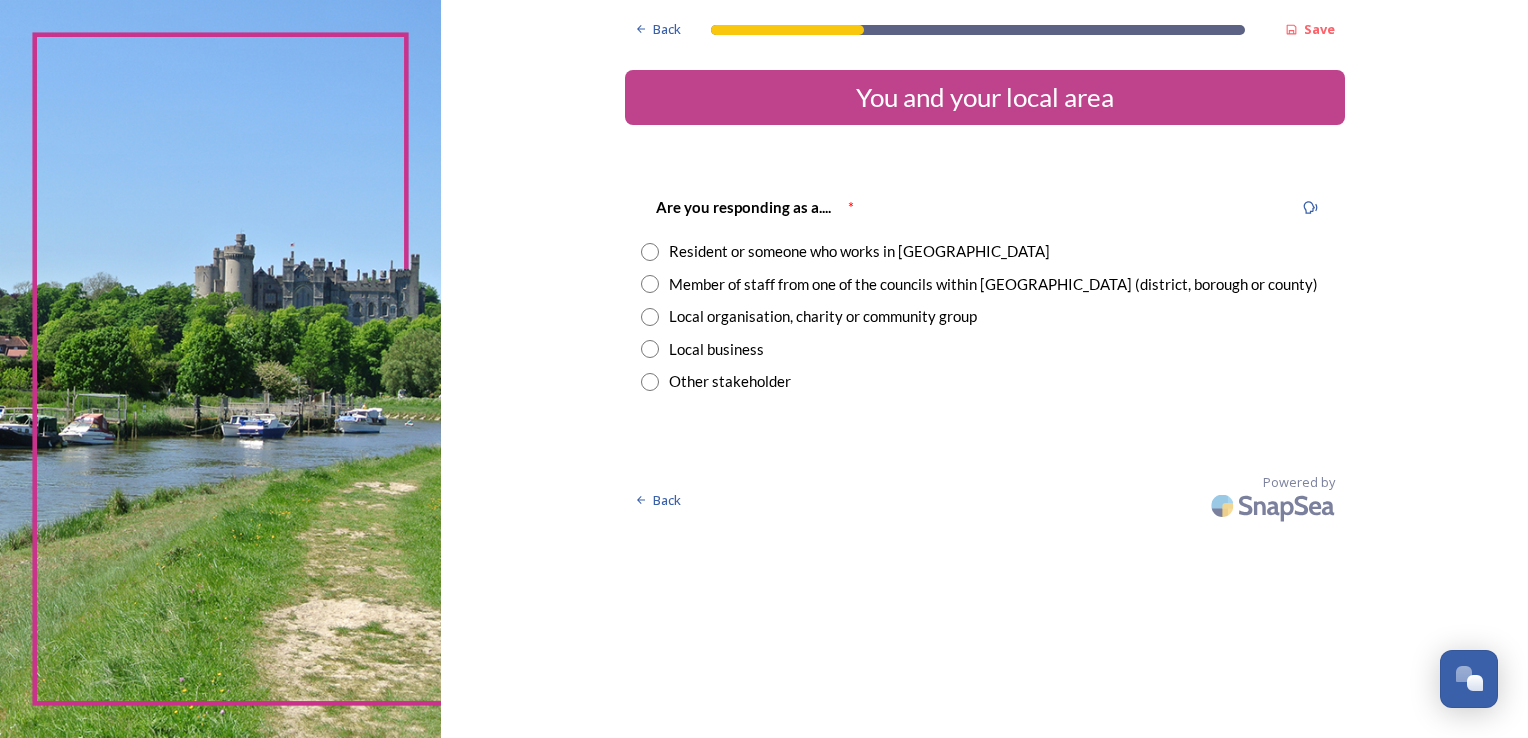 click at bounding box center (650, 252) 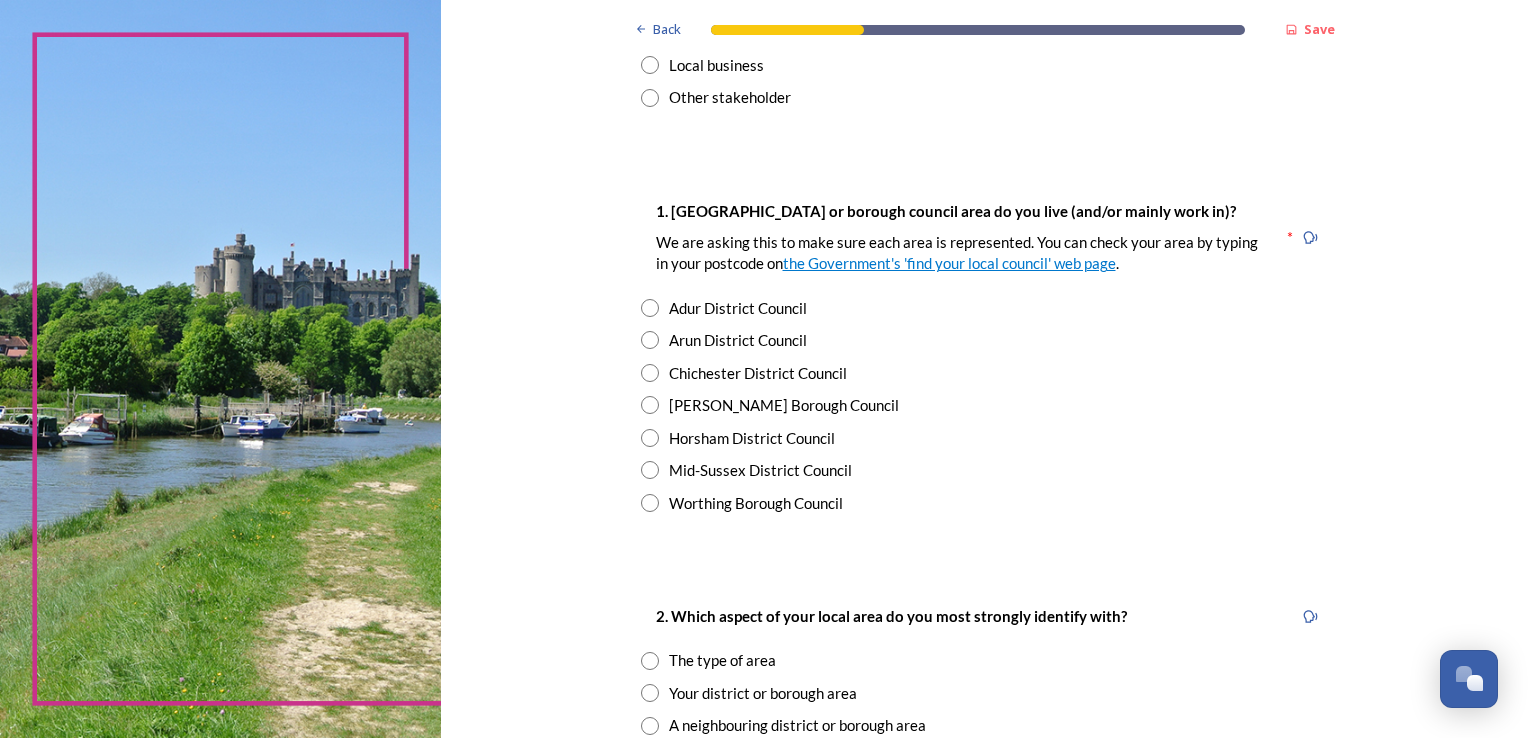 scroll, scrollTop: 295, scrollLeft: 0, axis: vertical 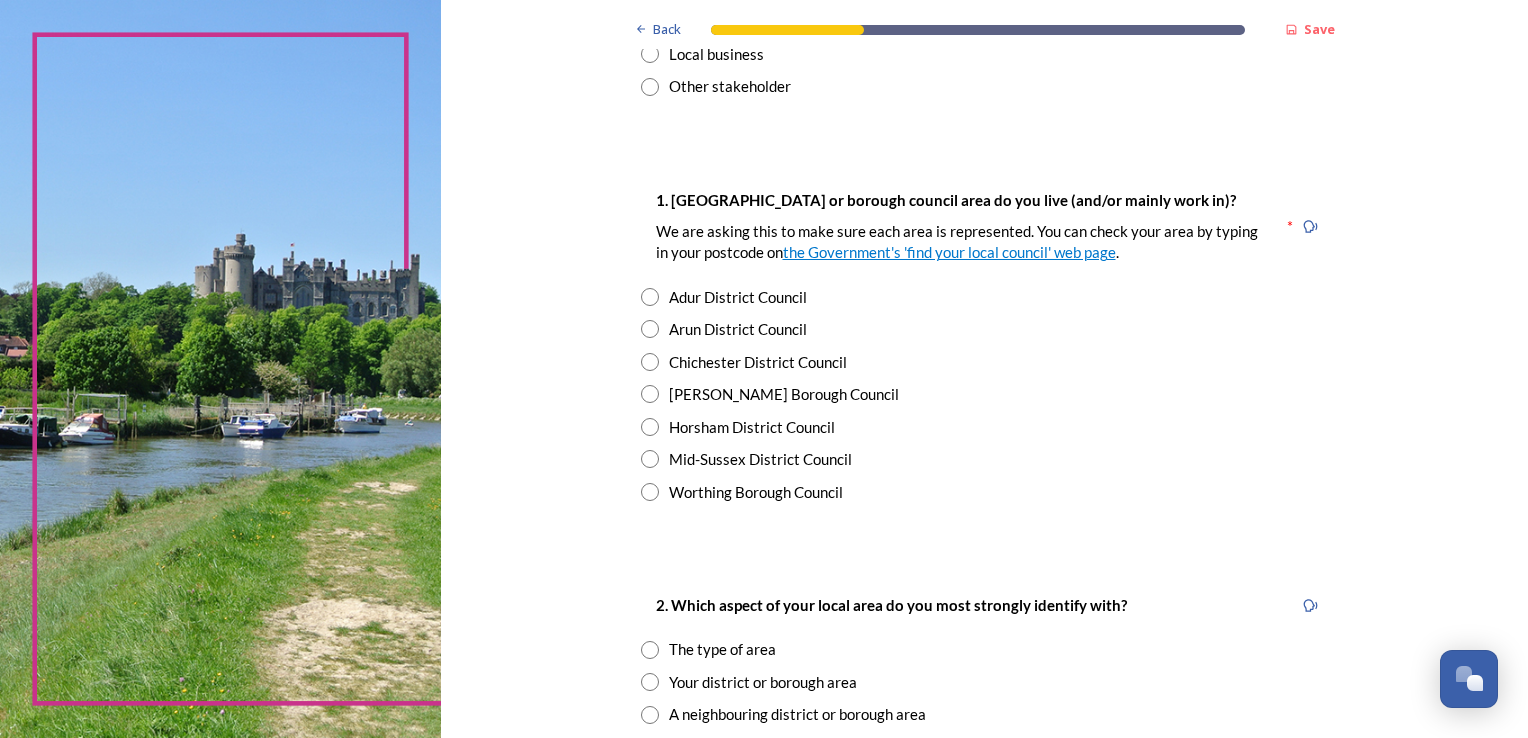 click on "Mid-Sussex District Council" at bounding box center [985, 459] 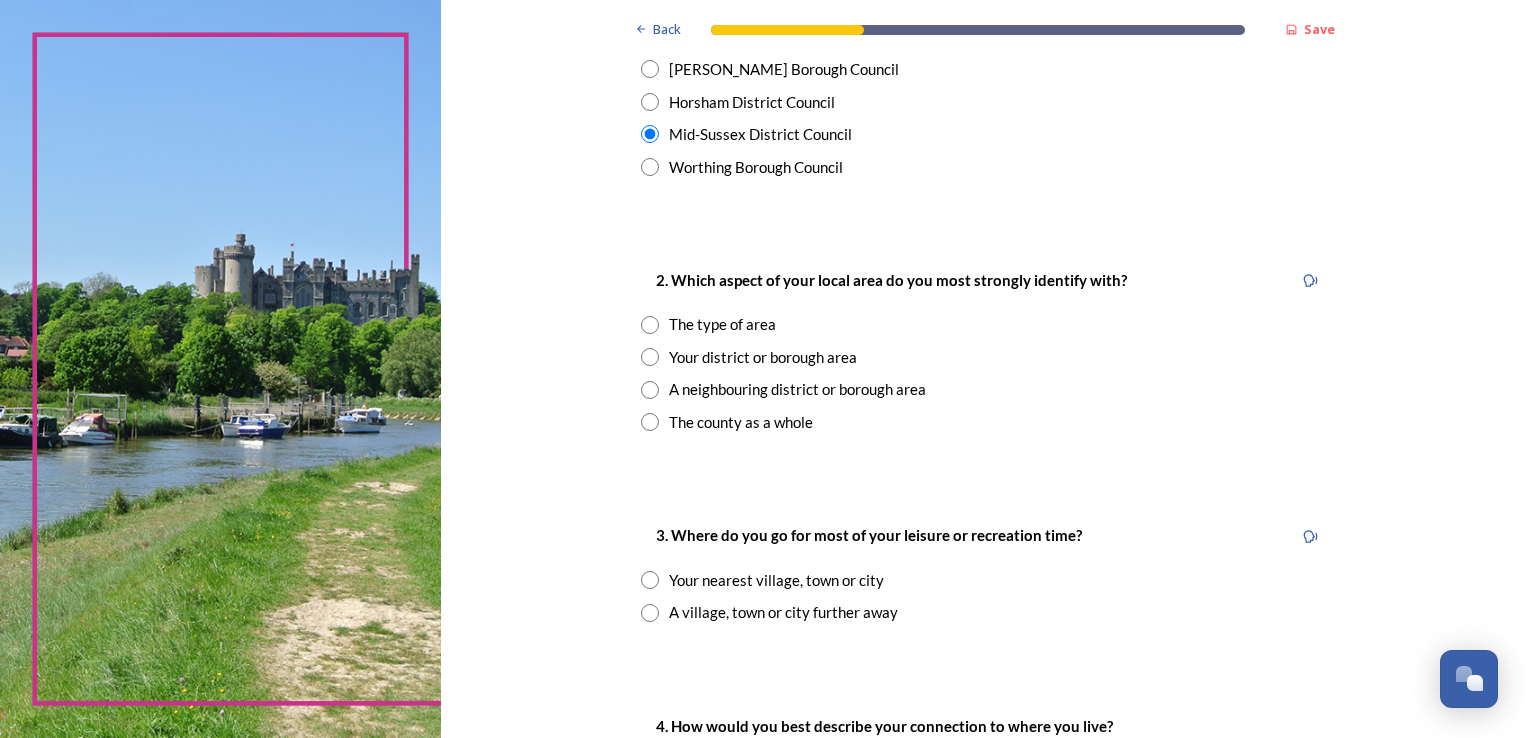 scroll, scrollTop: 636, scrollLeft: 0, axis: vertical 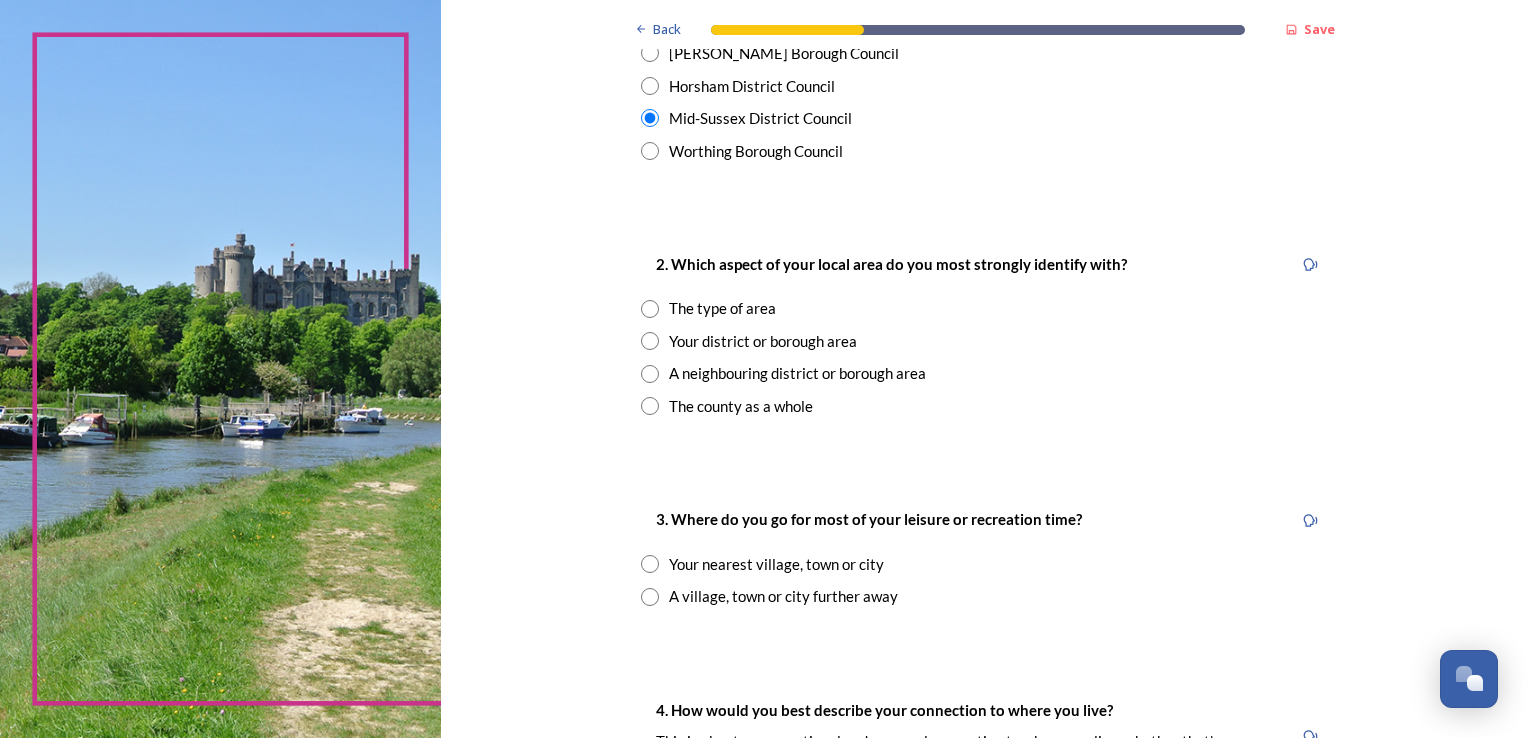 click at bounding box center (650, 341) 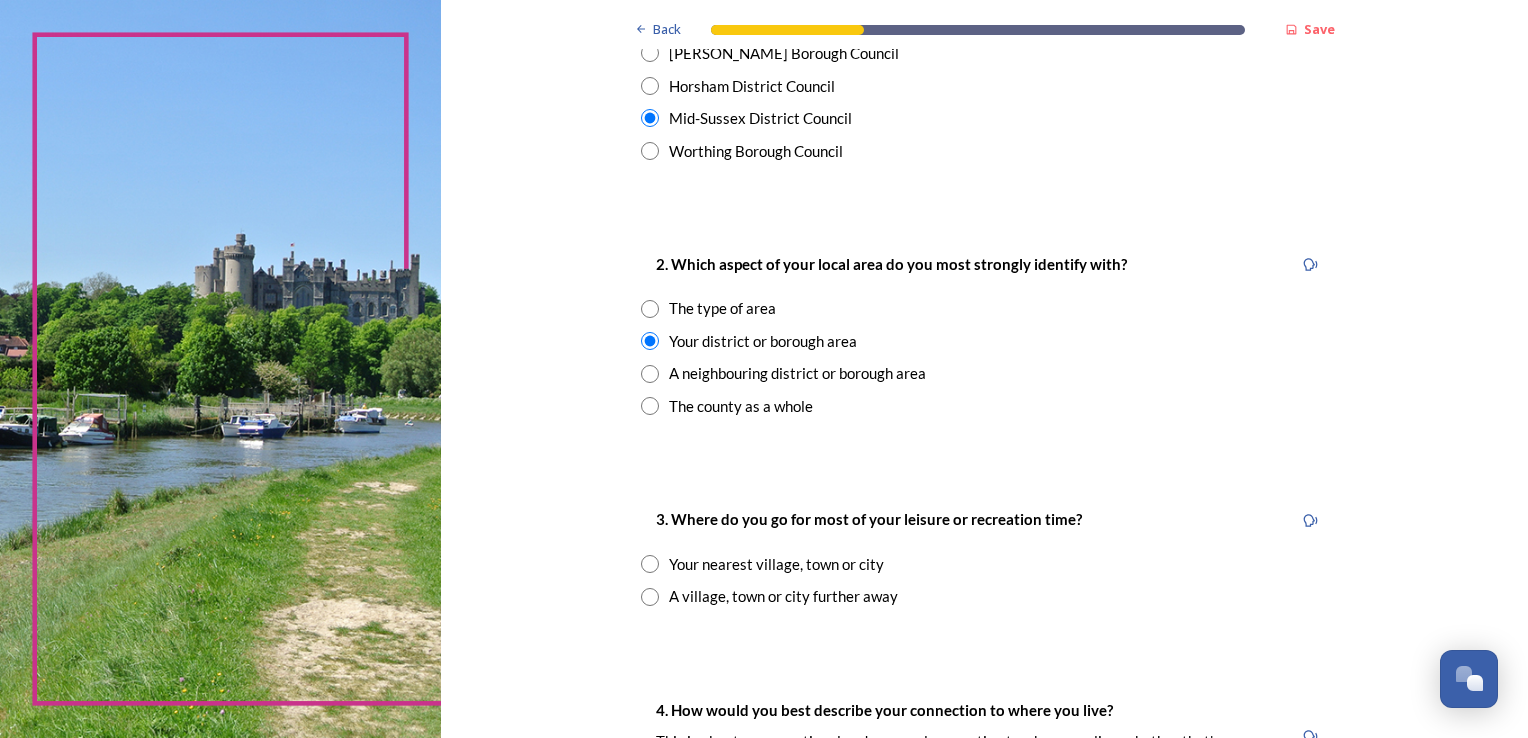 click at bounding box center (650, 564) 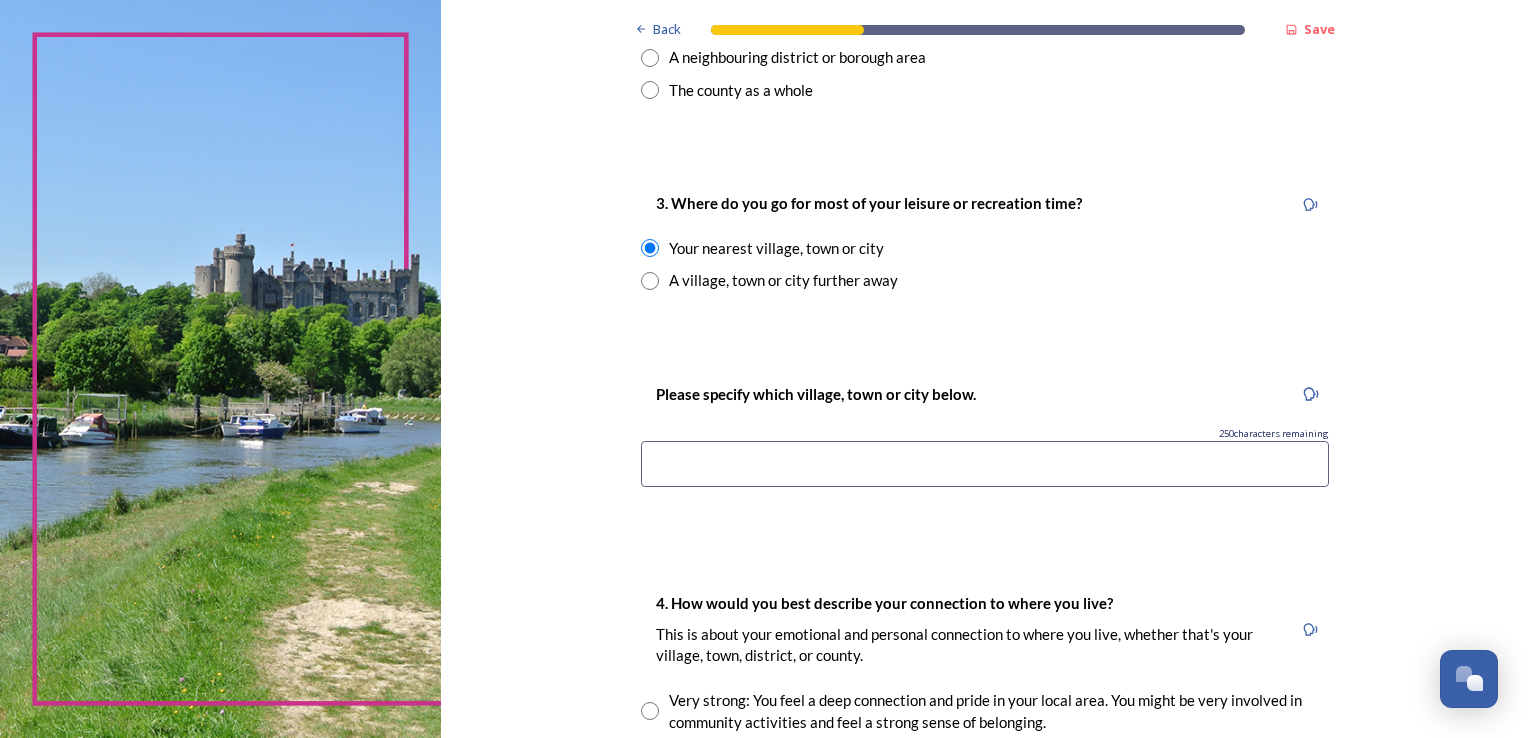 scroll, scrollTop: 955, scrollLeft: 0, axis: vertical 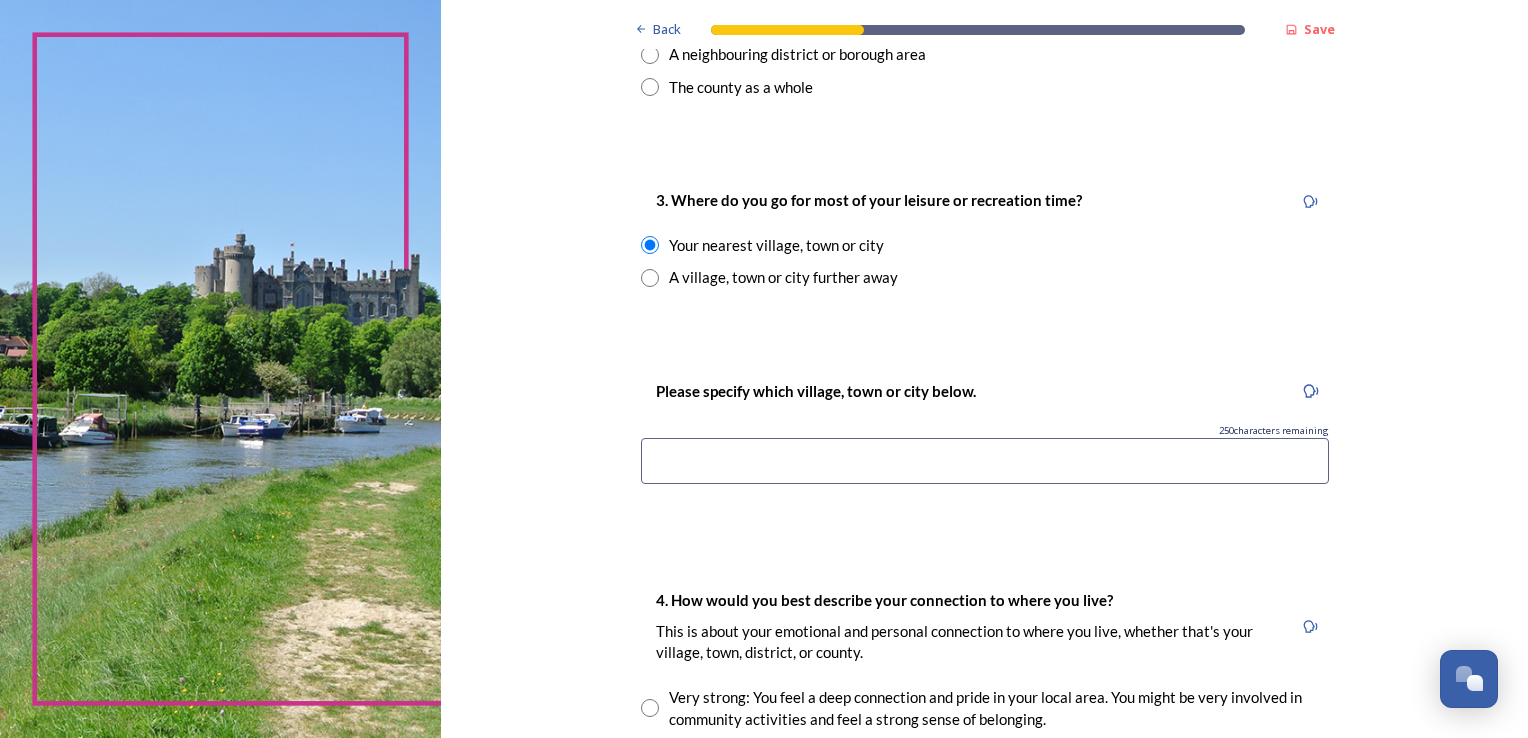 click at bounding box center (650, 278) 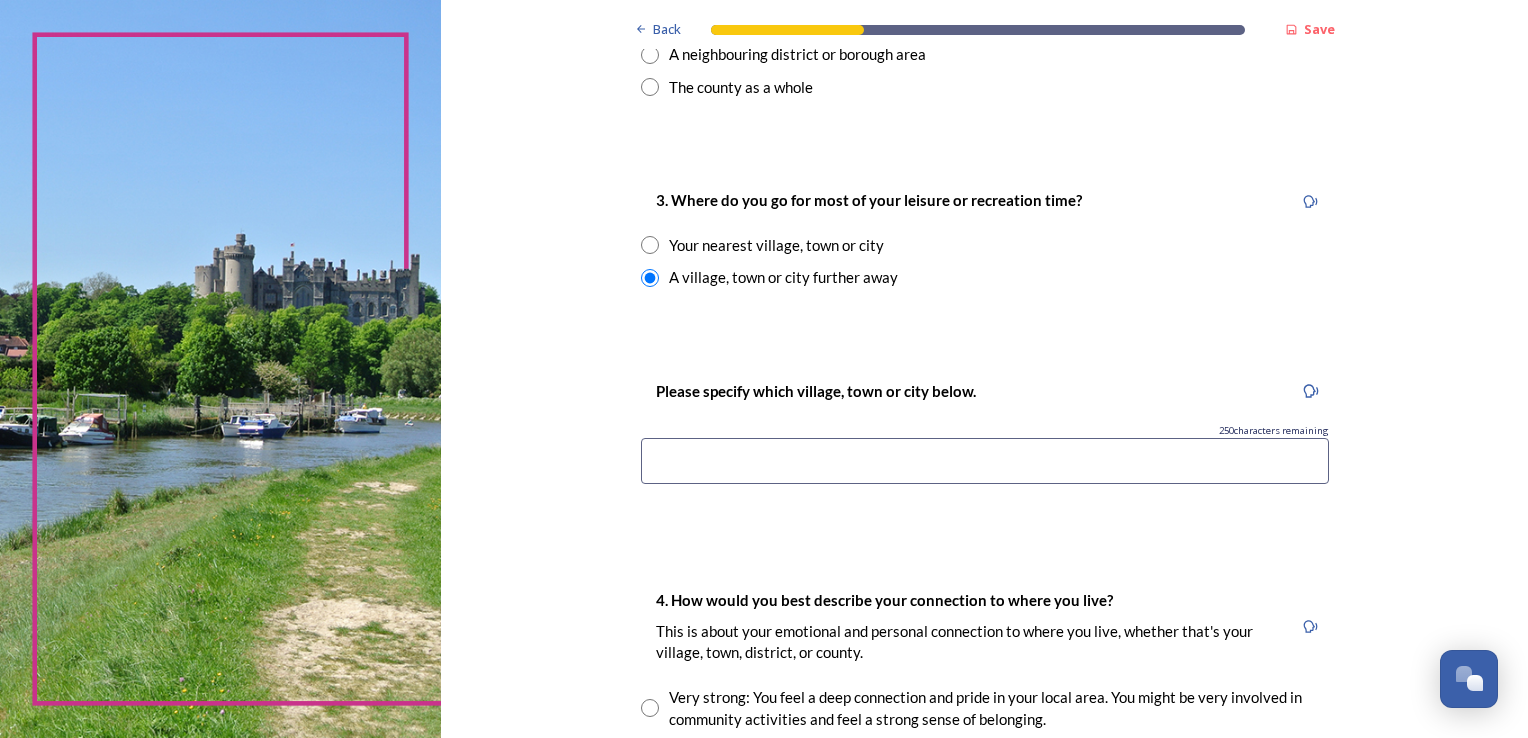 click at bounding box center (985, 461) 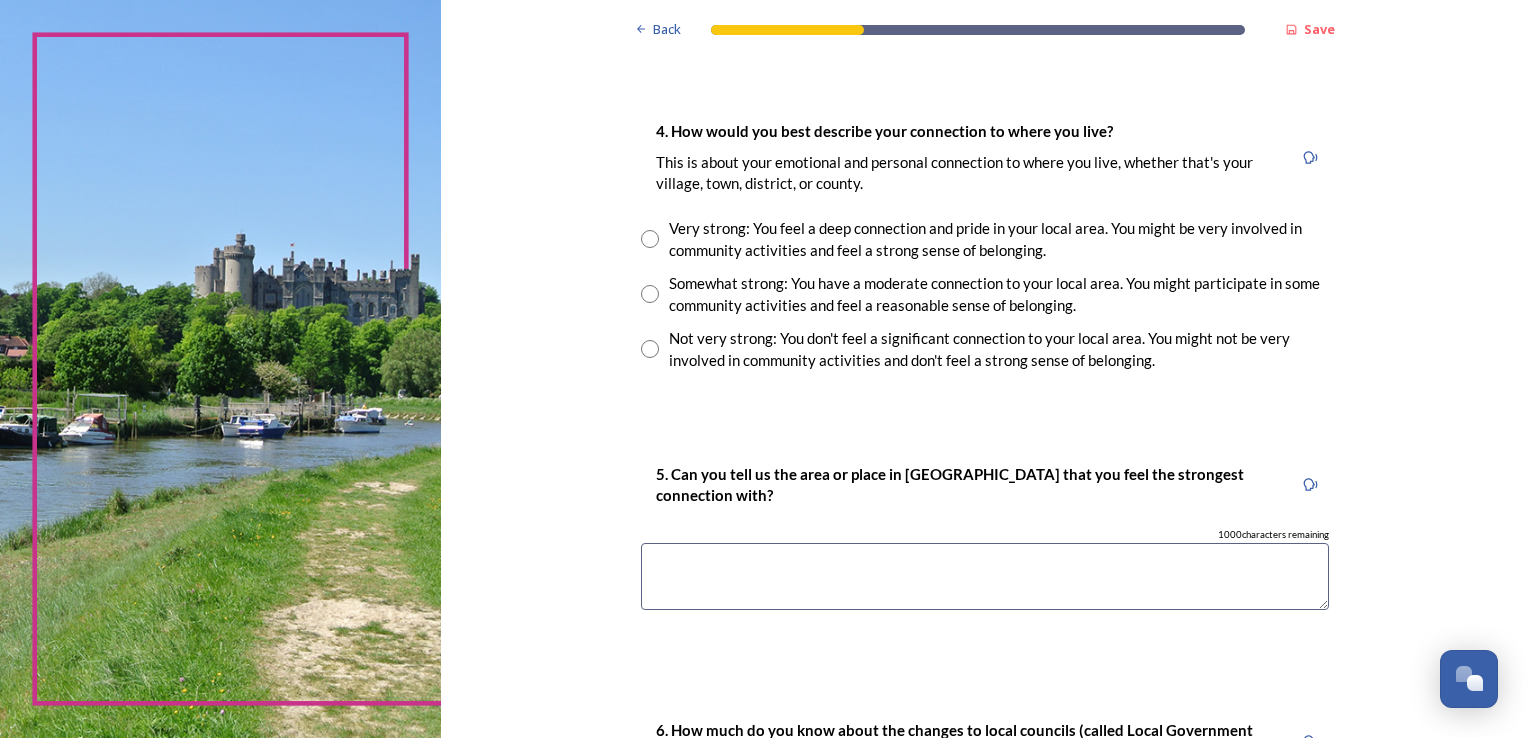 scroll, scrollTop: 1433, scrollLeft: 0, axis: vertical 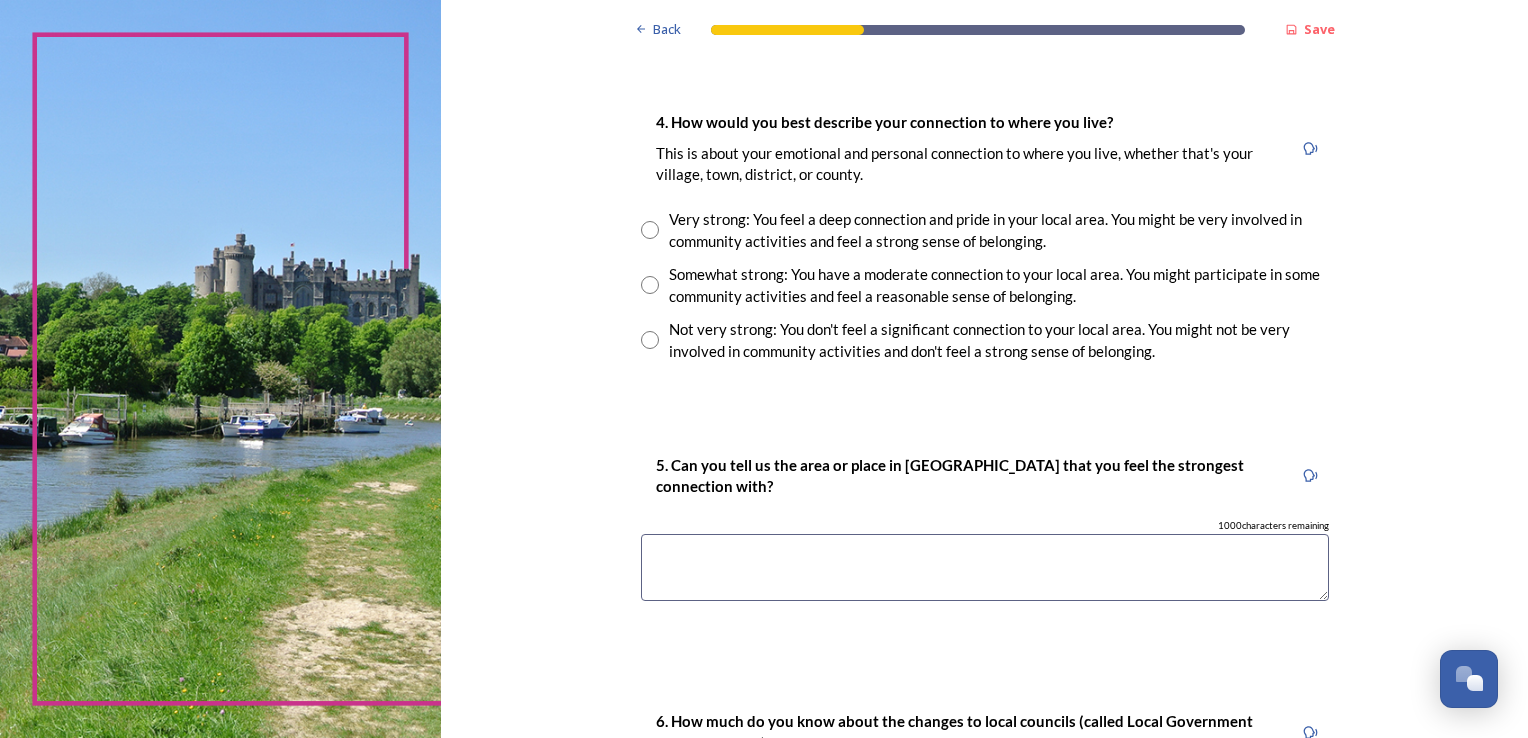 type on "Brighton" 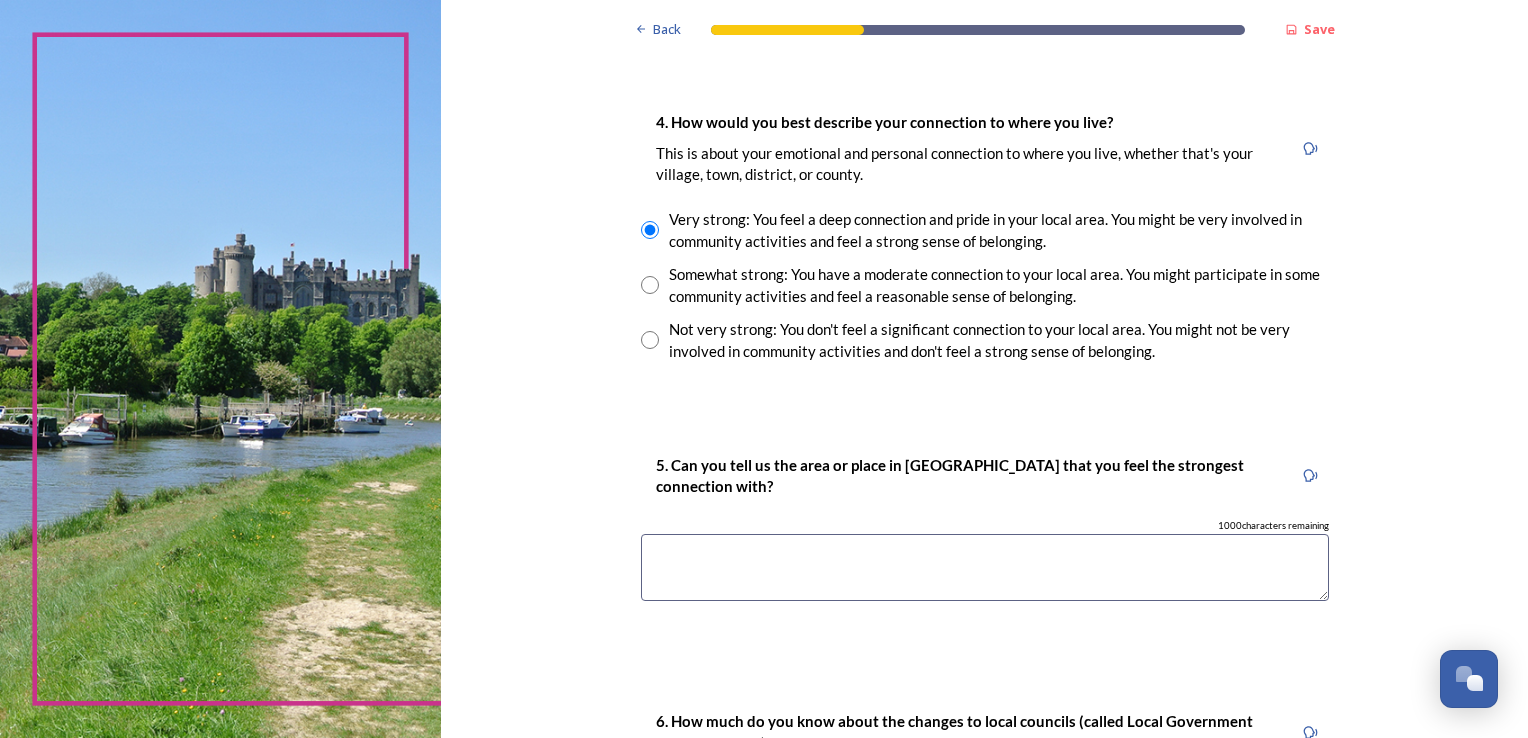 click at bounding box center (985, 567) 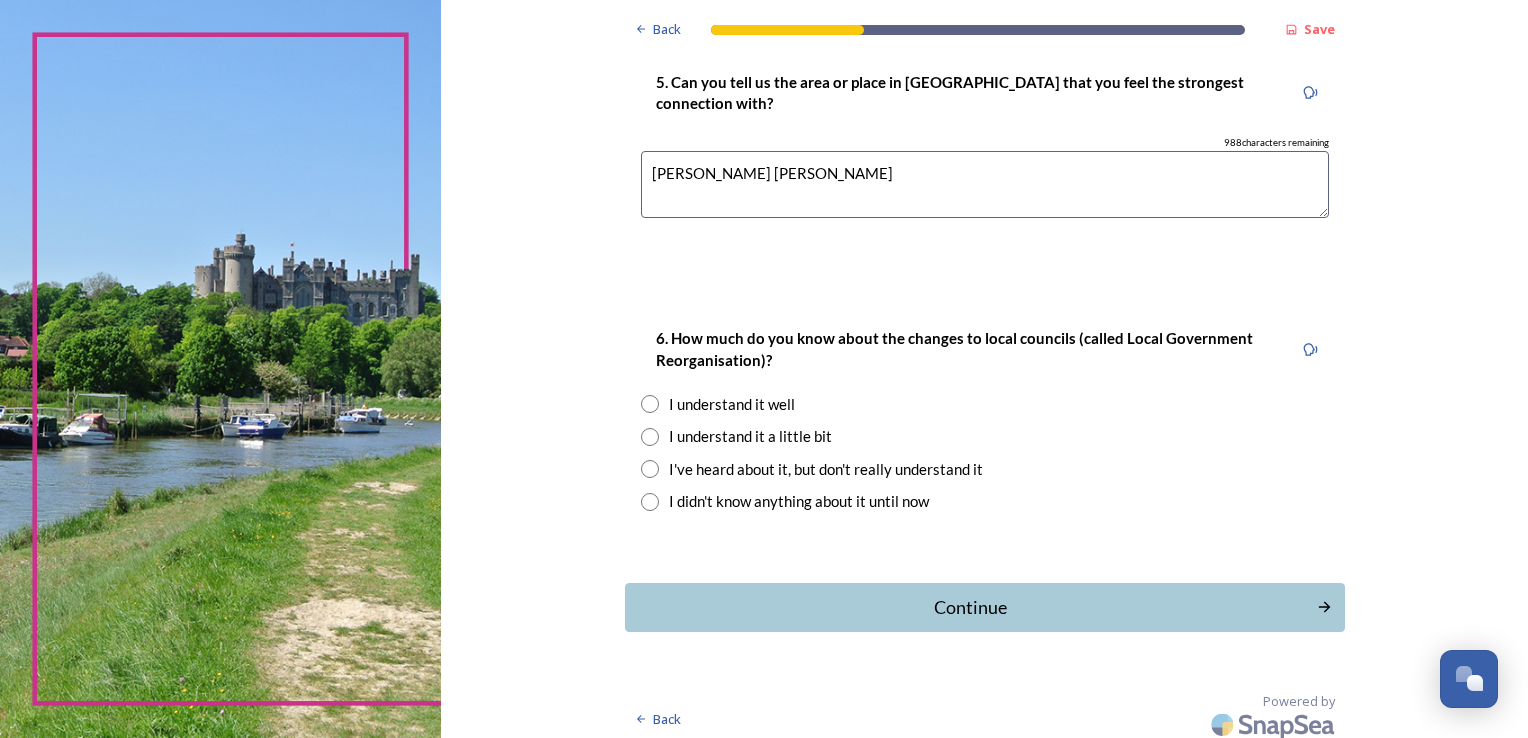 scroll, scrollTop: 1824, scrollLeft: 0, axis: vertical 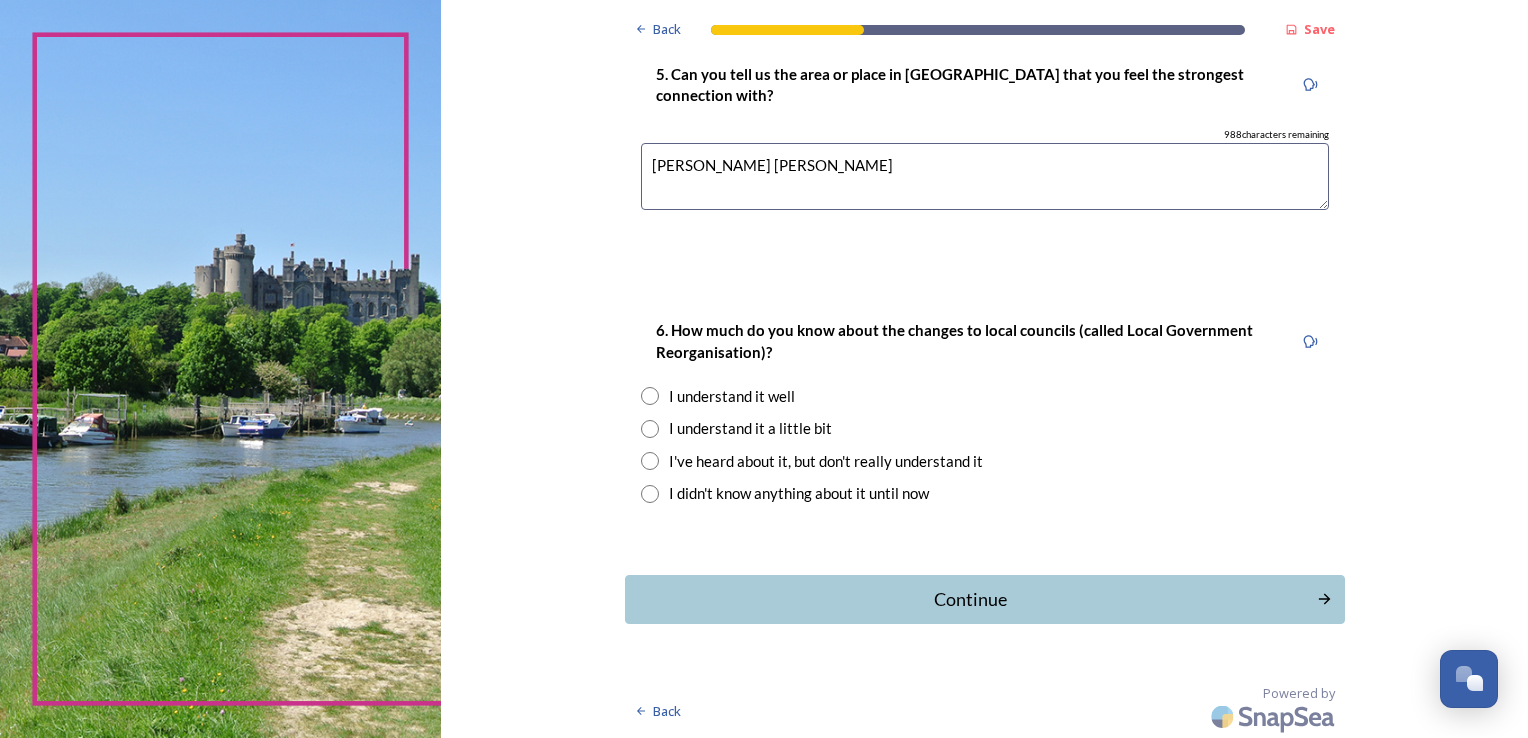 type on "Burgess Hill" 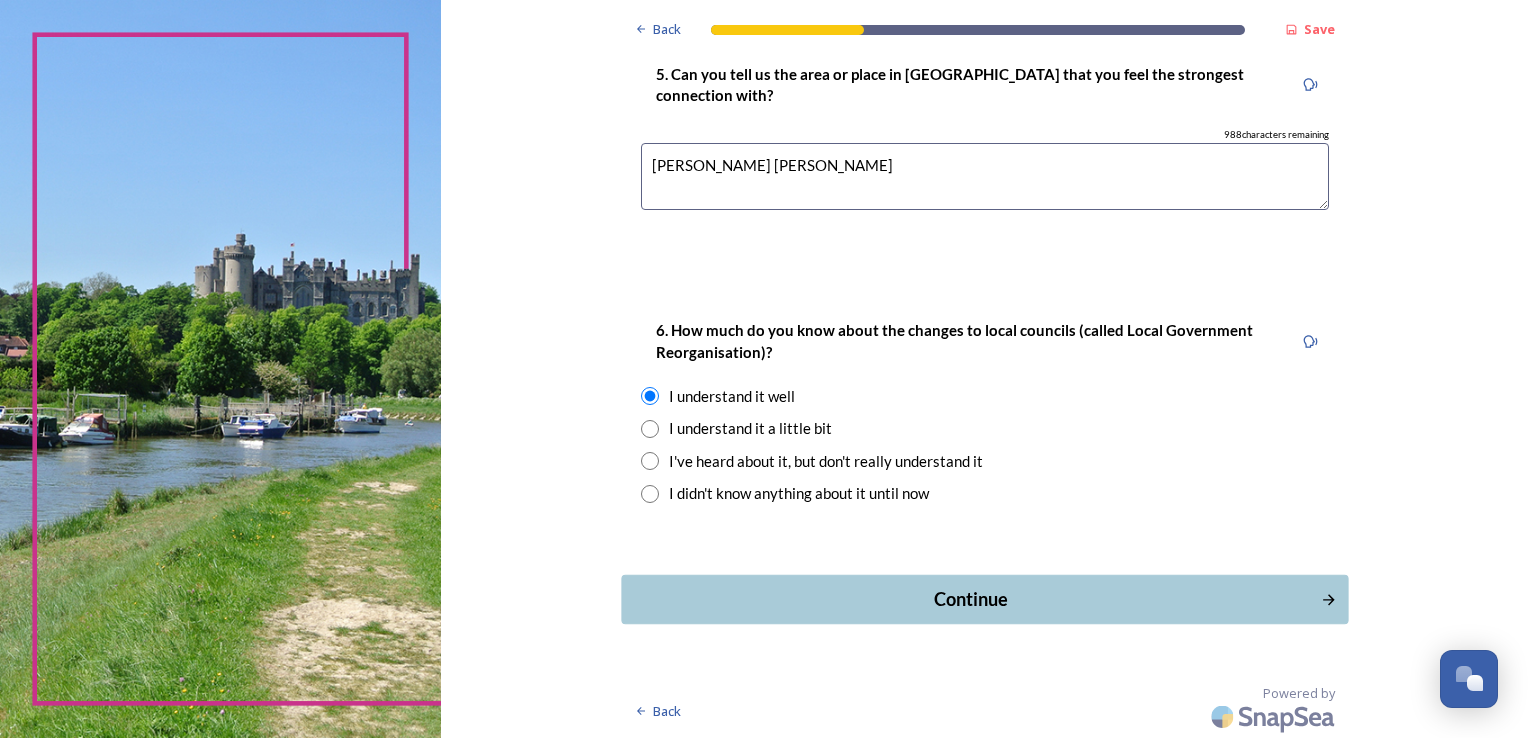 click on "Continue" at bounding box center (970, 599) 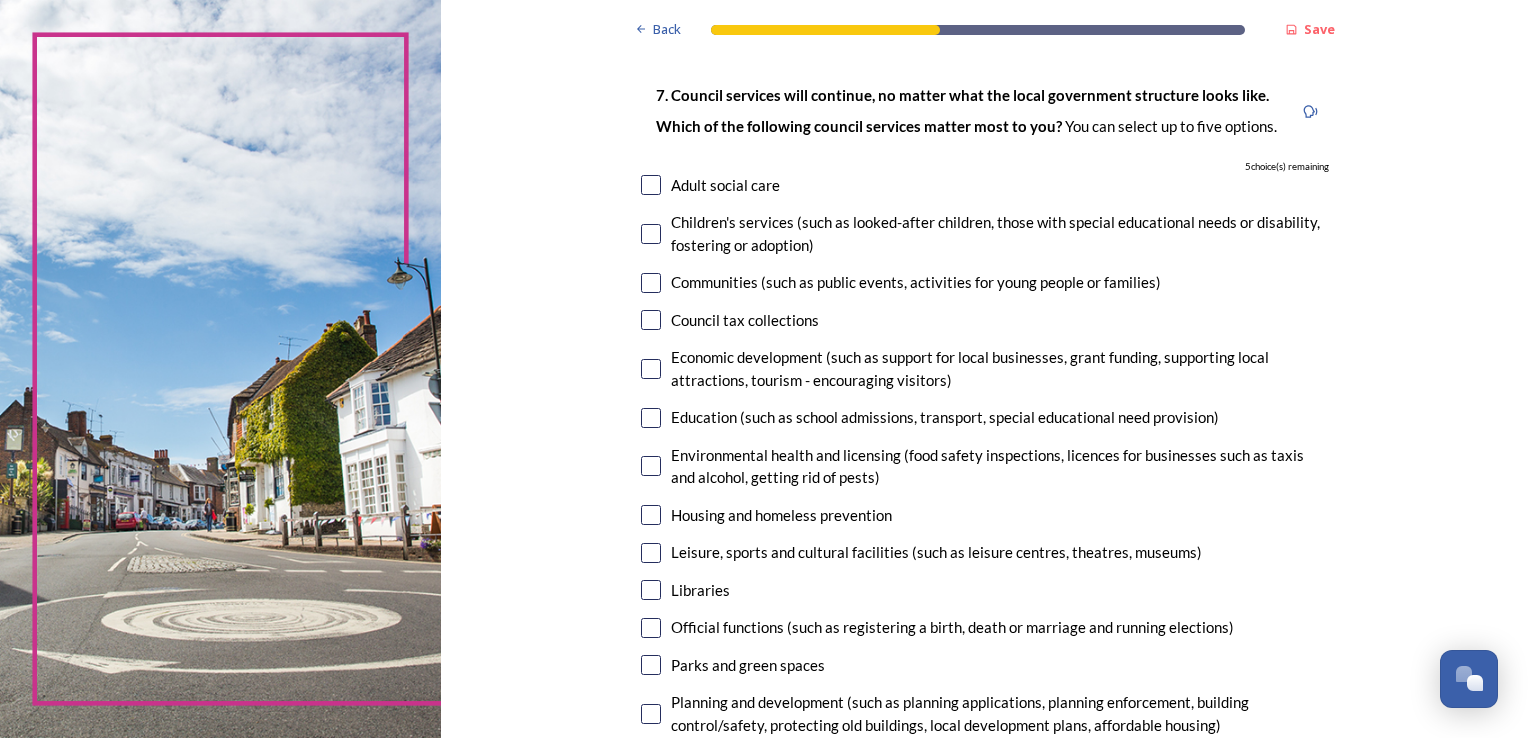 scroll, scrollTop: 148, scrollLeft: 0, axis: vertical 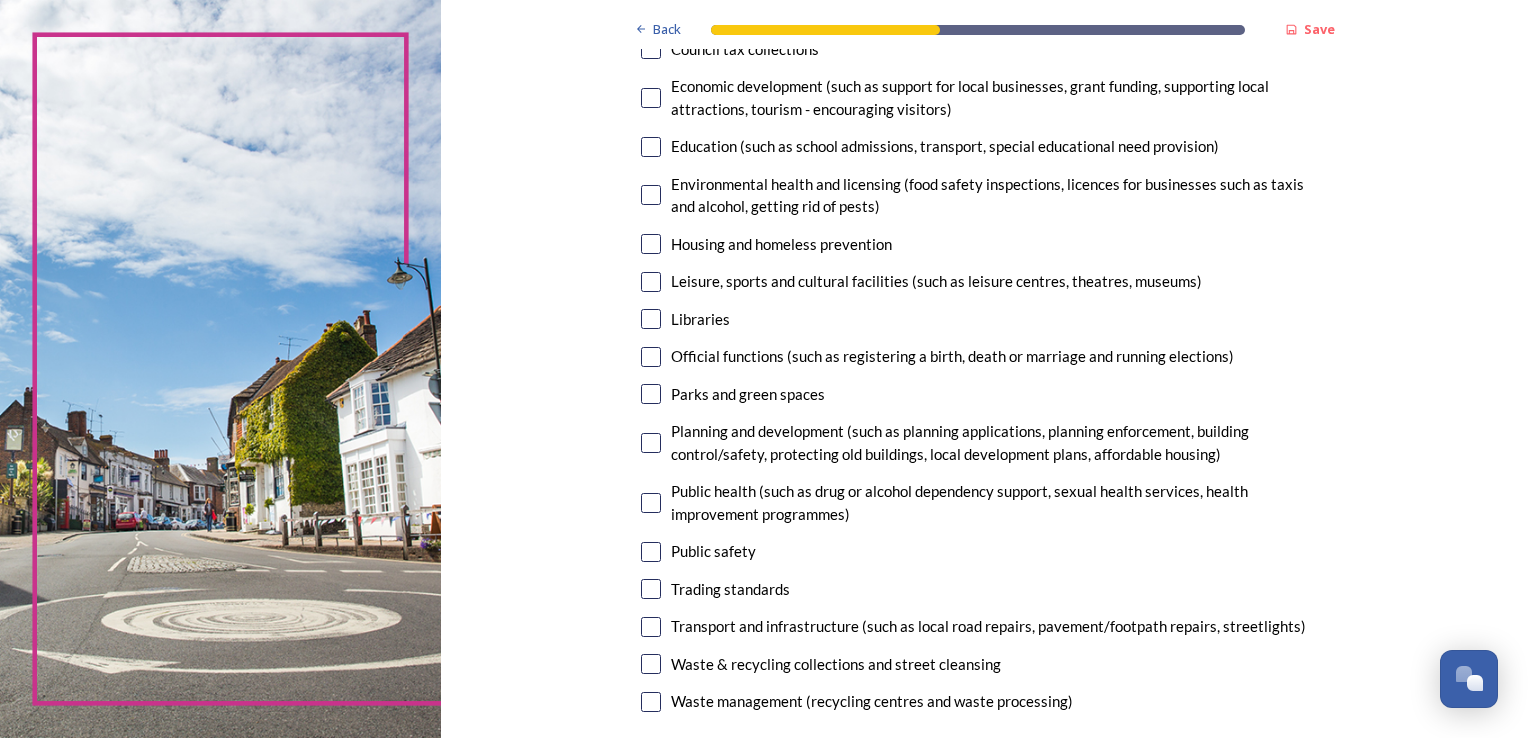 click at bounding box center (651, 627) 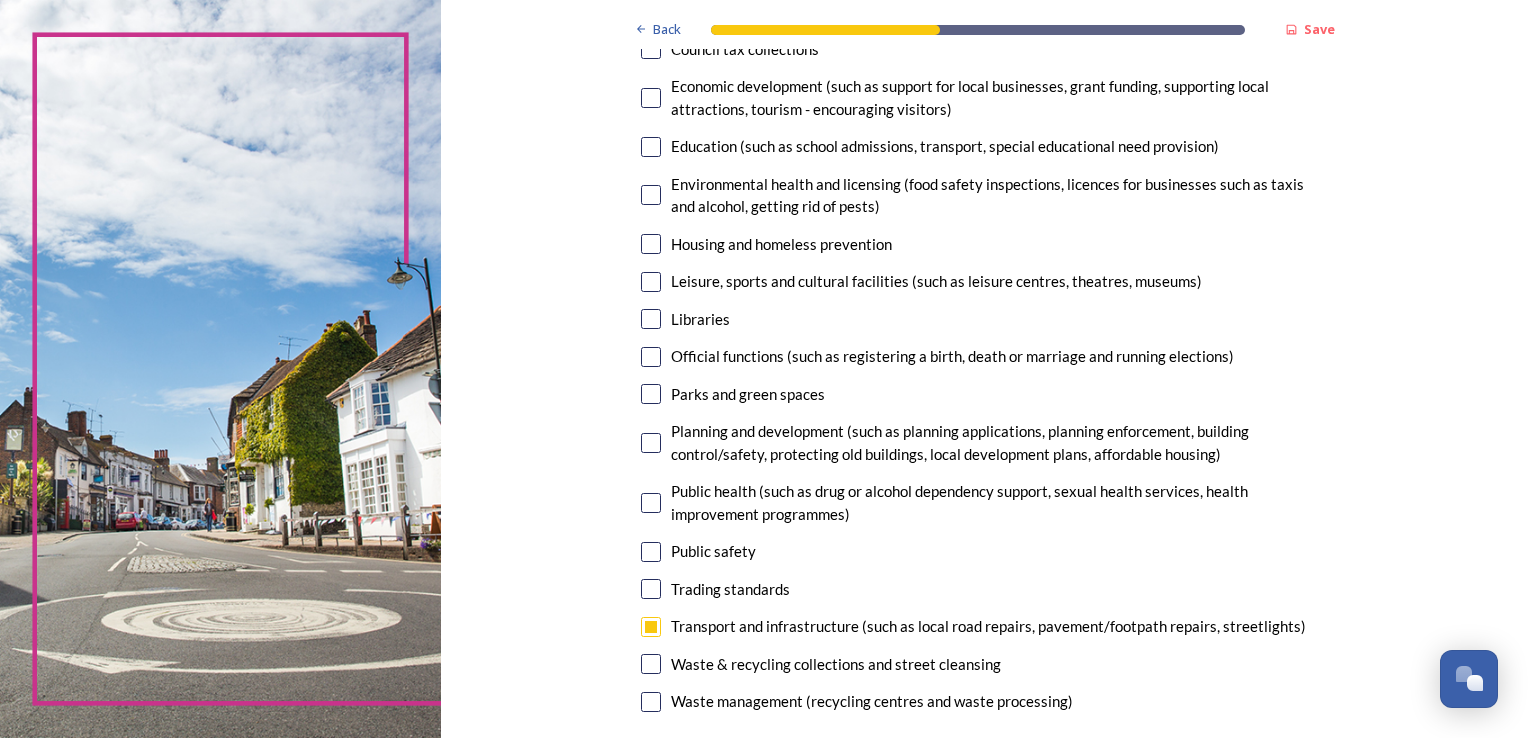 click at bounding box center (651, 394) 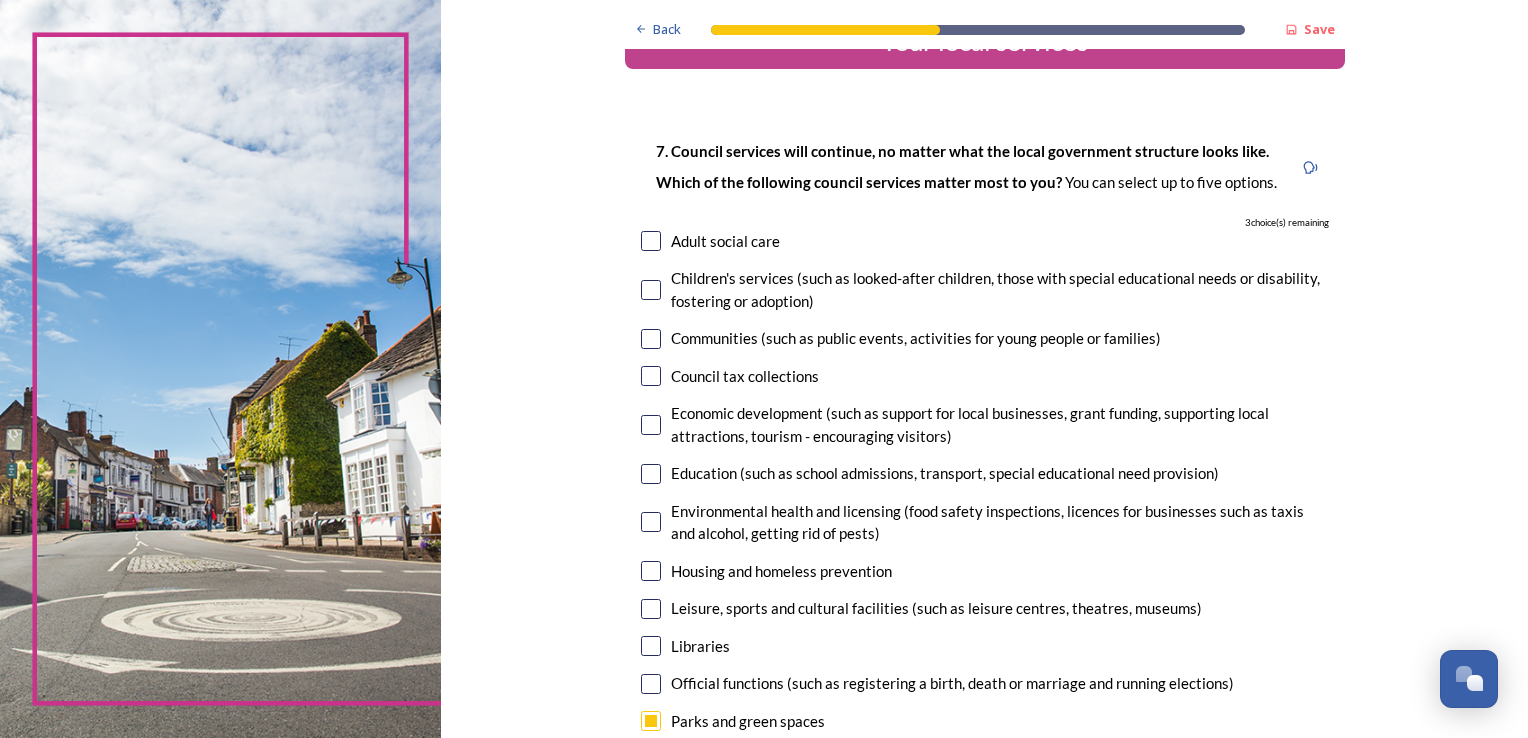 scroll, scrollTop: 51, scrollLeft: 0, axis: vertical 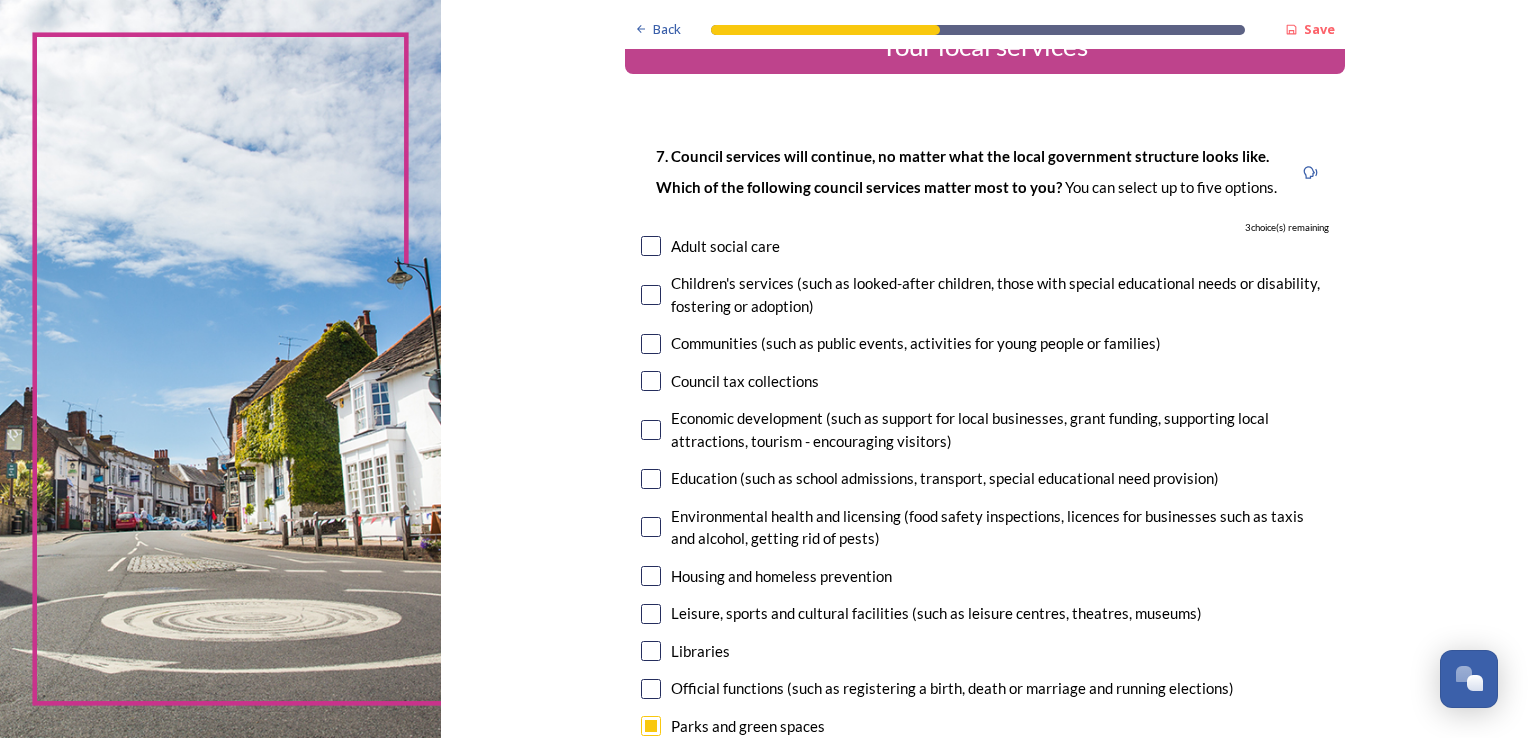 click at bounding box center (651, 430) 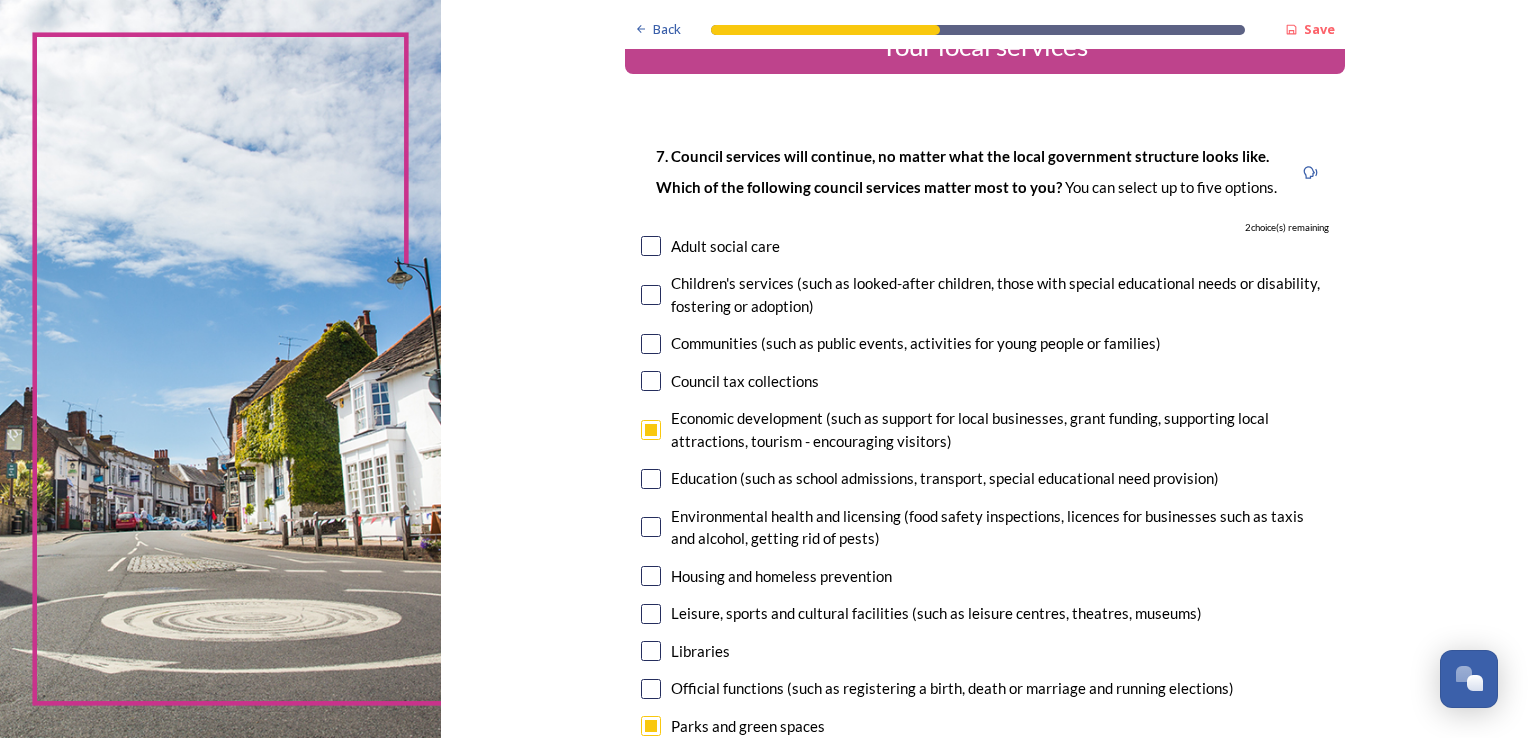 click at bounding box center (651, 246) 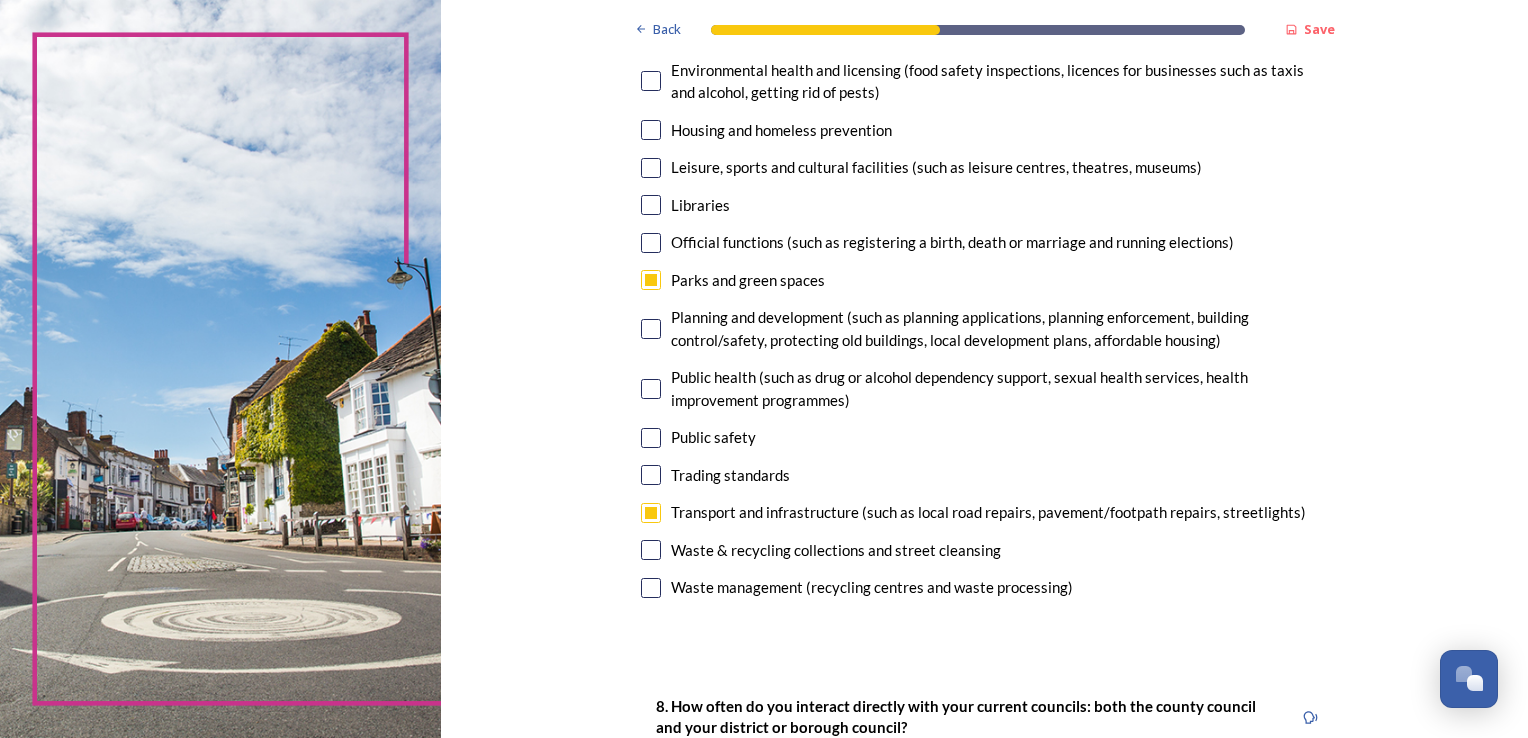 scroll, scrollTop: 500, scrollLeft: 0, axis: vertical 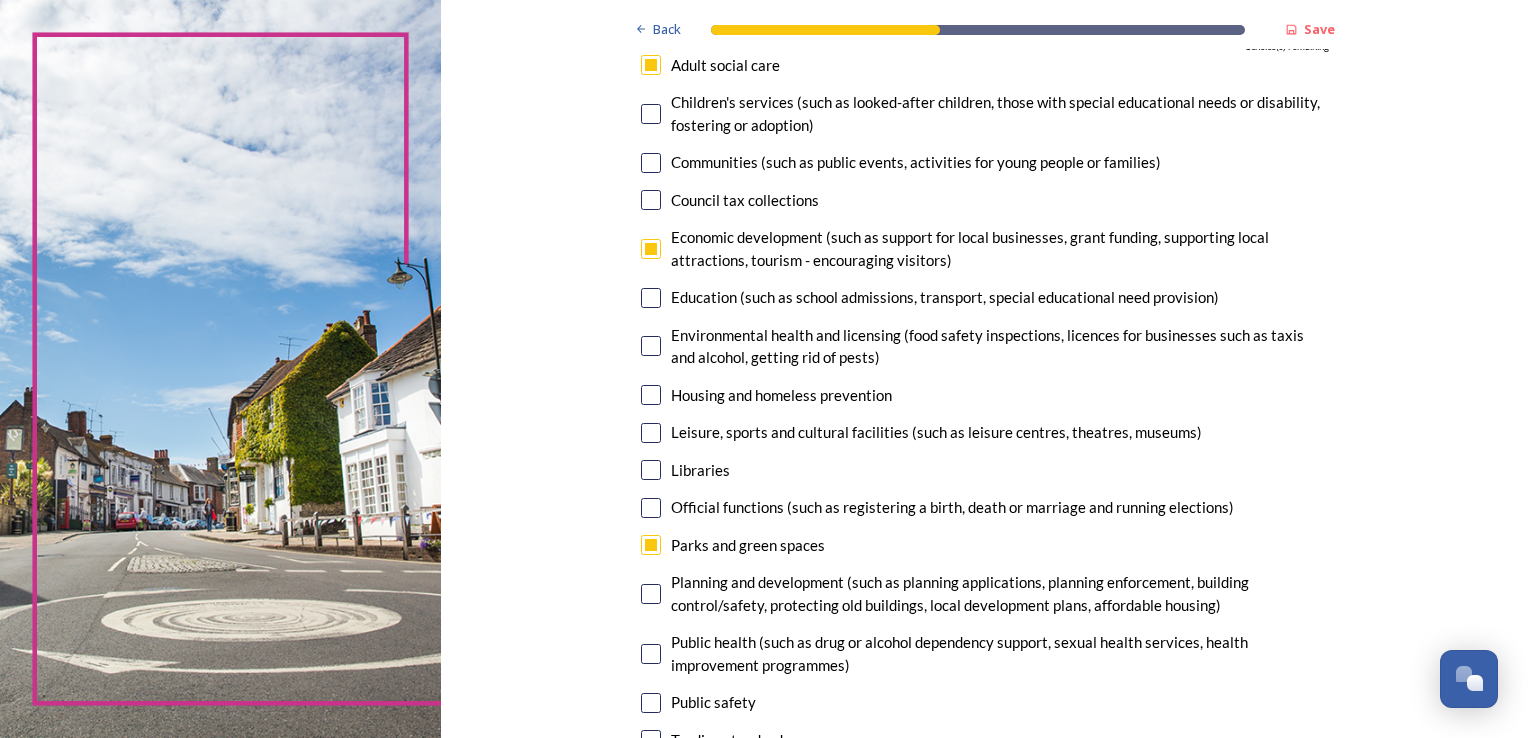 click at bounding box center [651, 395] 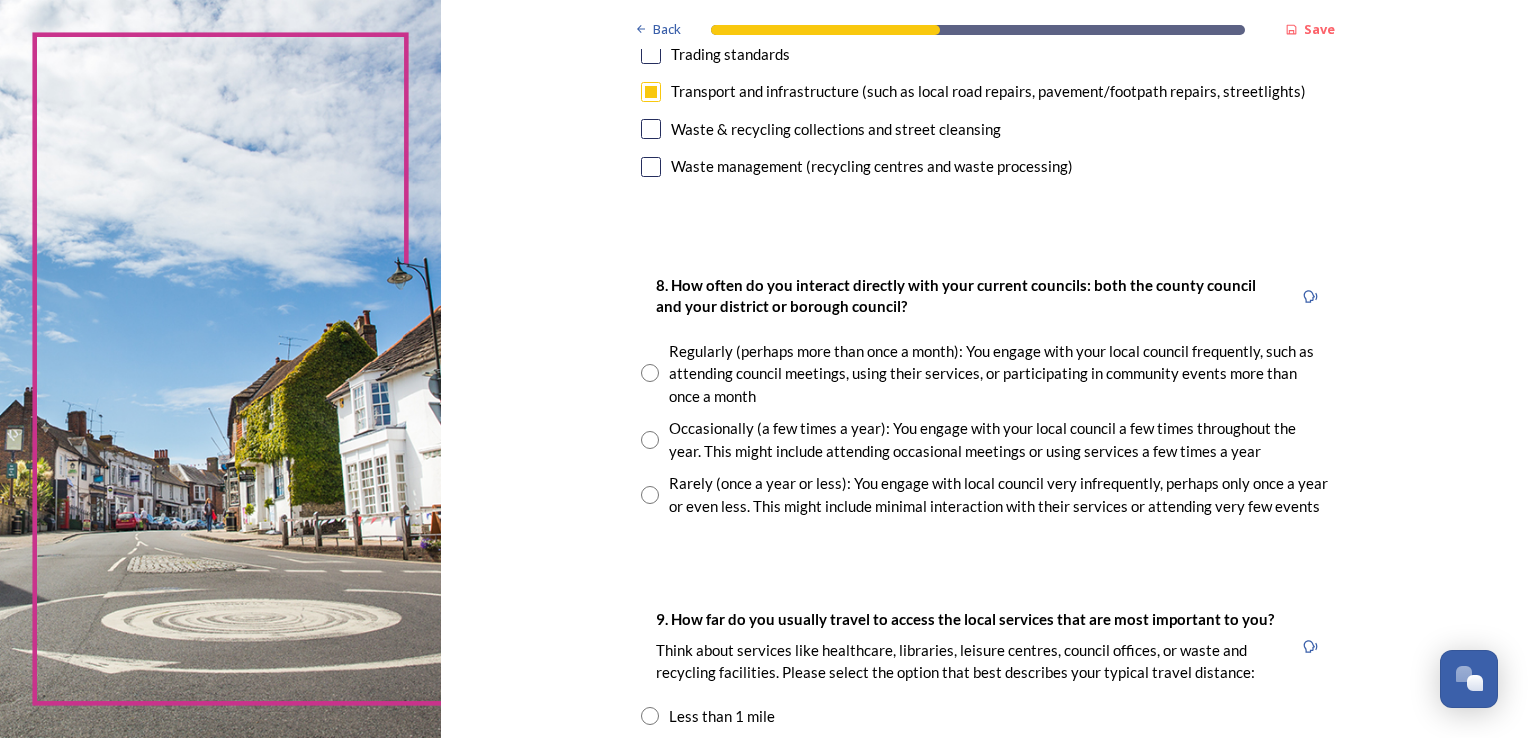 scroll, scrollTop: 930, scrollLeft: 0, axis: vertical 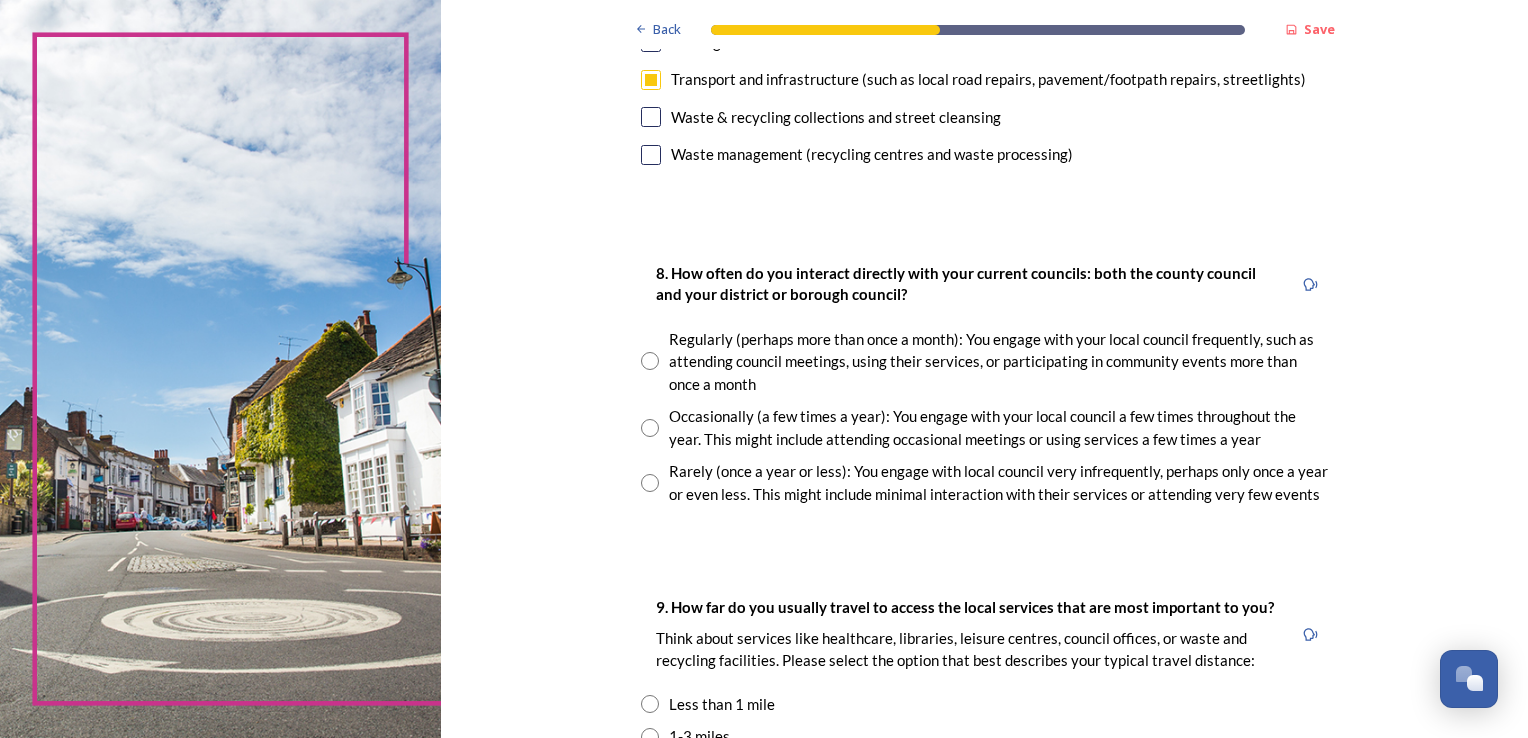 click at bounding box center [650, 483] 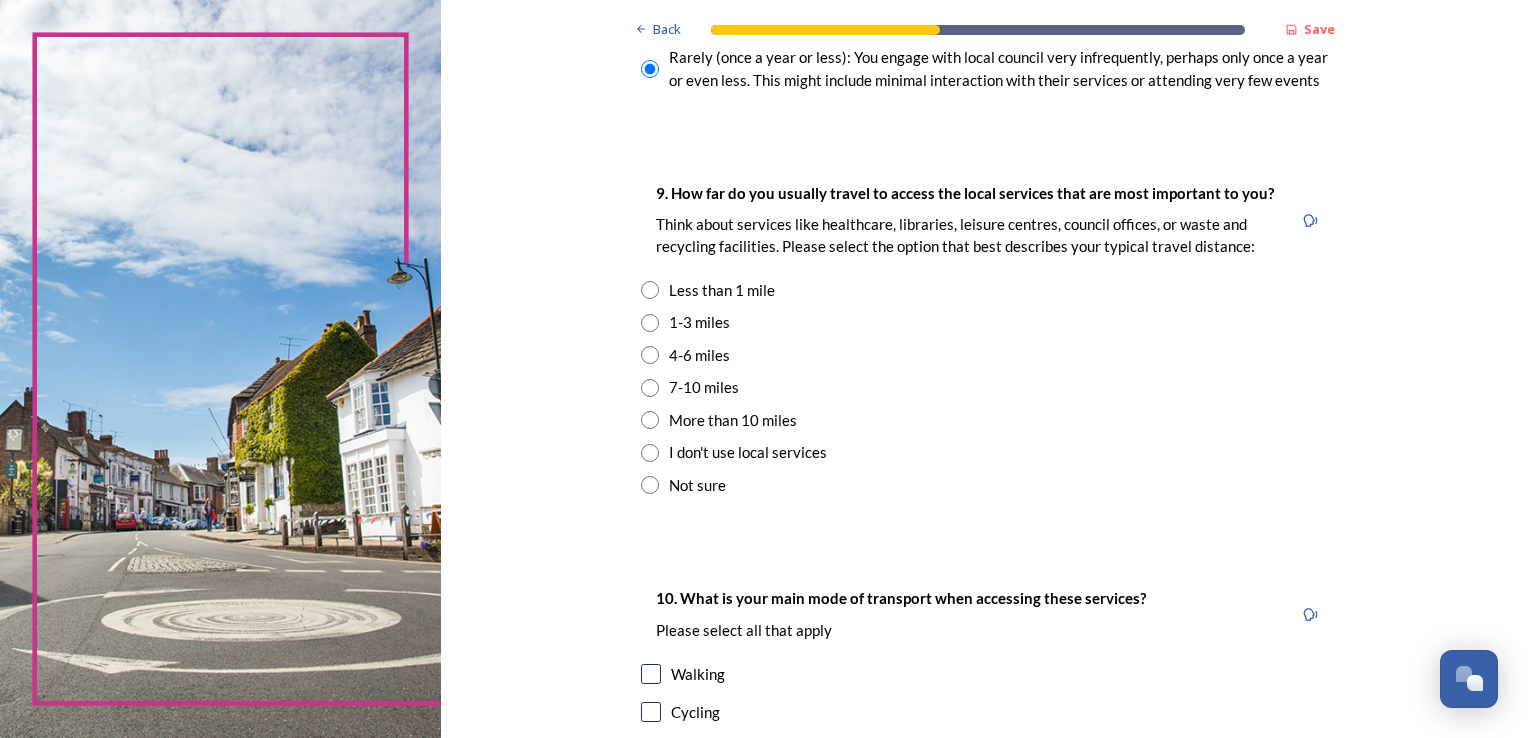 scroll, scrollTop: 1373, scrollLeft: 0, axis: vertical 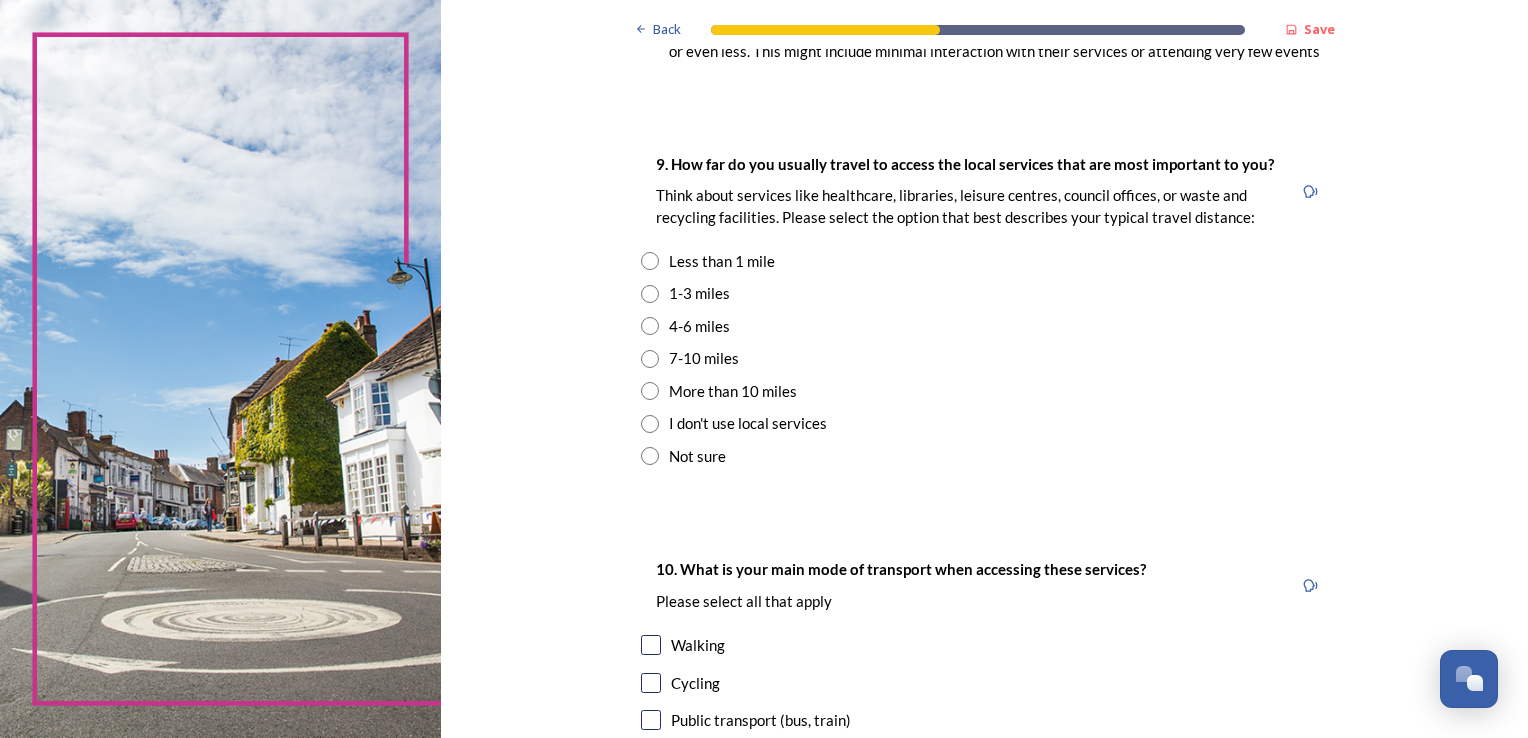 click at bounding box center (650, 294) 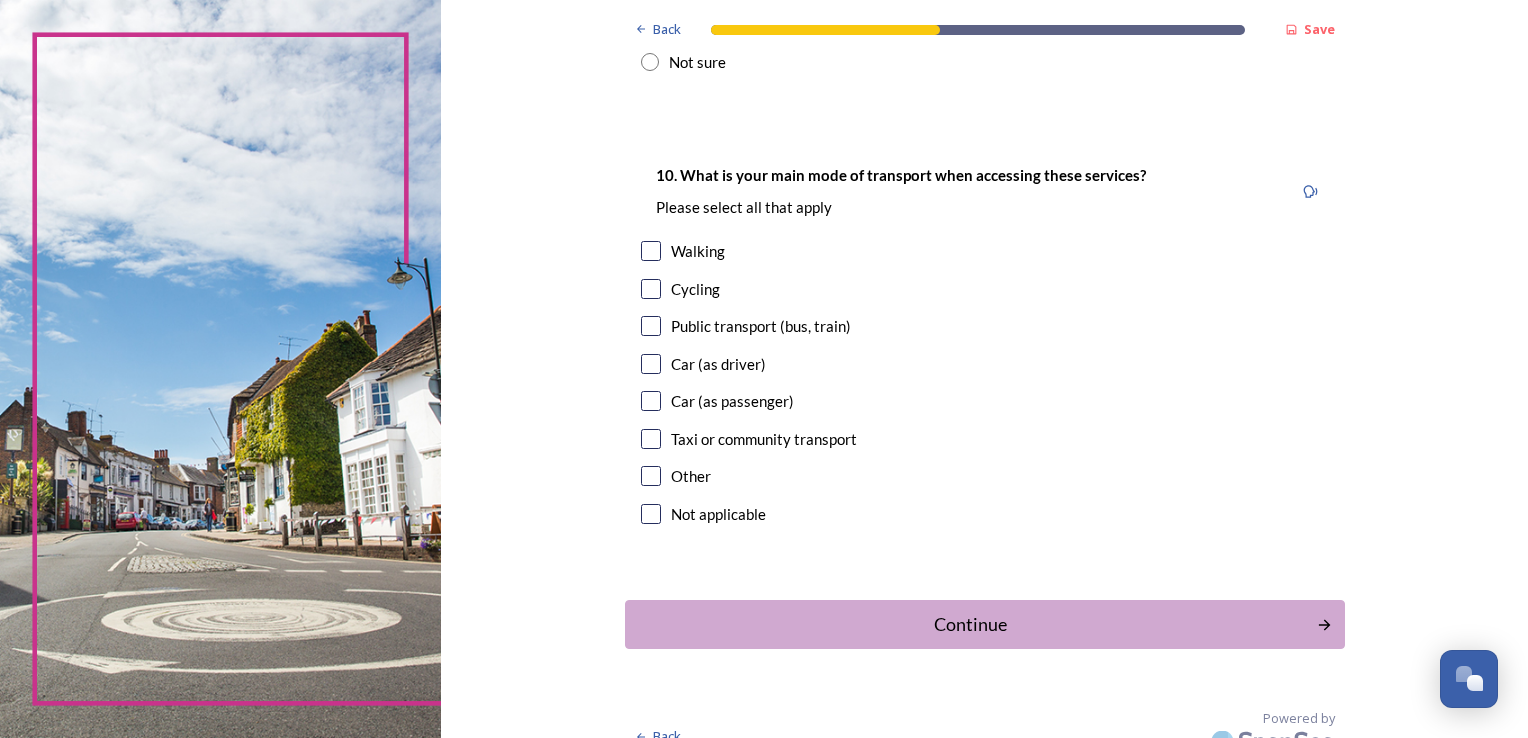 scroll, scrollTop: 1790, scrollLeft: 0, axis: vertical 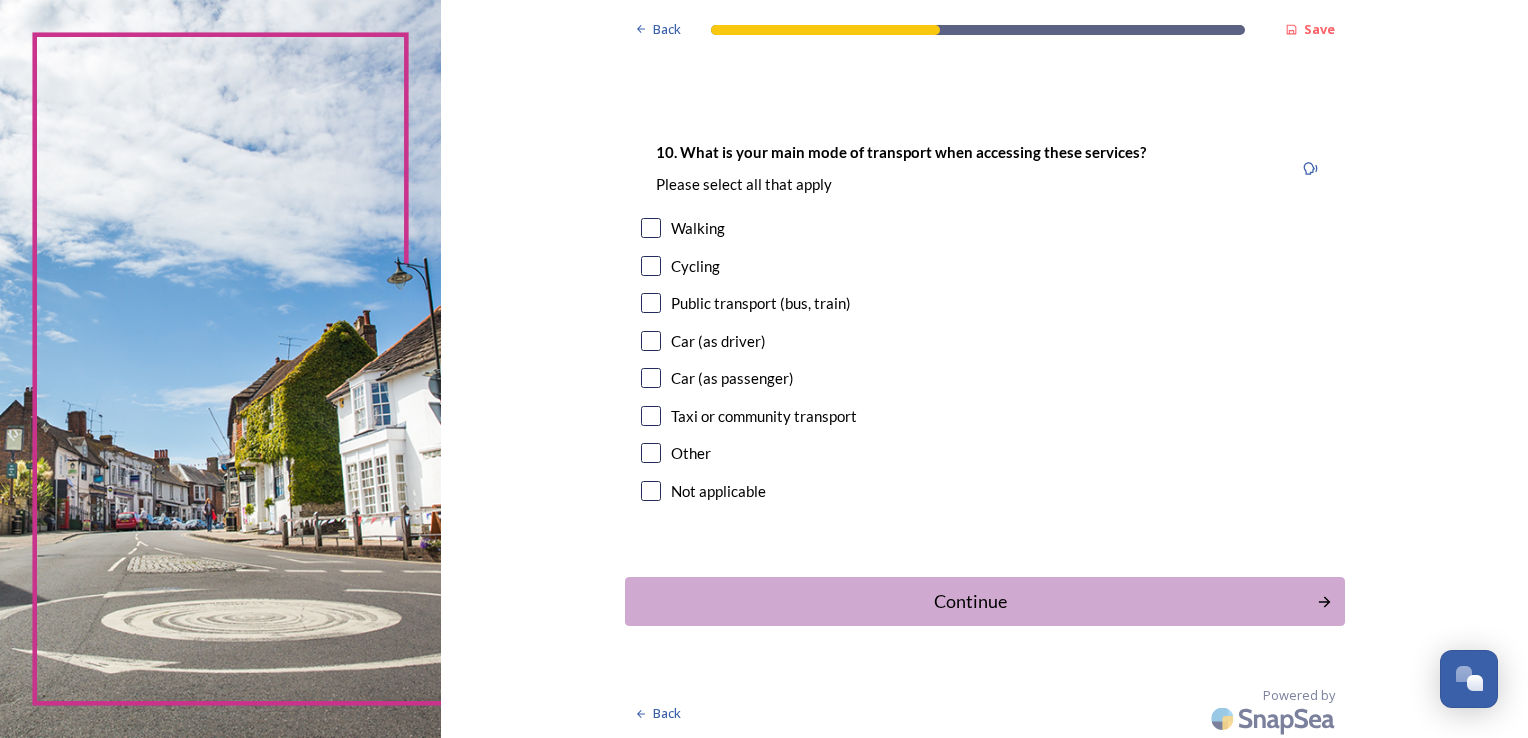click at bounding box center (651, 228) 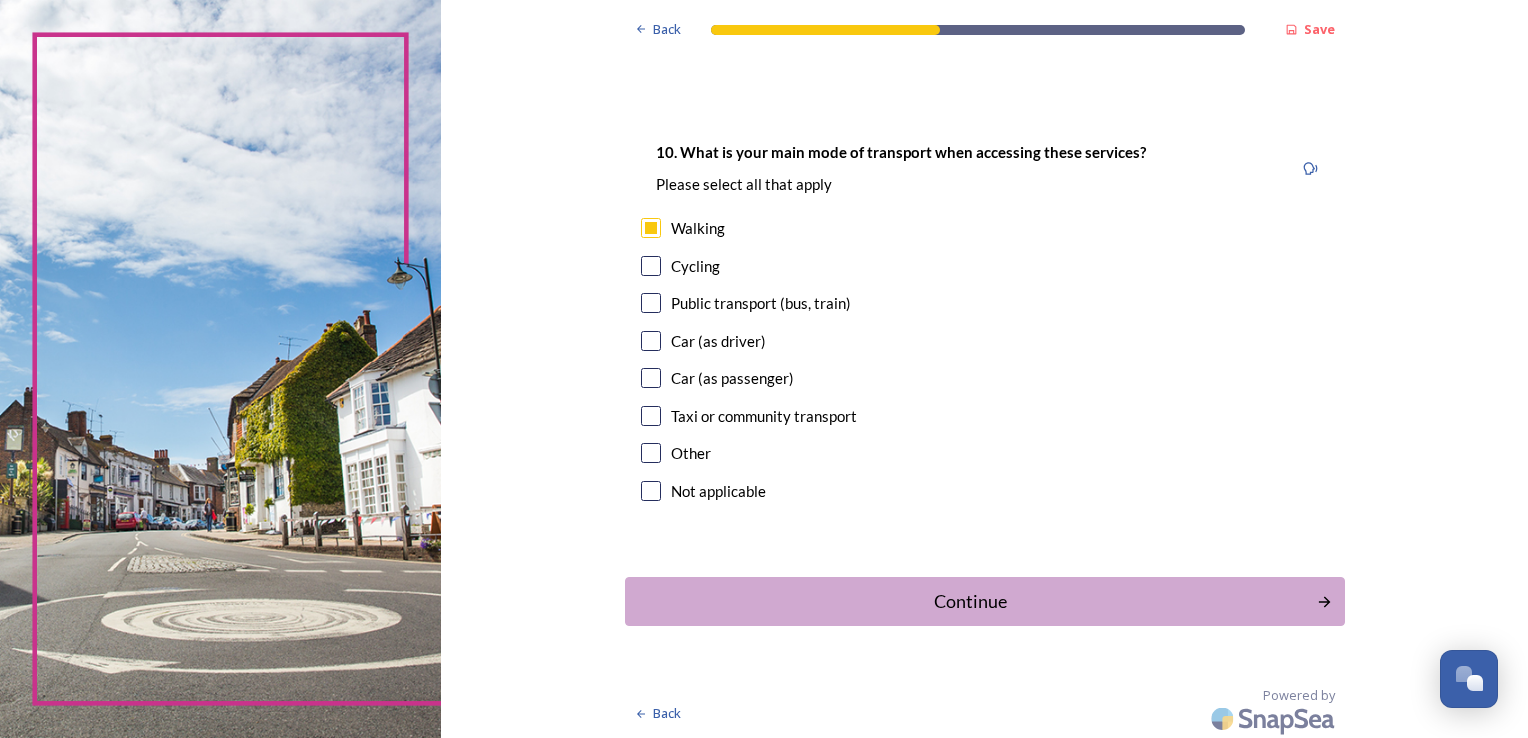 click at bounding box center (651, 303) 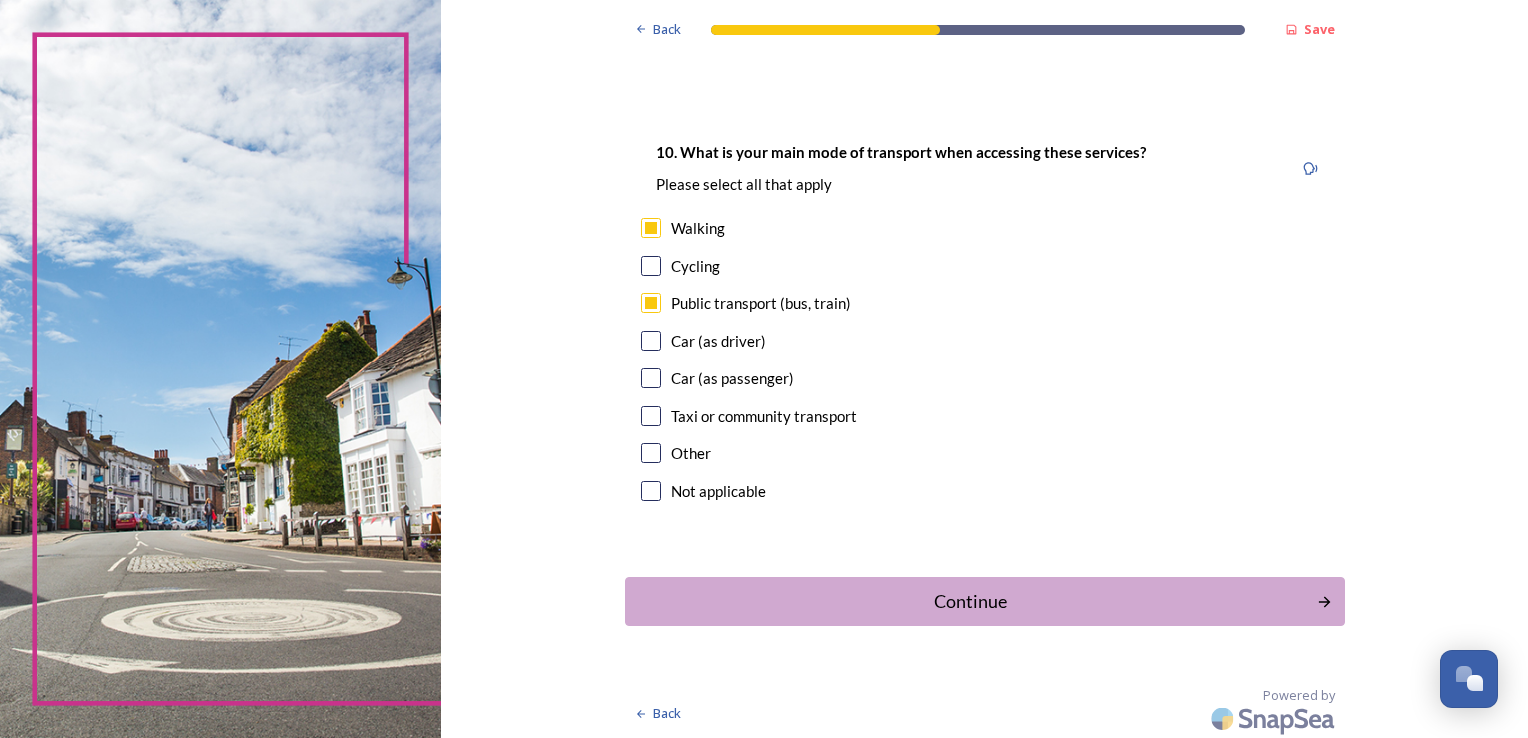 click at bounding box center (651, 341) 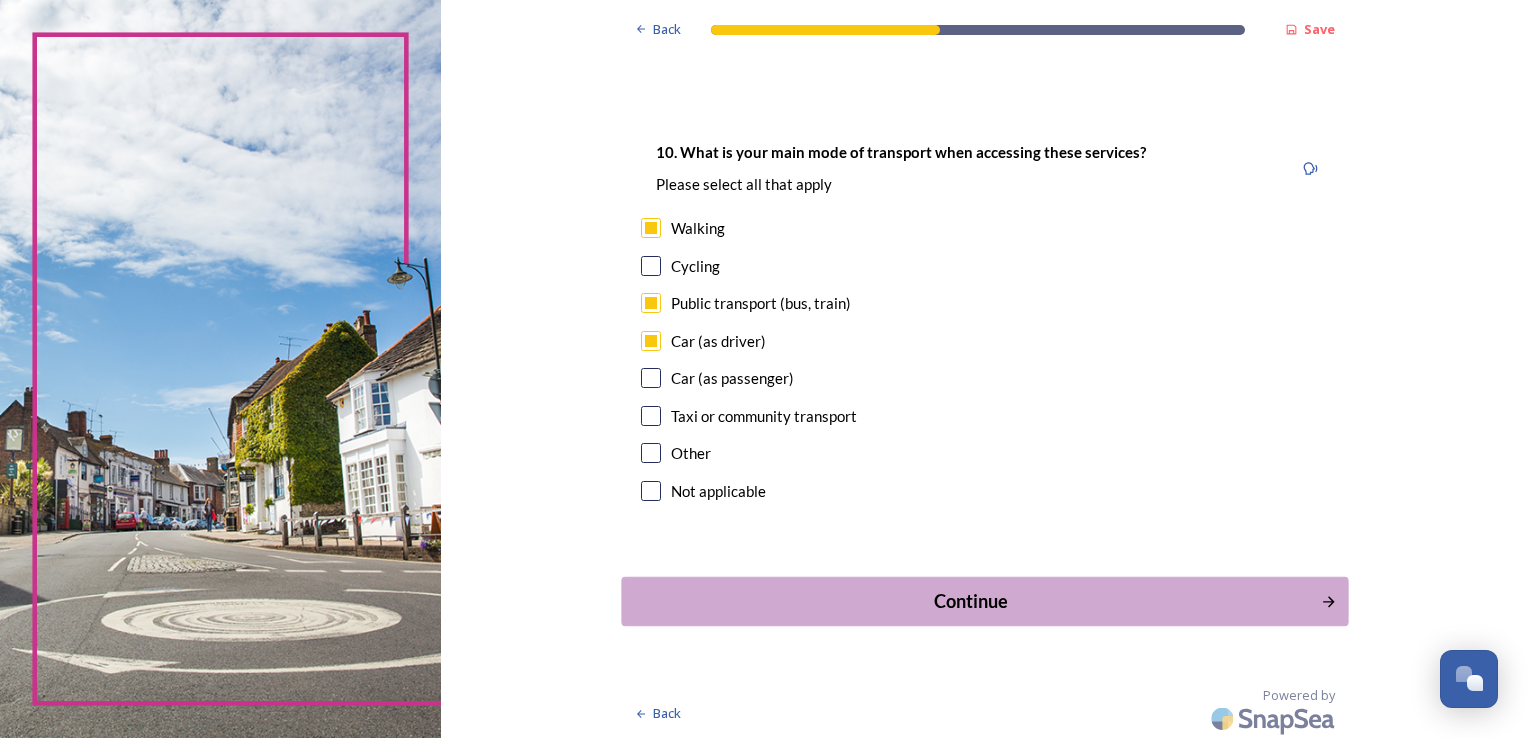 click on "Continue" at bounding box center (970, 601) 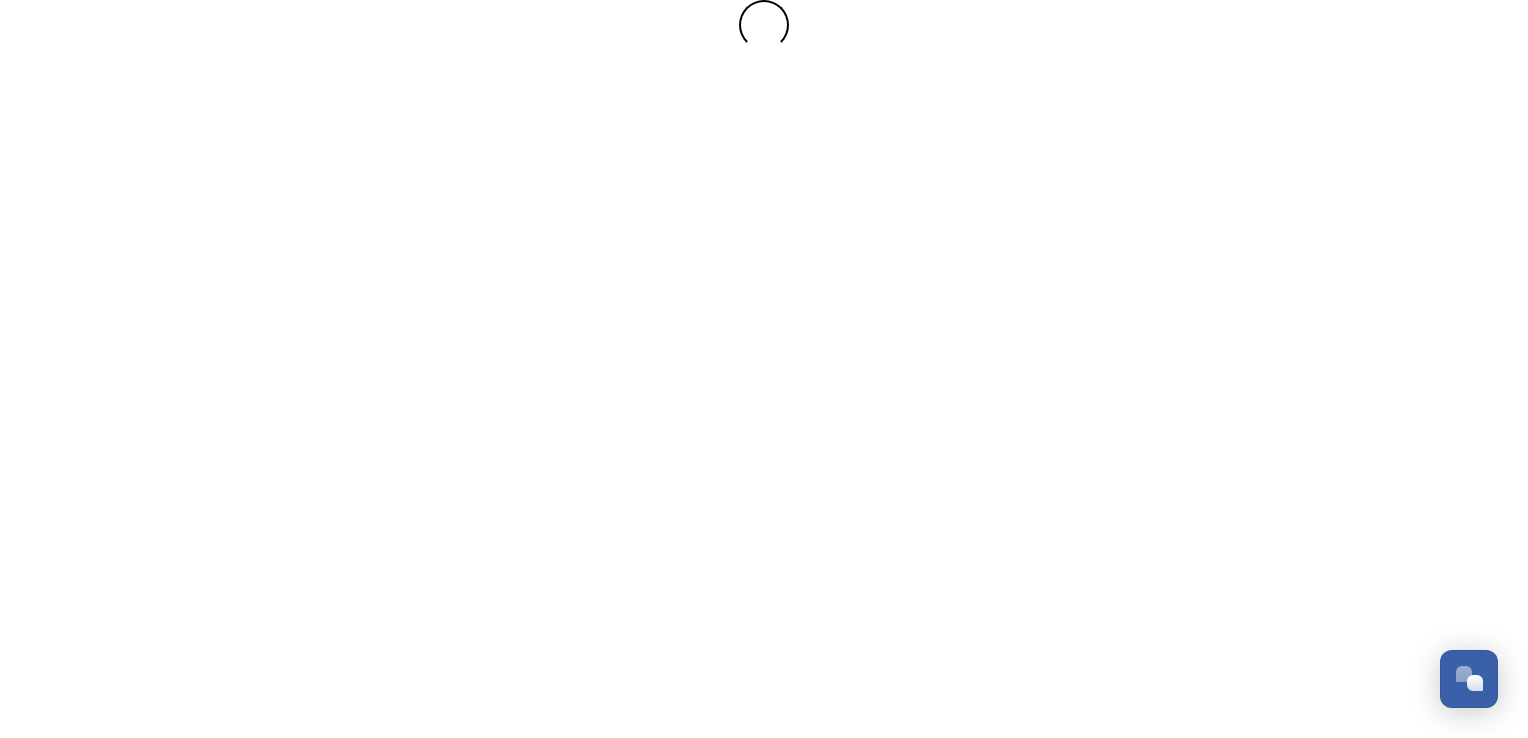scroll, scrollTop: 0, scrollLeft: 0, axis: both 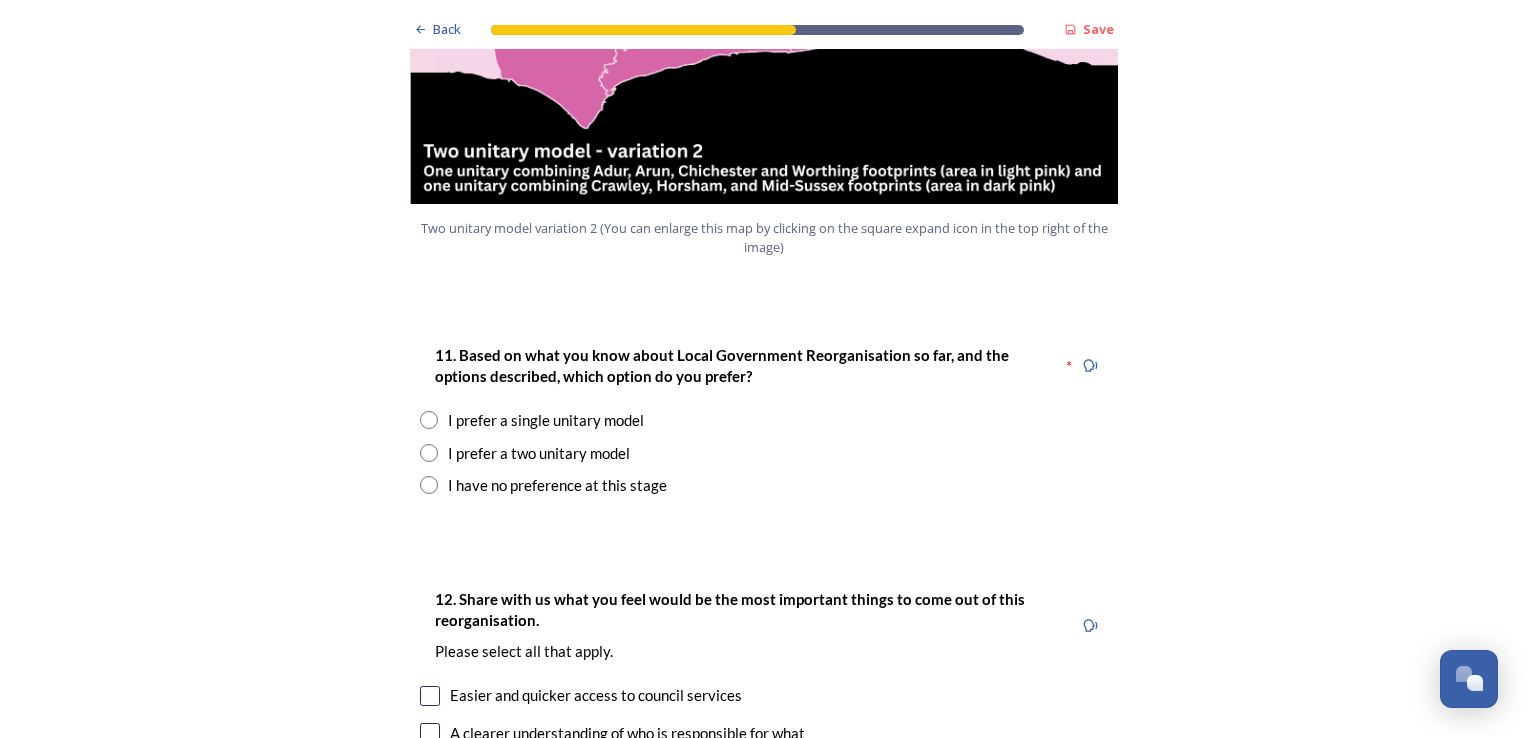 click at bounding box center [429, 453] 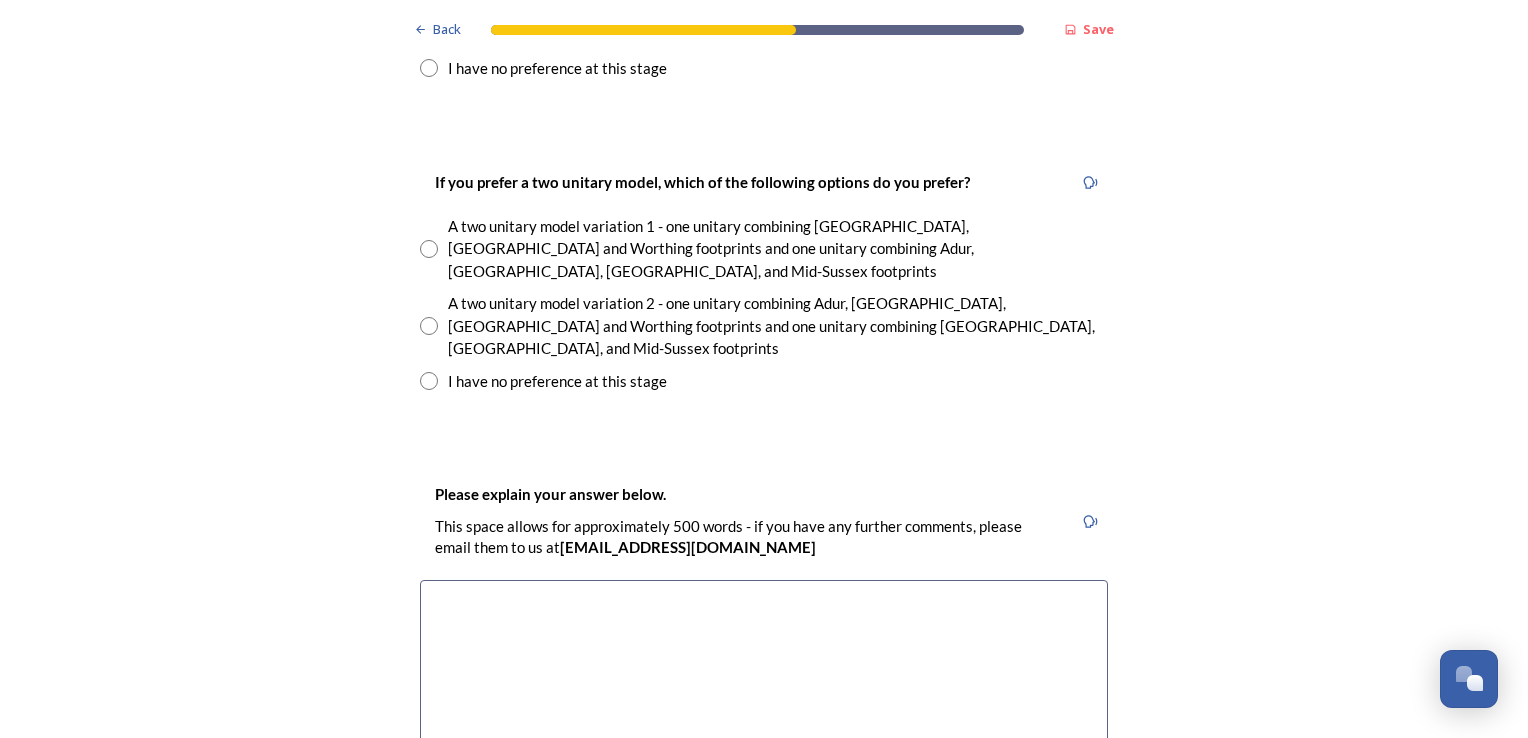 scroll, scrollTop: 2912, scrollLeft: 0, axis: vertical 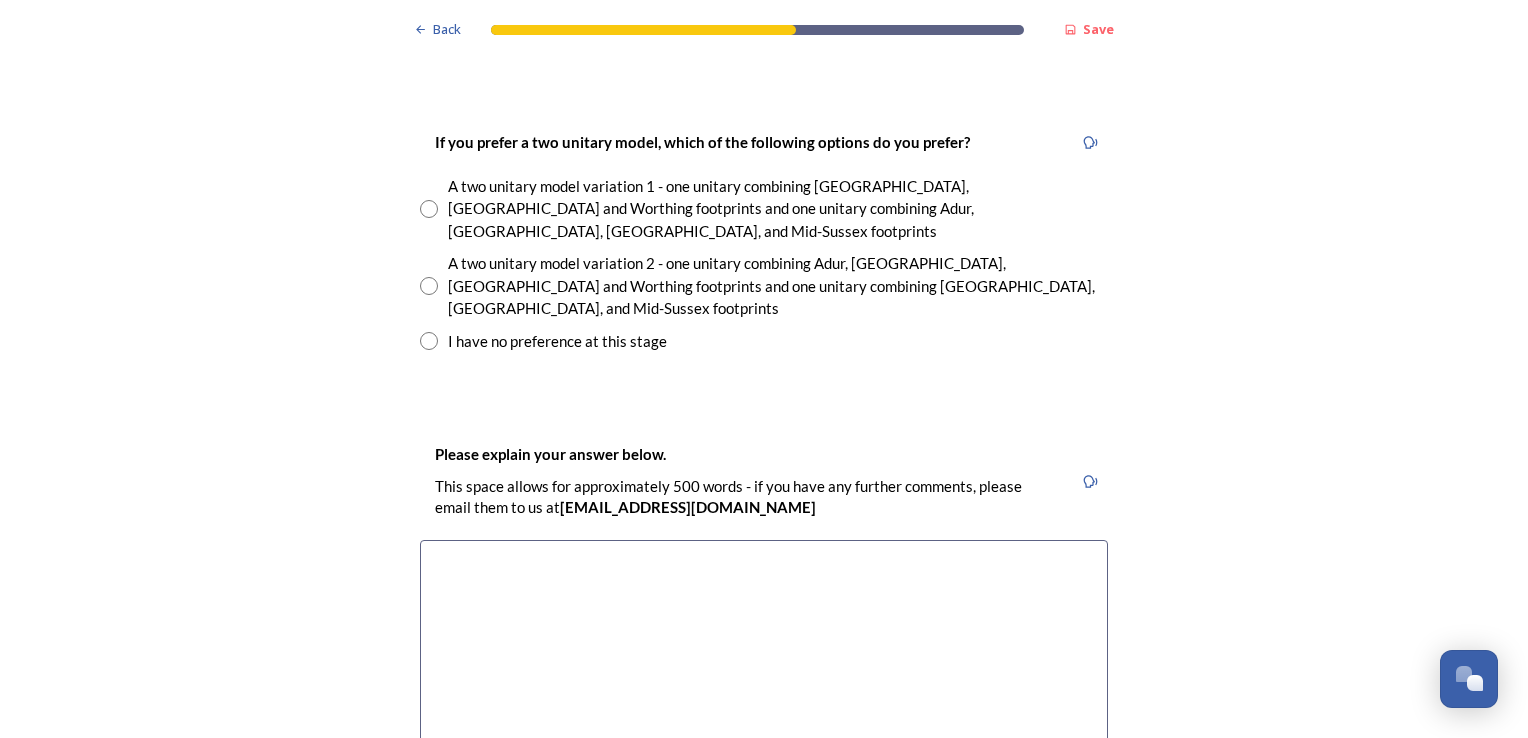 click at bounding box center [429, 286] 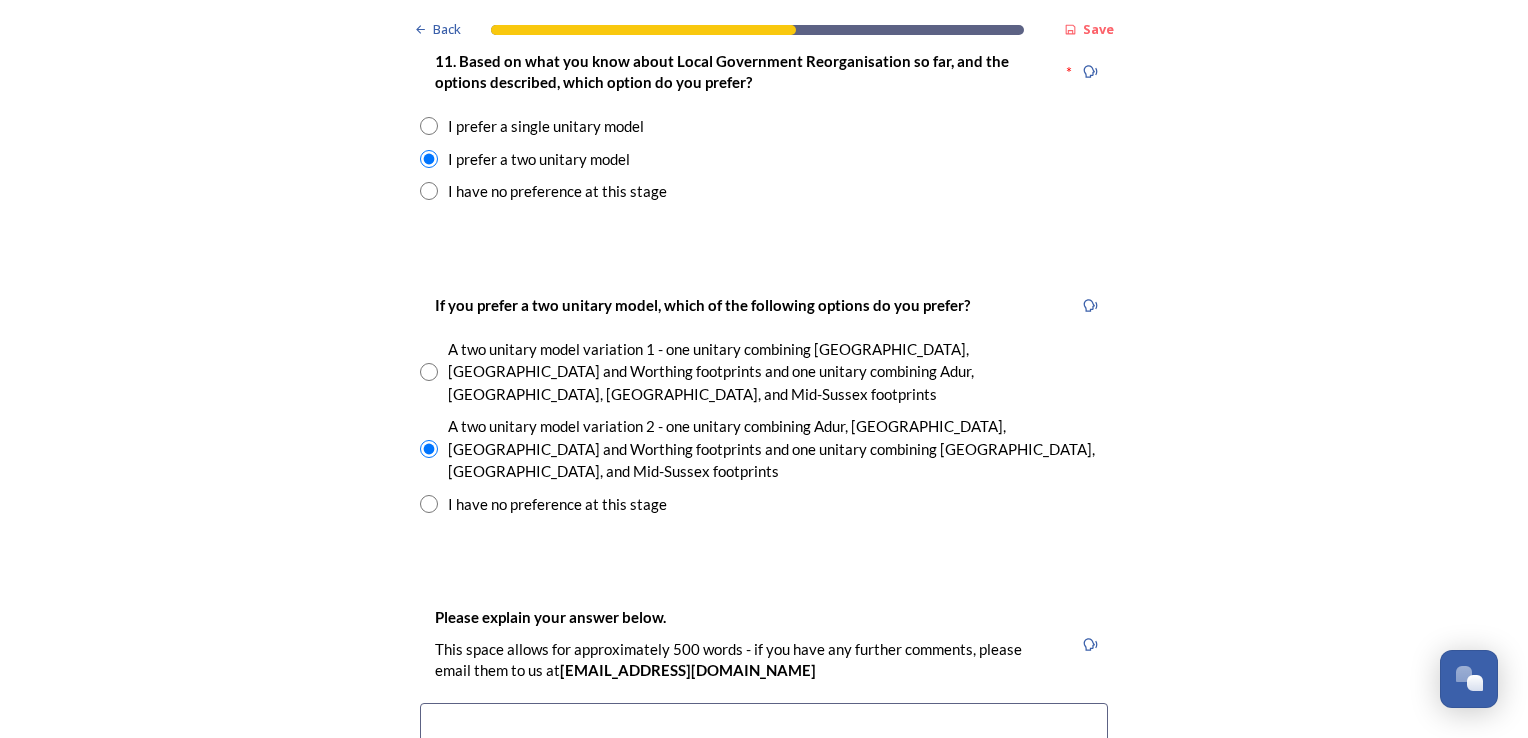 scroll, scrollTop: 2757, scrollLeft: 0, axis: vertical 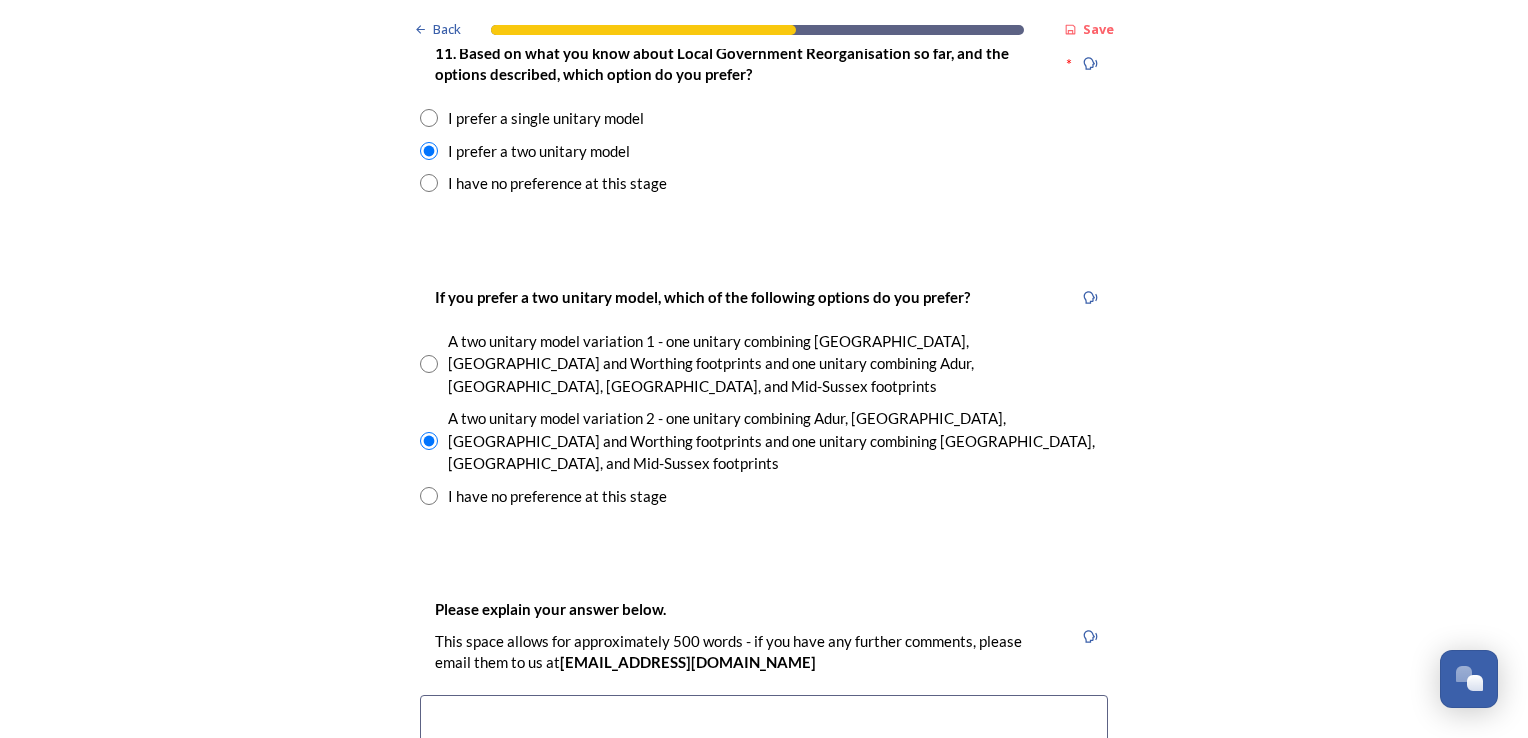 click at bounding box center (764, 807) 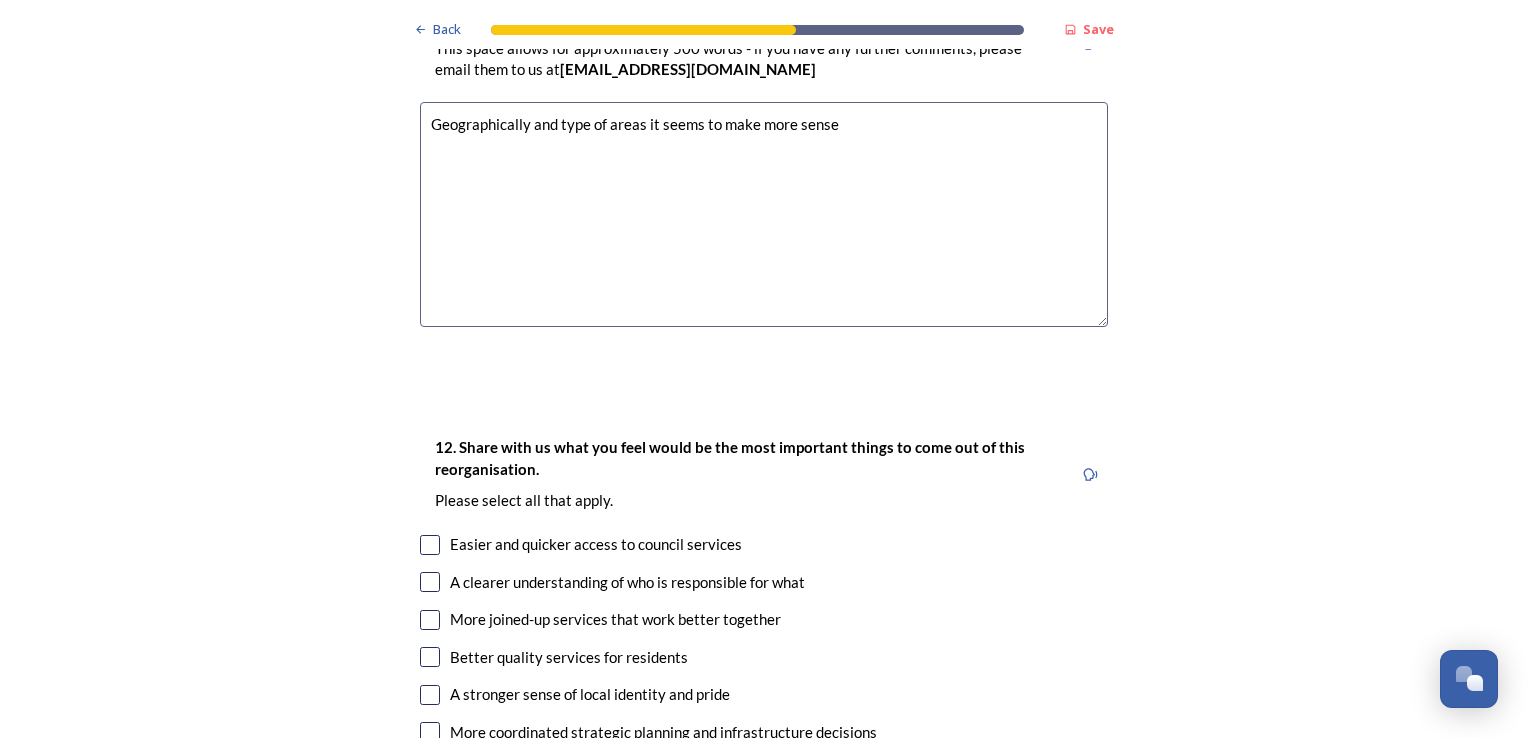 scroll, scrollTop: 3358, scrollLeft: 0, axis: vertical 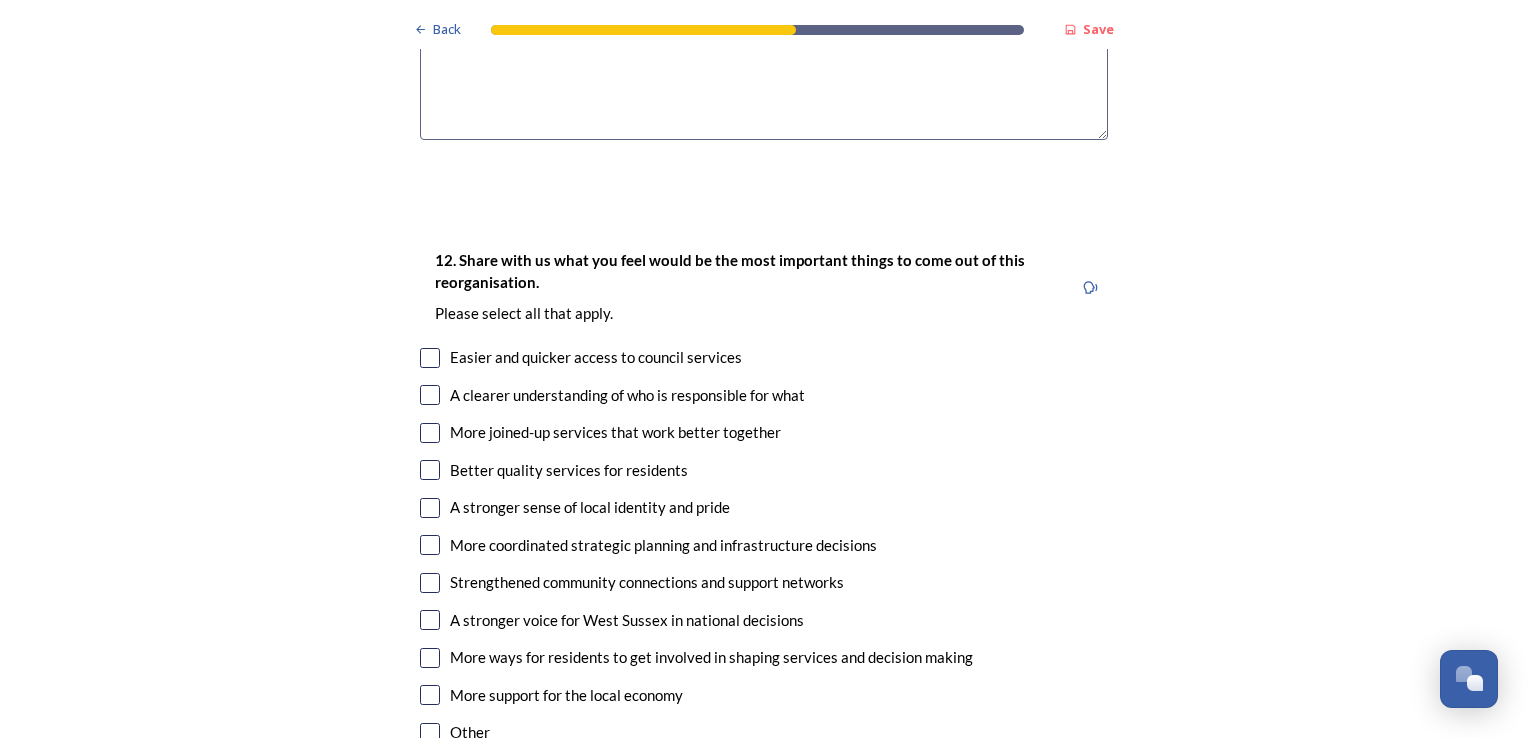 type on "Geographically and type of areas it seems to make more sense" 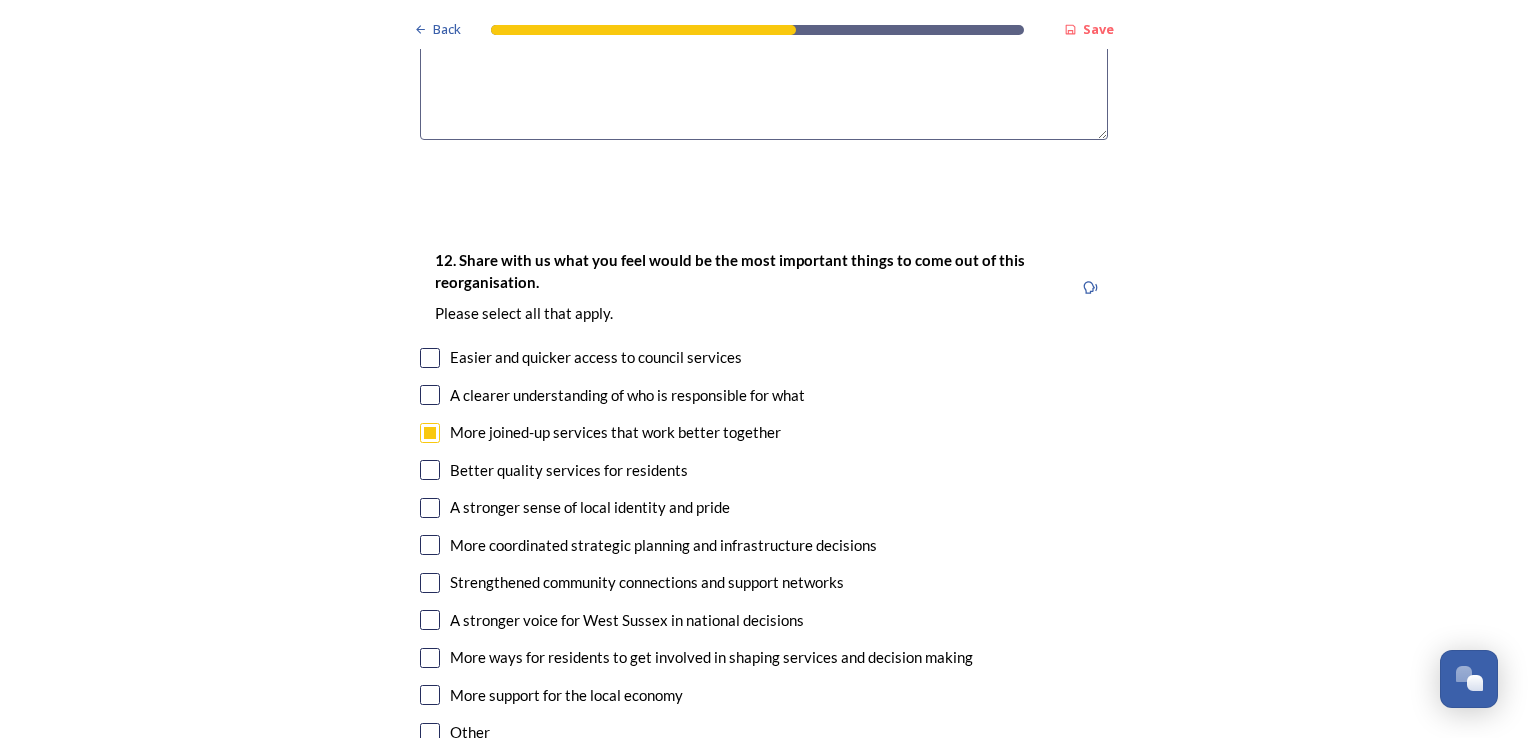 click at bounding box center [430, 470] 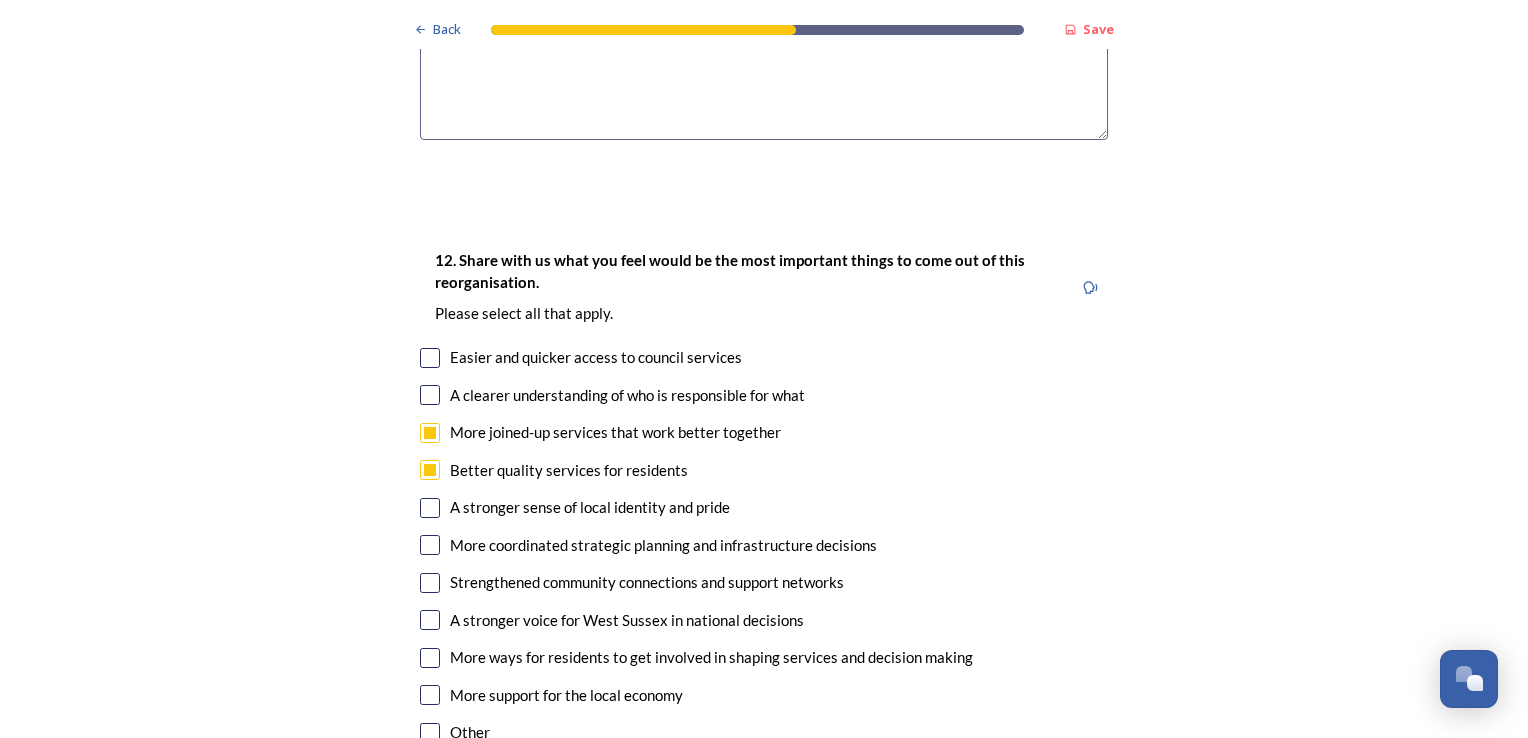 click at bounding box center [430, 508] 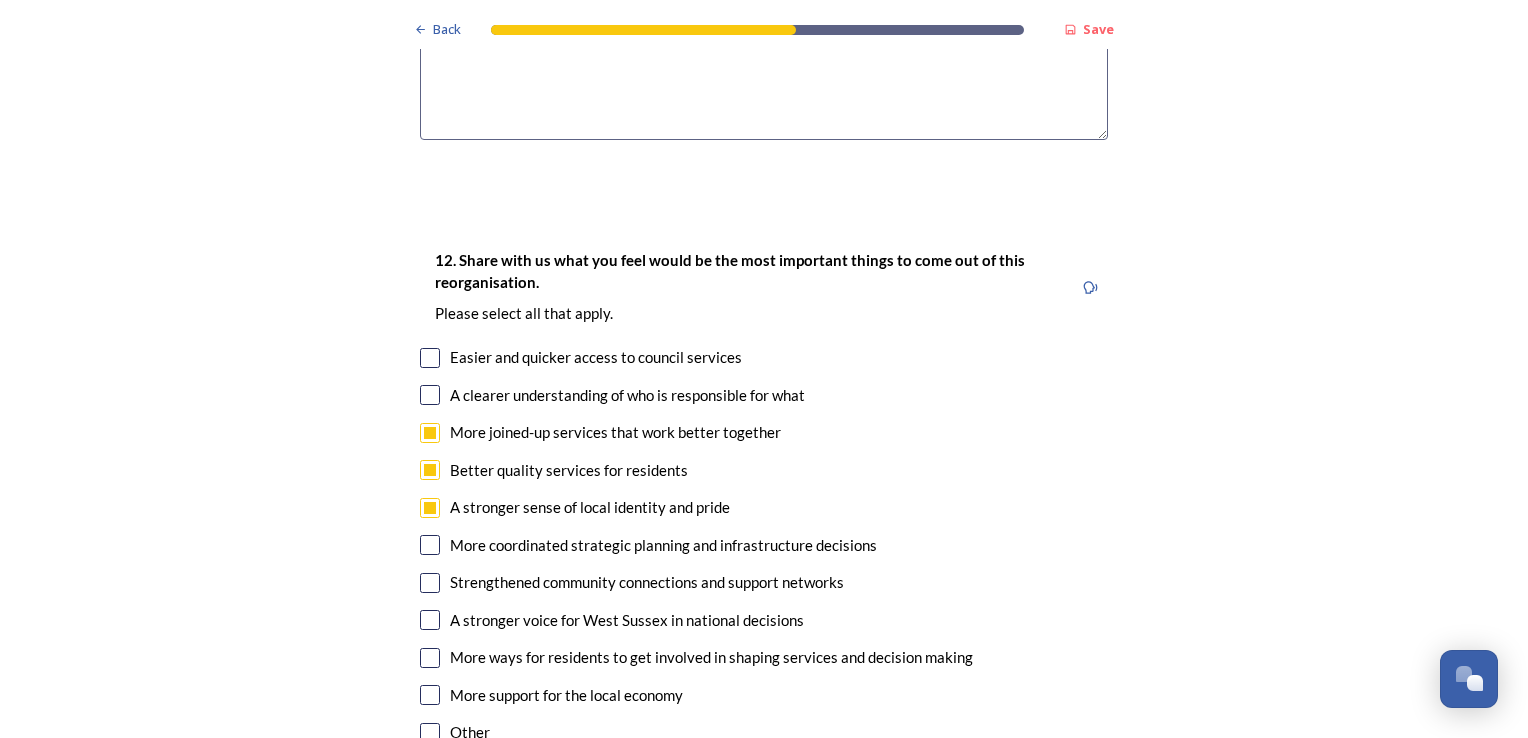 click at bounding box center (430, 545) 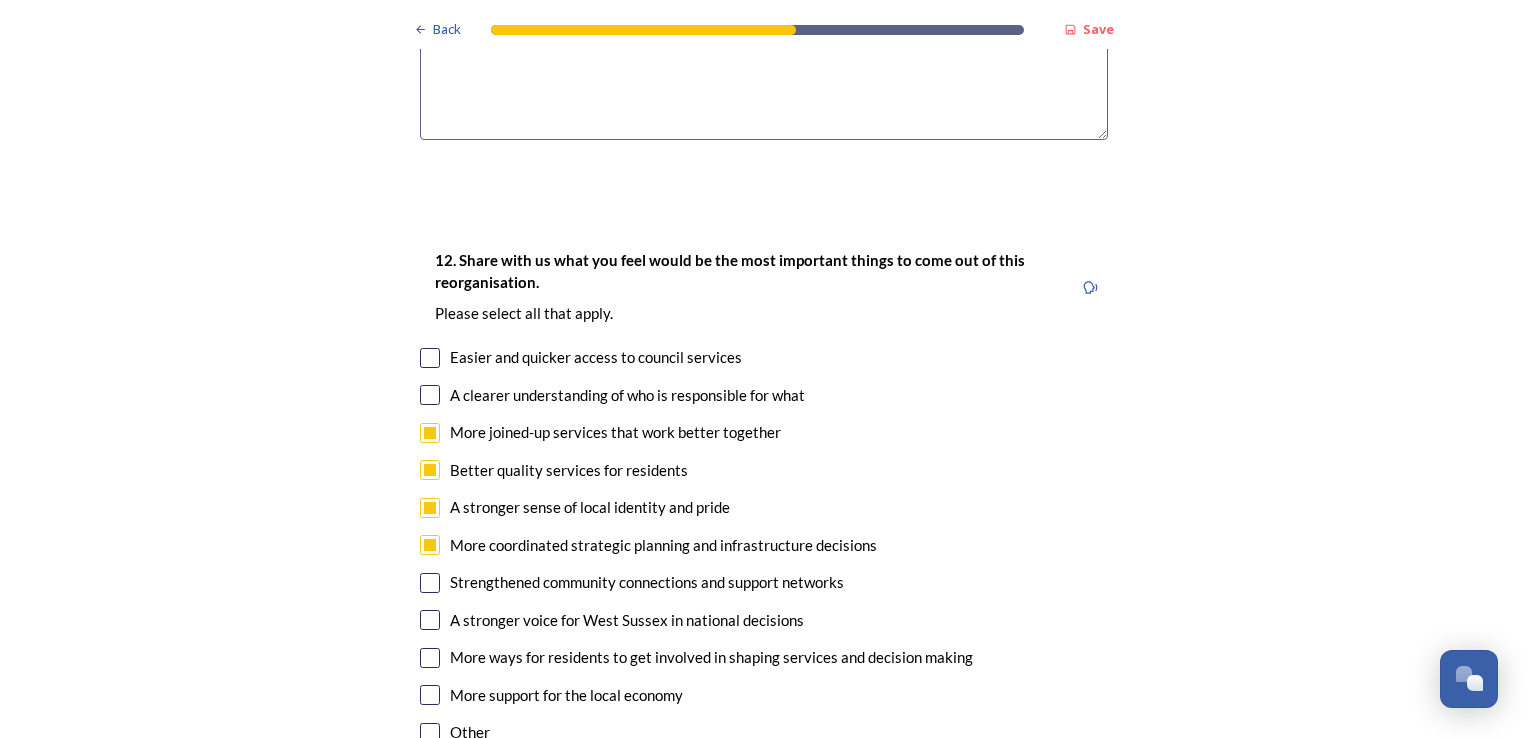 click at bounding box center (430, 583) 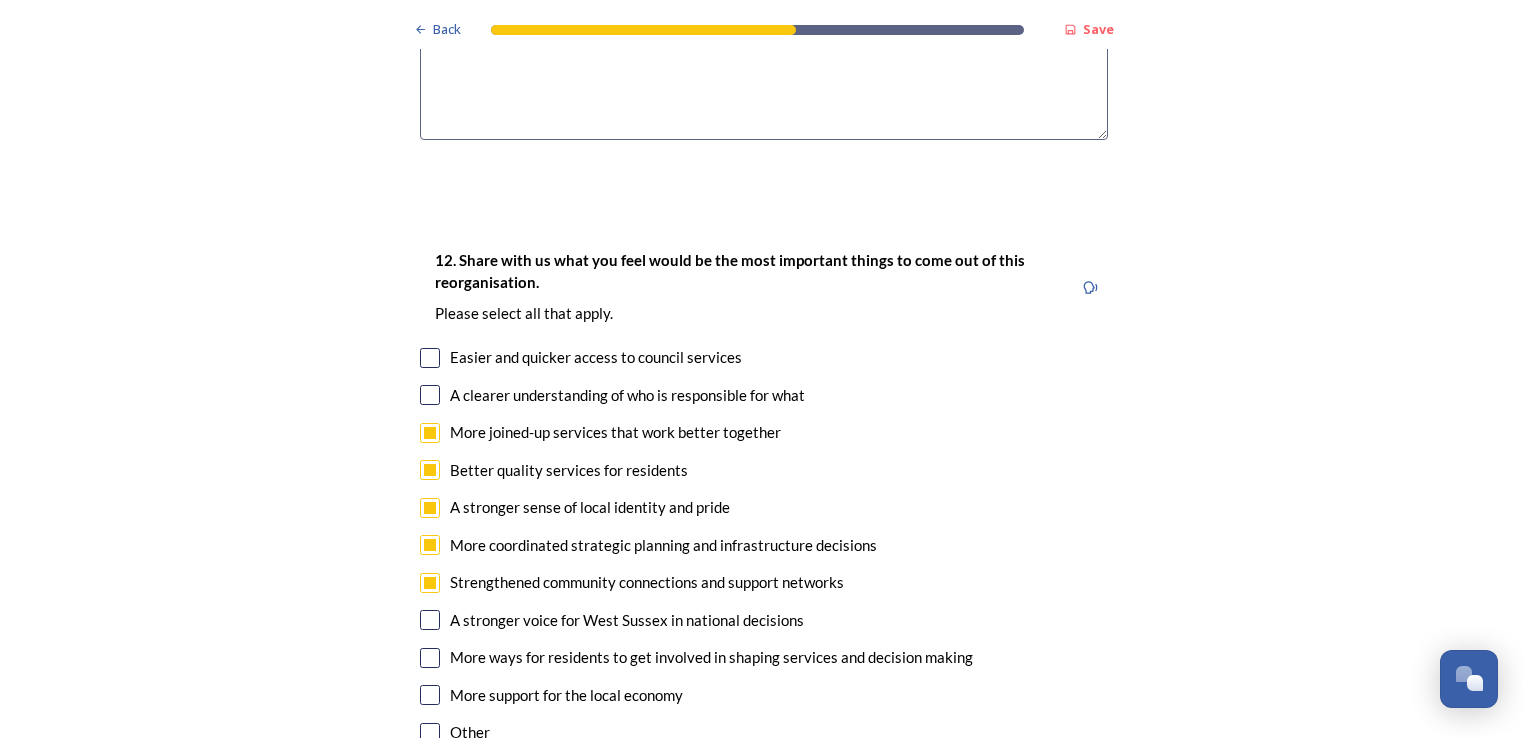 click at bounding box center (430, 620) 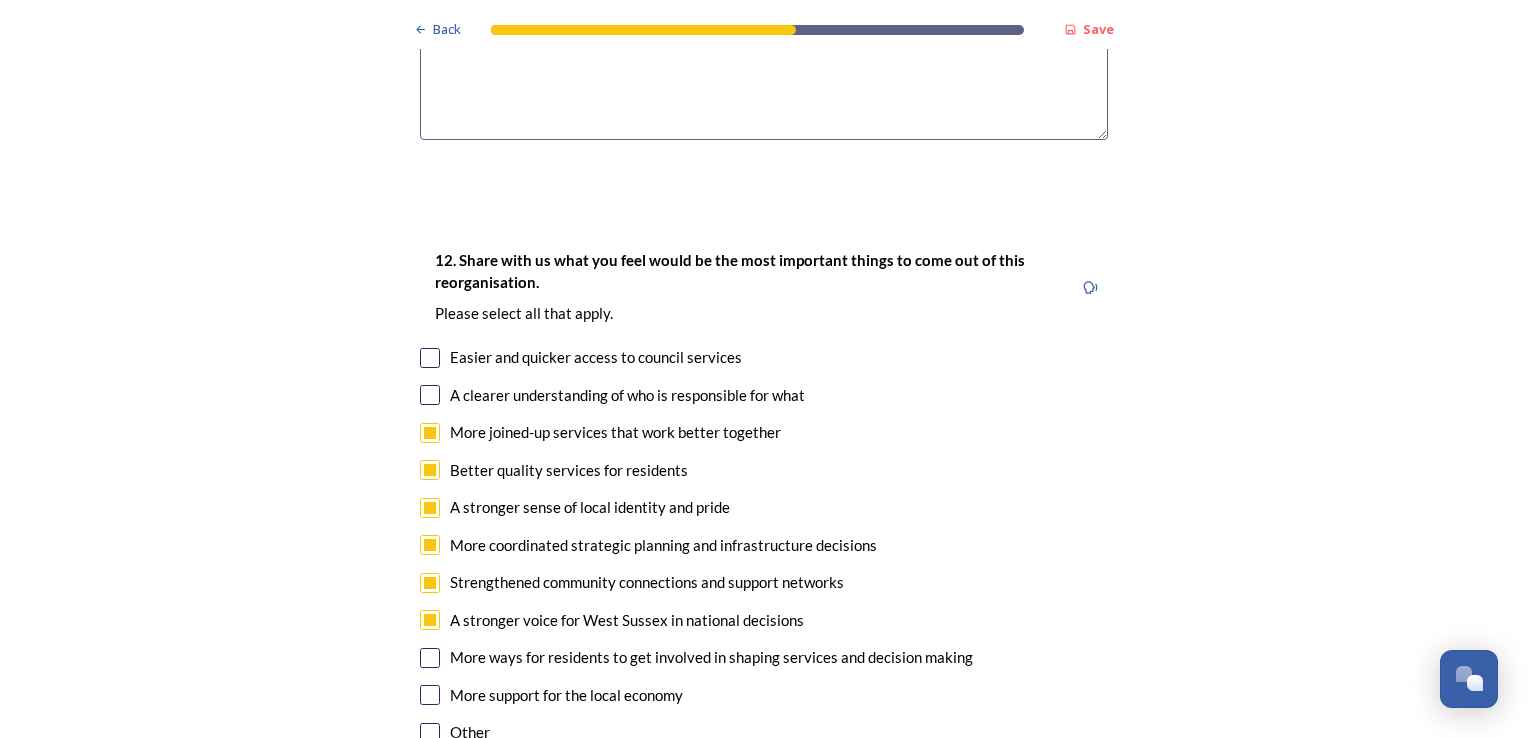 click on "More ways for residents to get involved in shaping services and decision making" at bounding box center (711, 657) 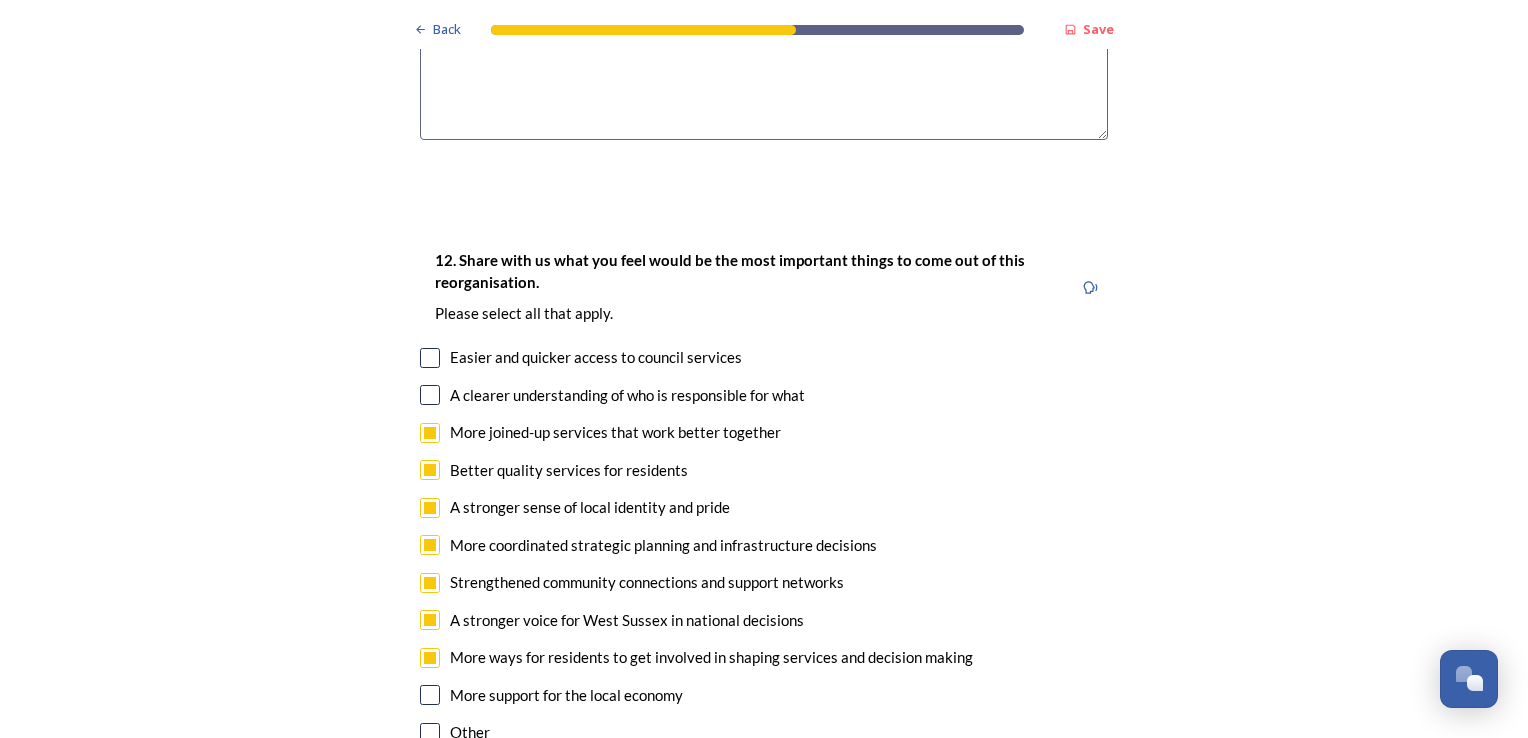 checkbox on "true" 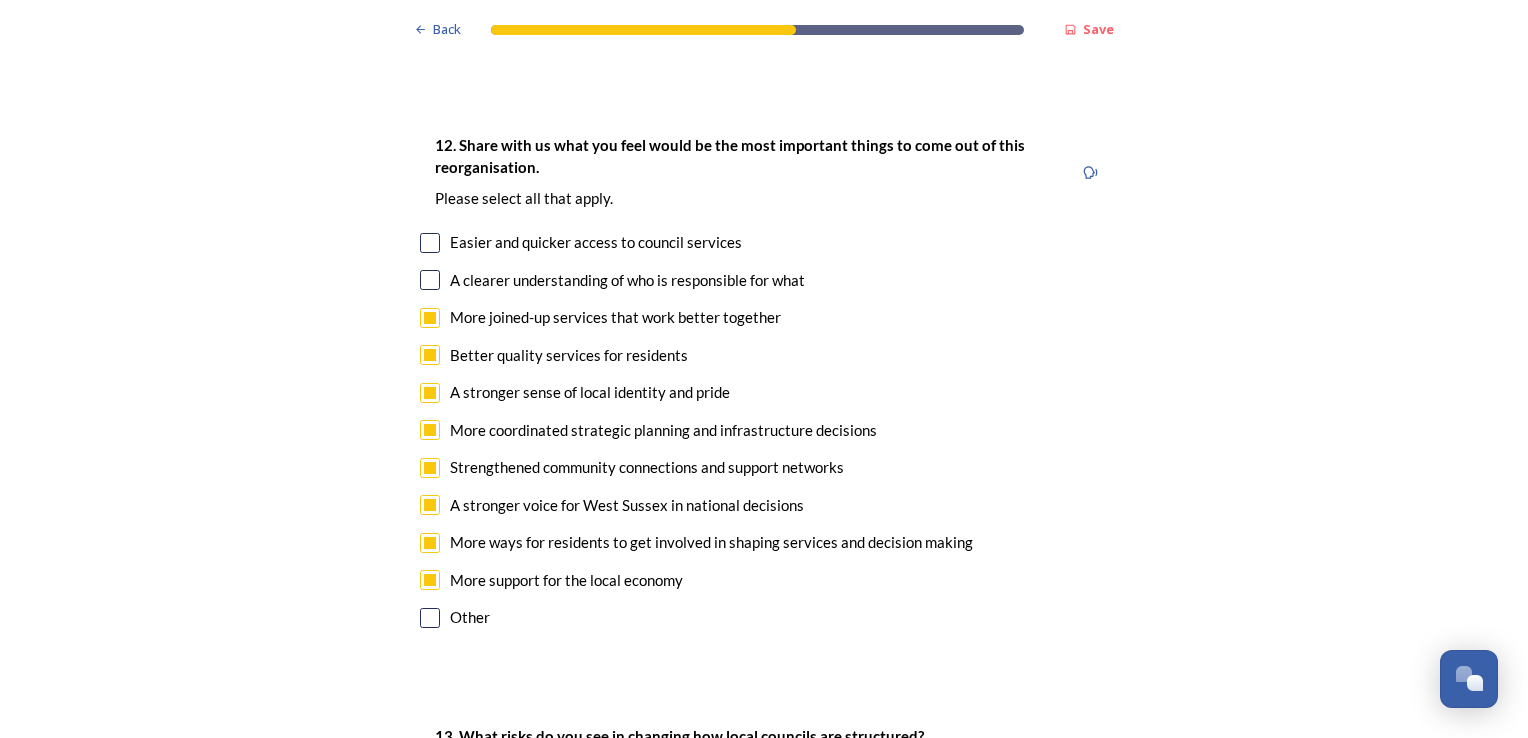 scroll, scrollTop: 3621, scrollLeft: 0, axis: vertical 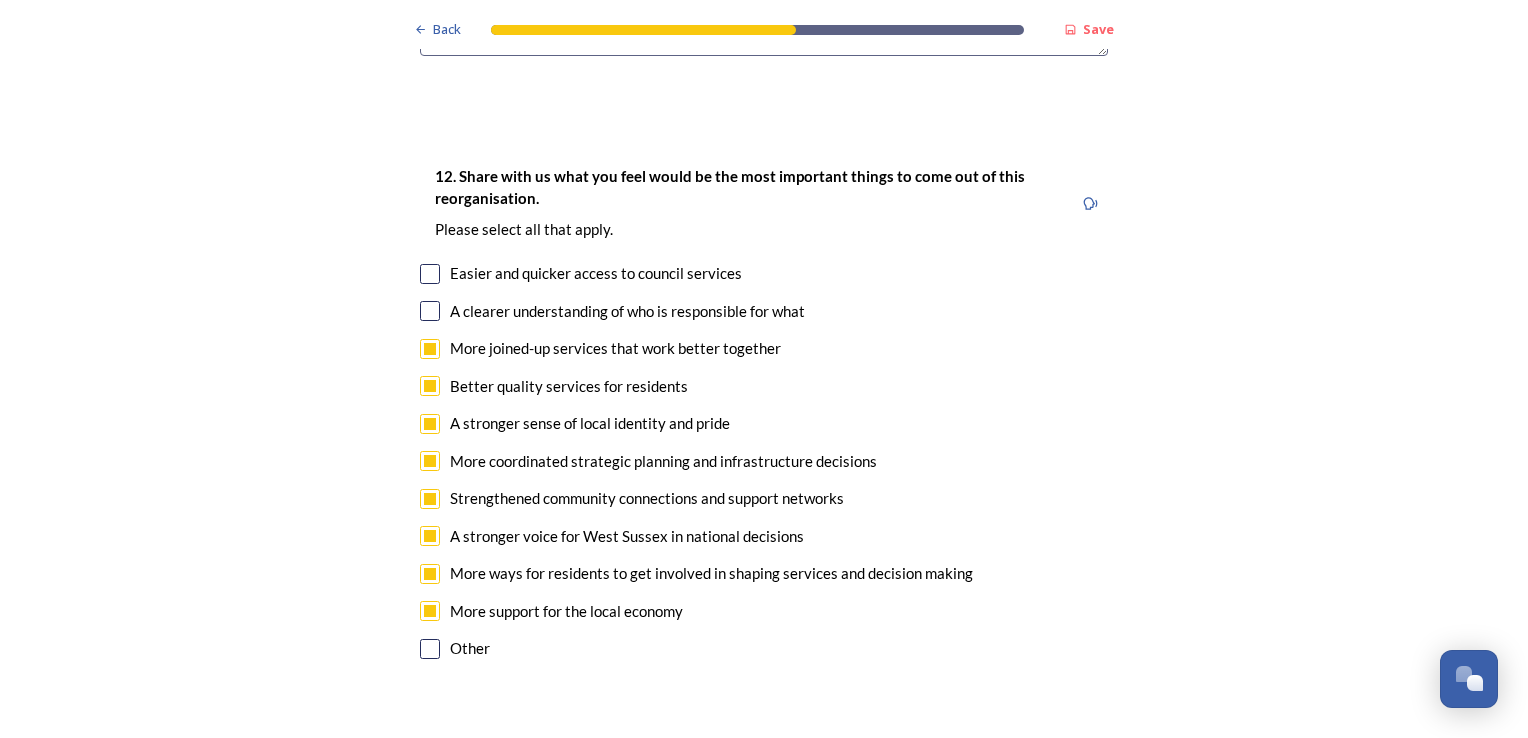 click at bounding box center (430, 649) 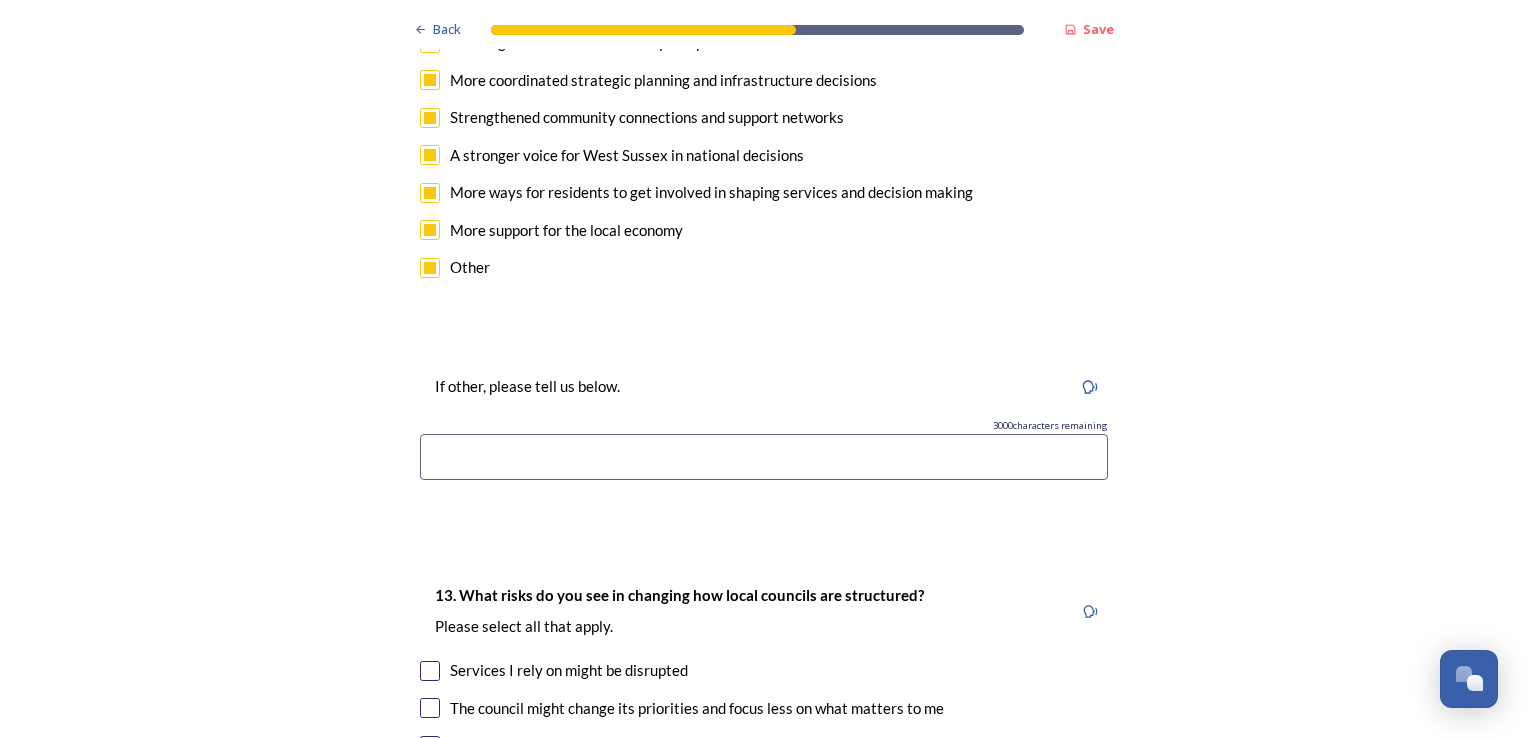 scroll, scrollTop: 4100, scrollLeft: 0, axis: vertical 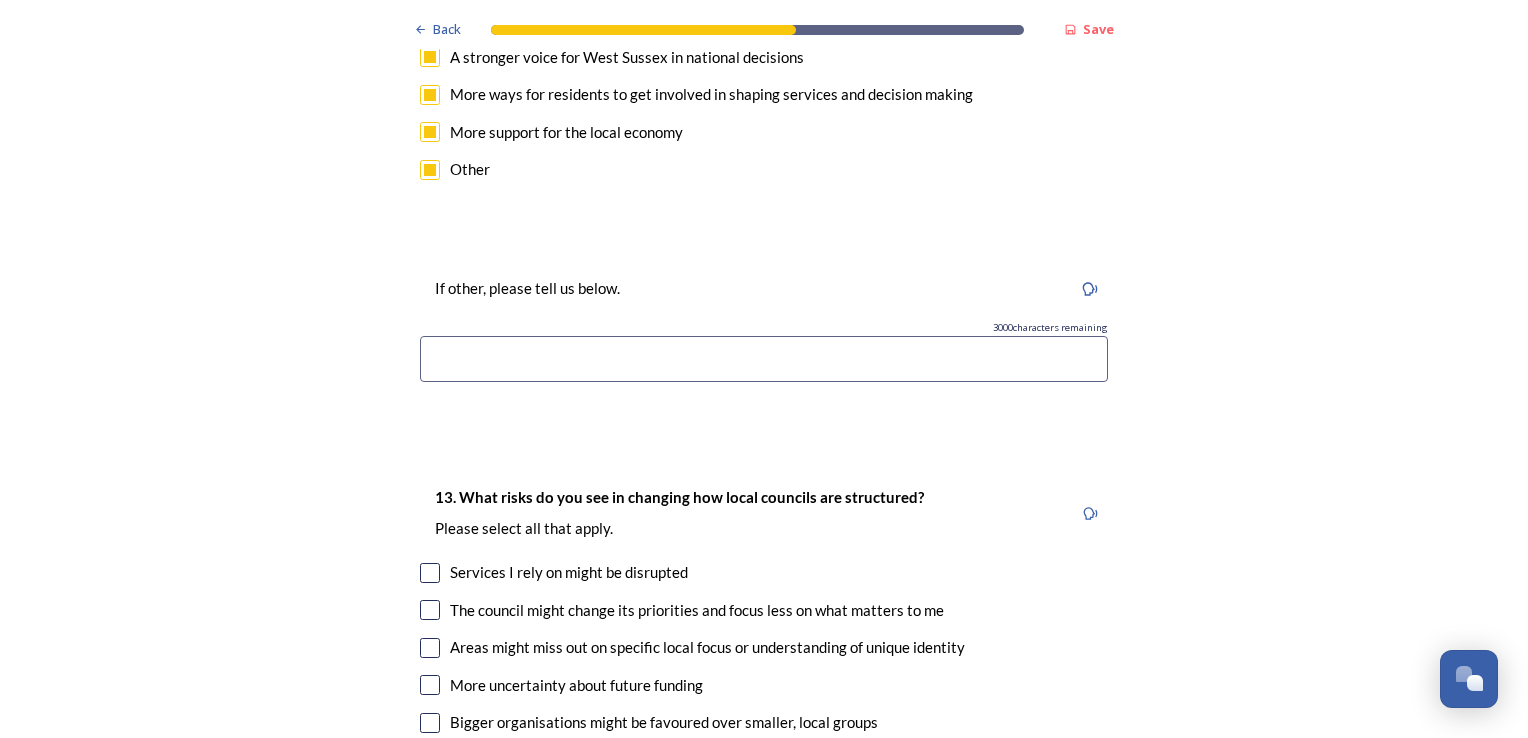 click at bounding box center [764, 359] 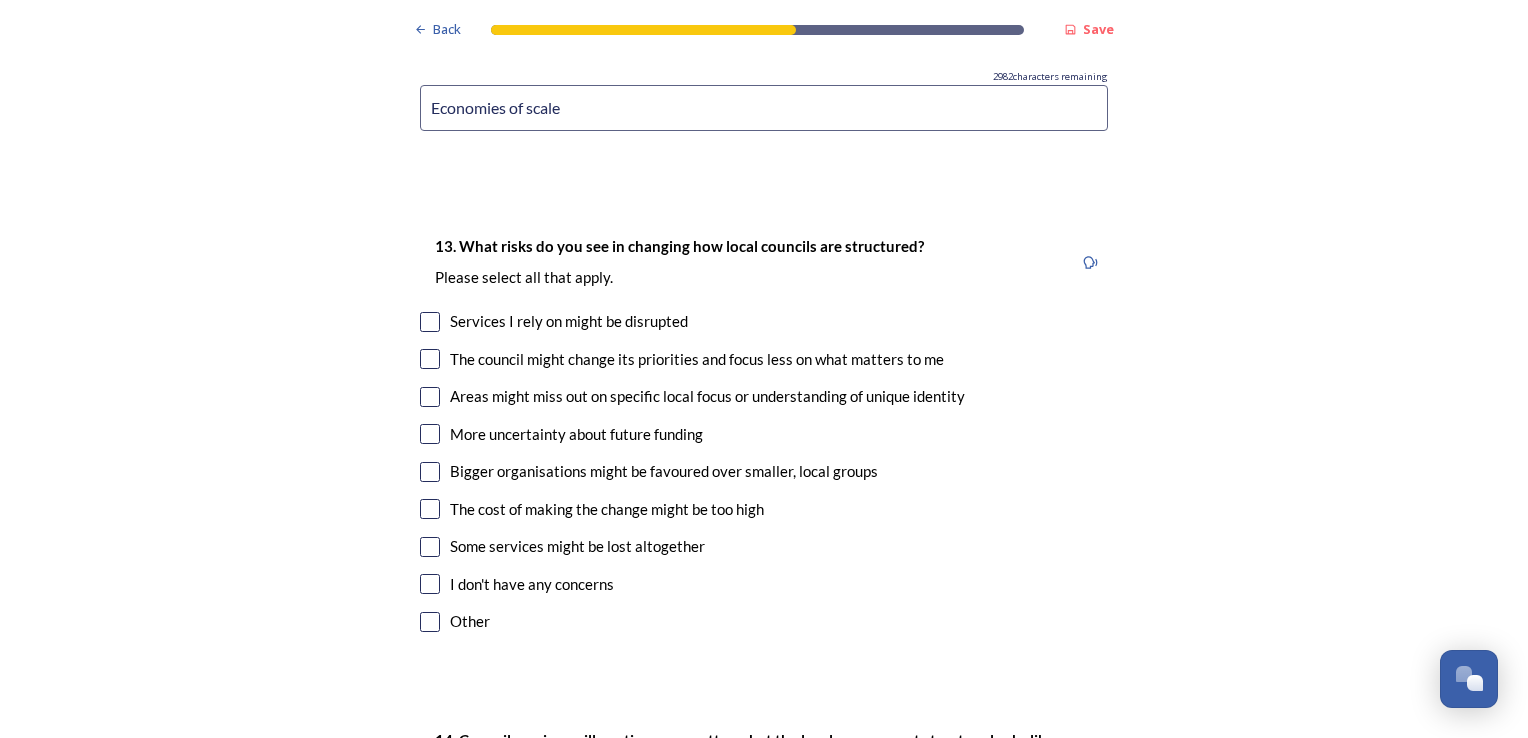 scroll, scrollTop: 4392, scrollLeft: 0, axis: vertical 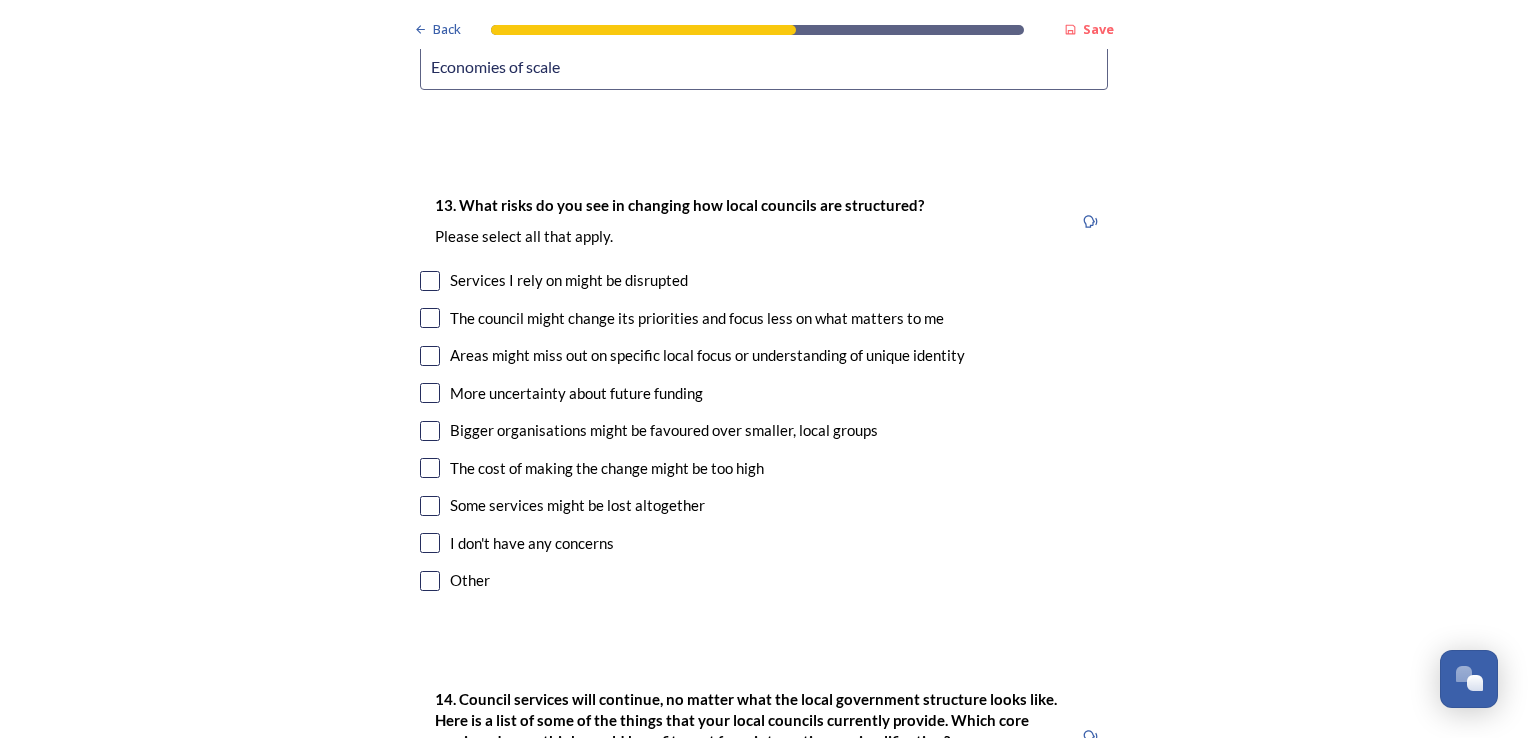 type on "Economies of scale" 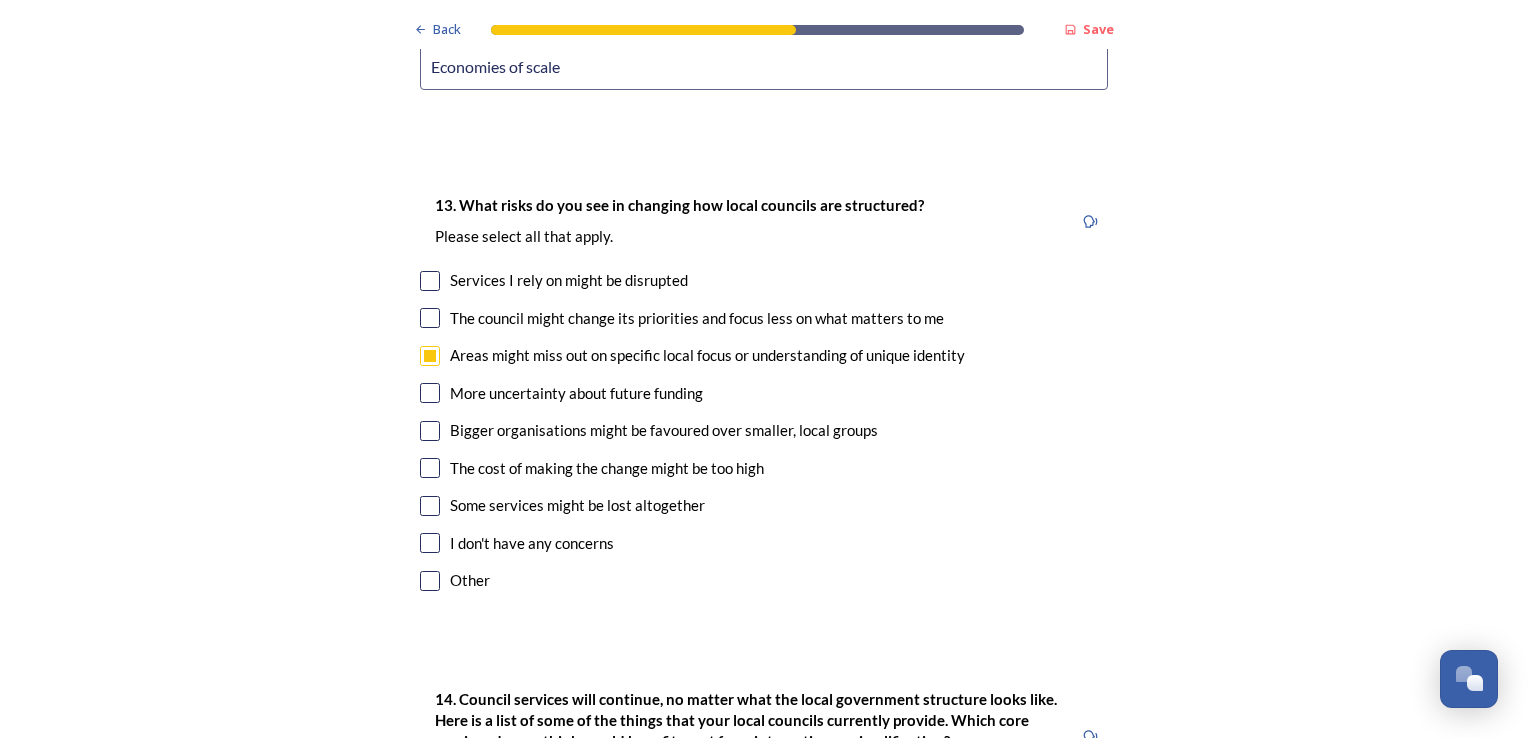 click at bounding box center (430, 468) 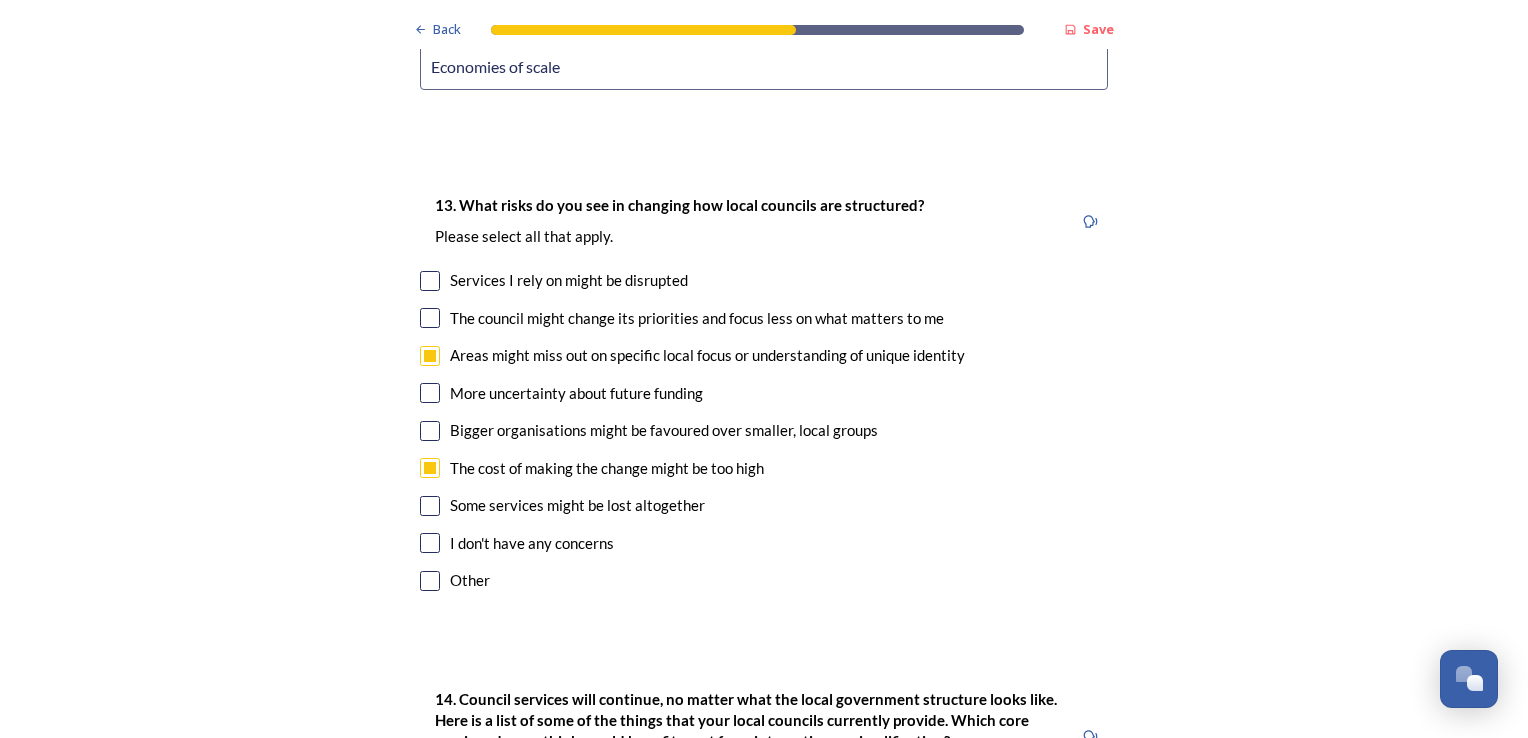 click on "Some services might be lost altogether" at bounding box center (764, 505) 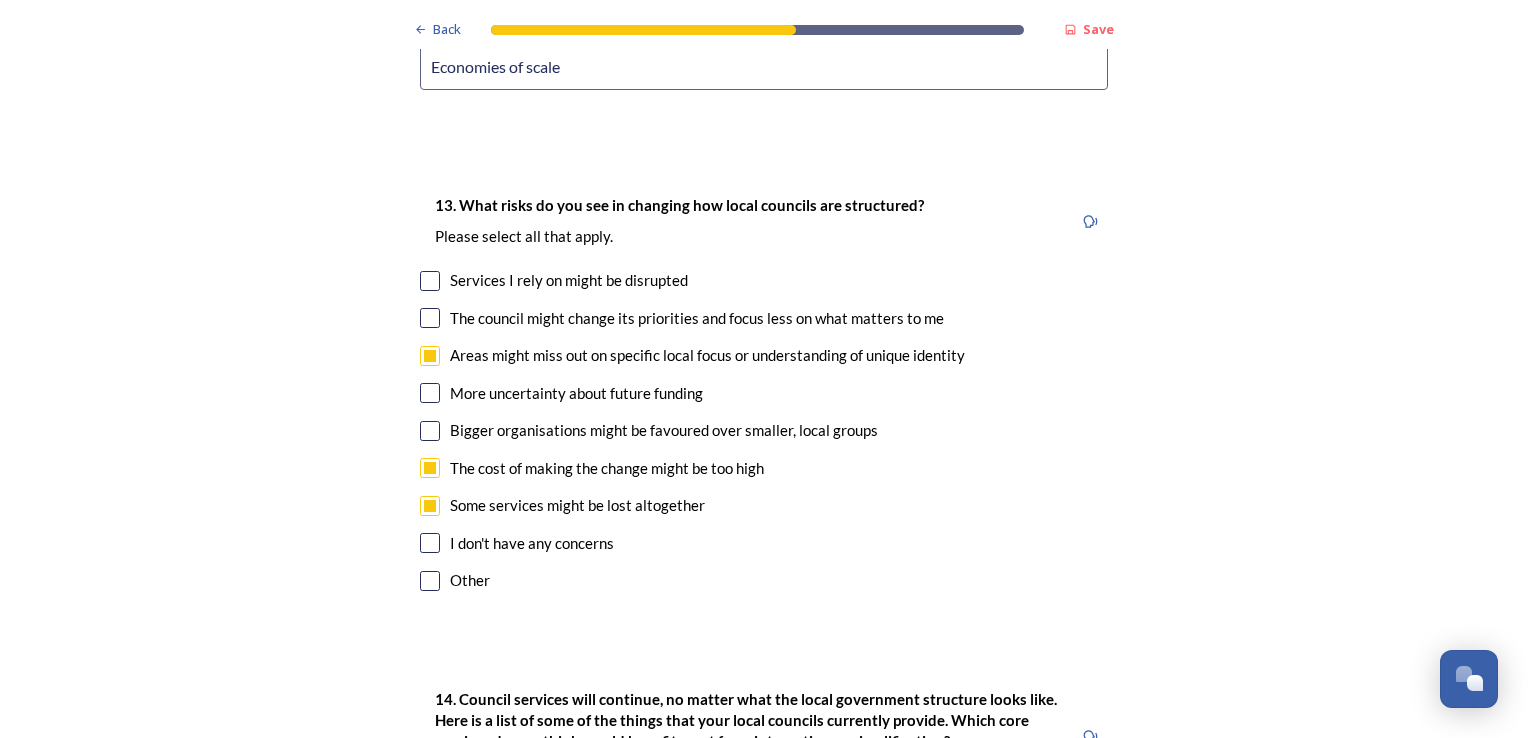 checkbox on "true" 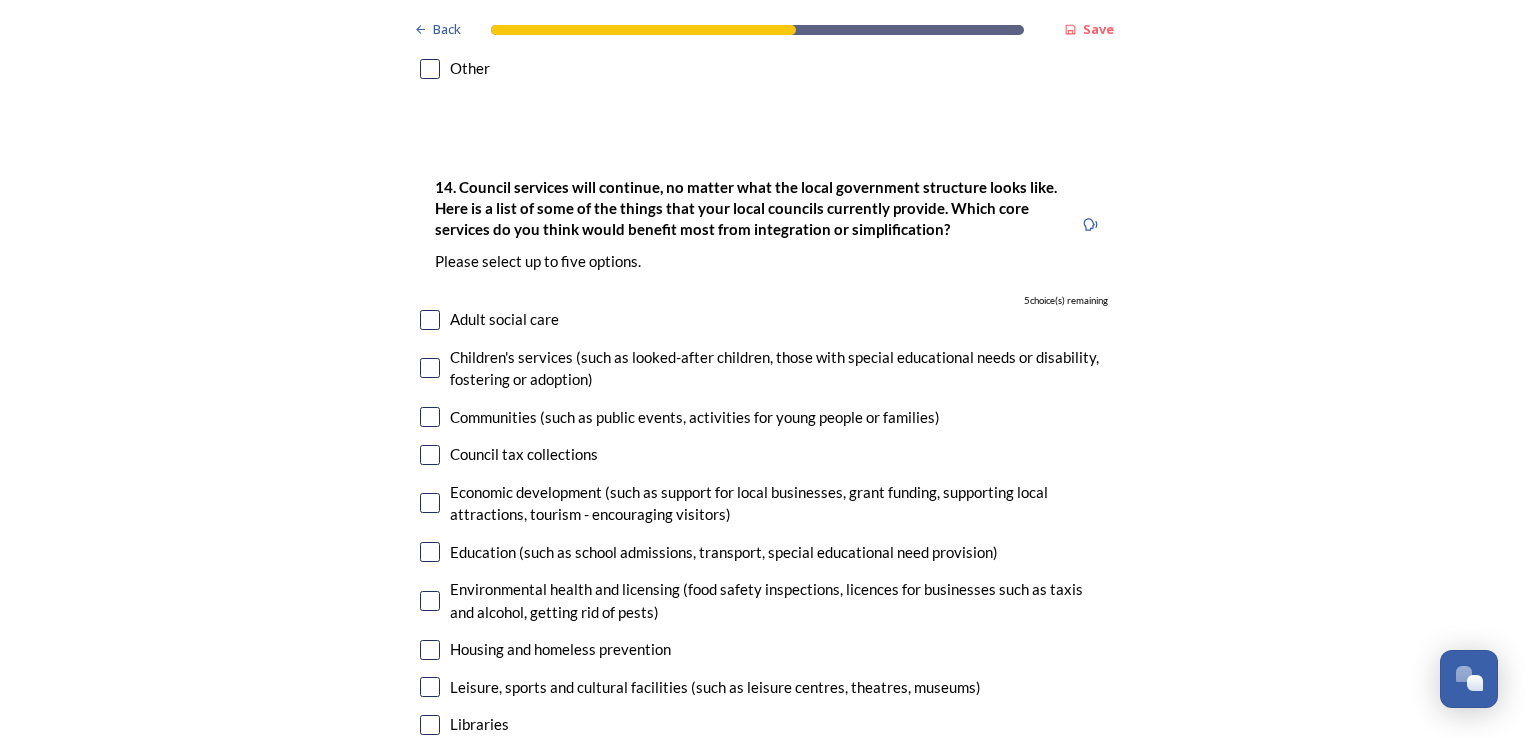 scroll, scrollTop: 4945, scrollLeft: 0, axis: vertical 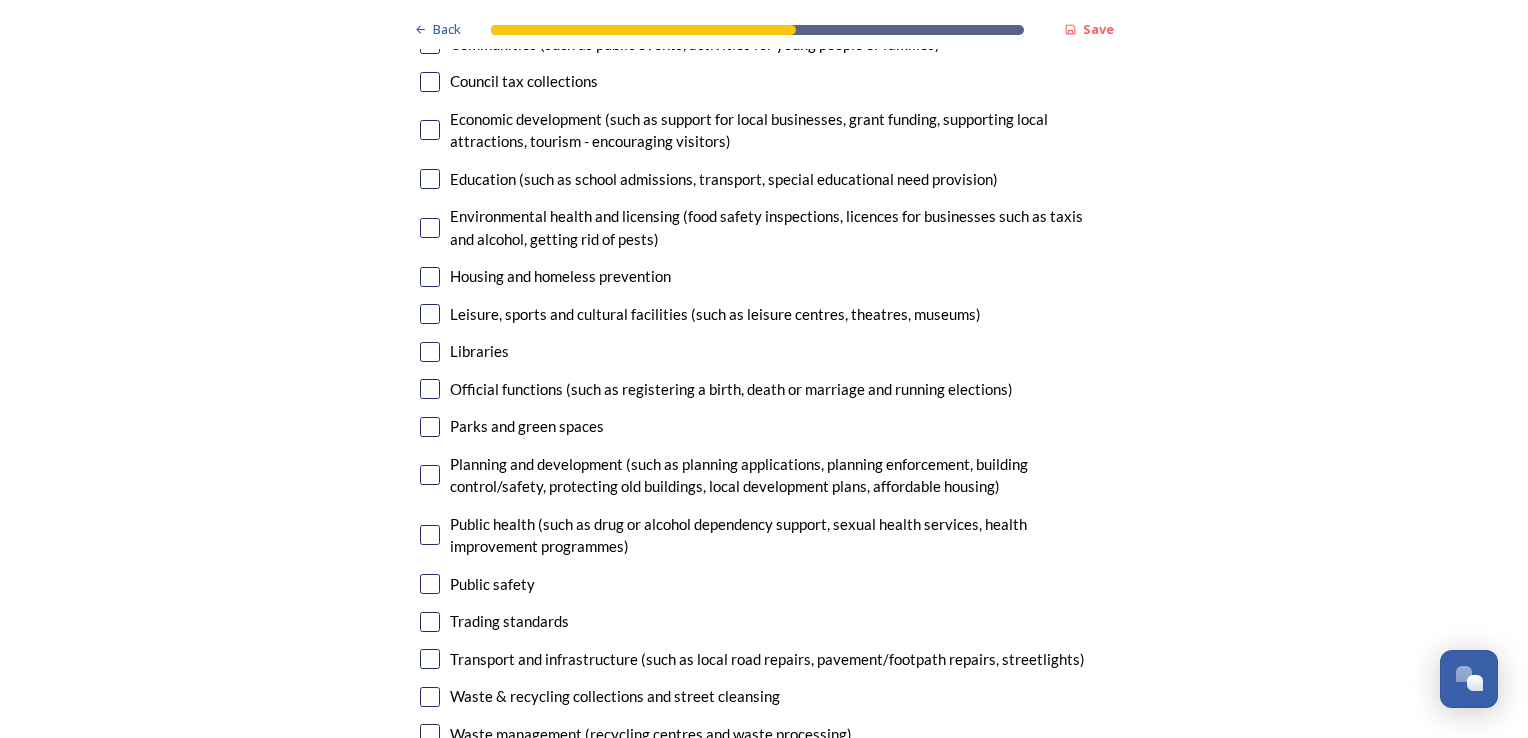 click at bounding box center [430, 475] 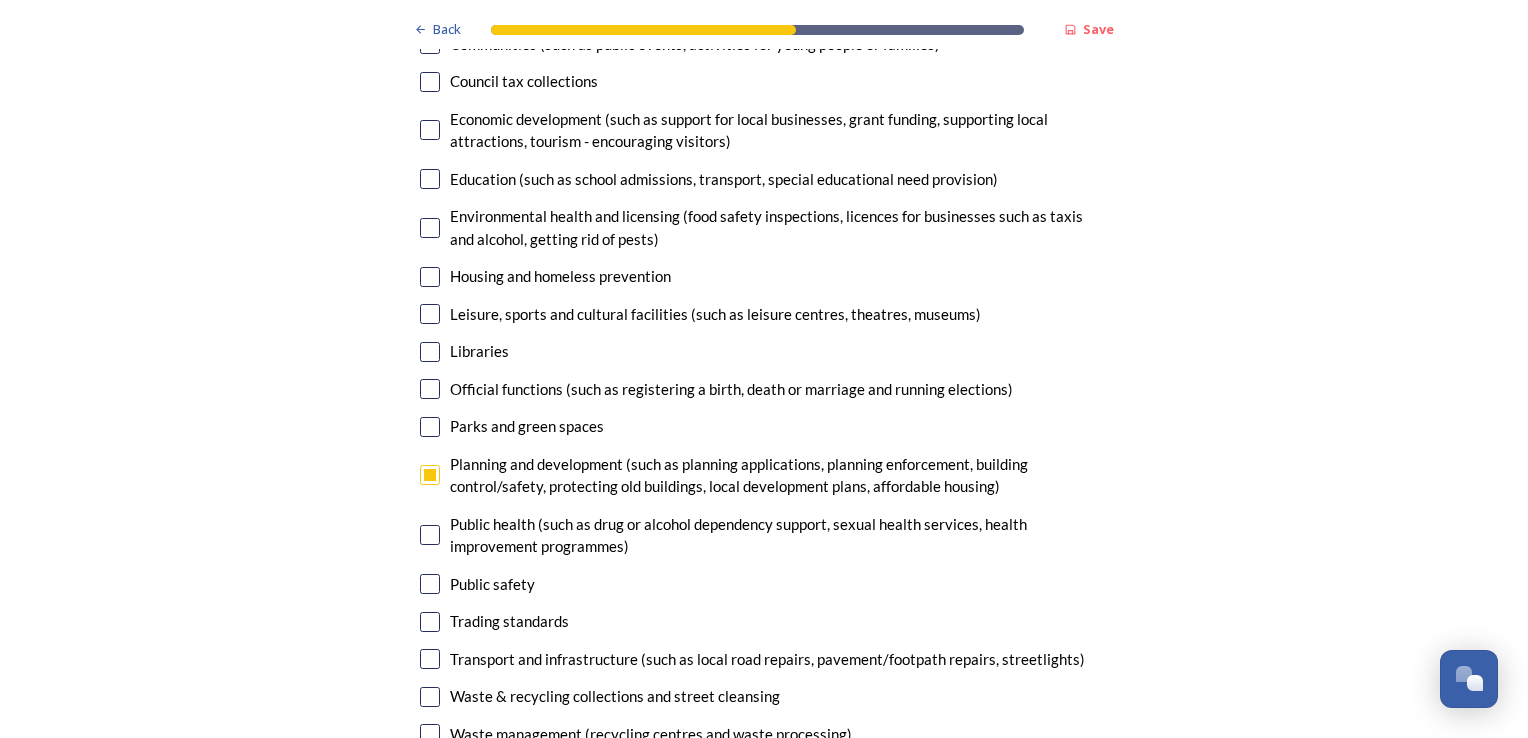 click at bounding box center (430, 535) 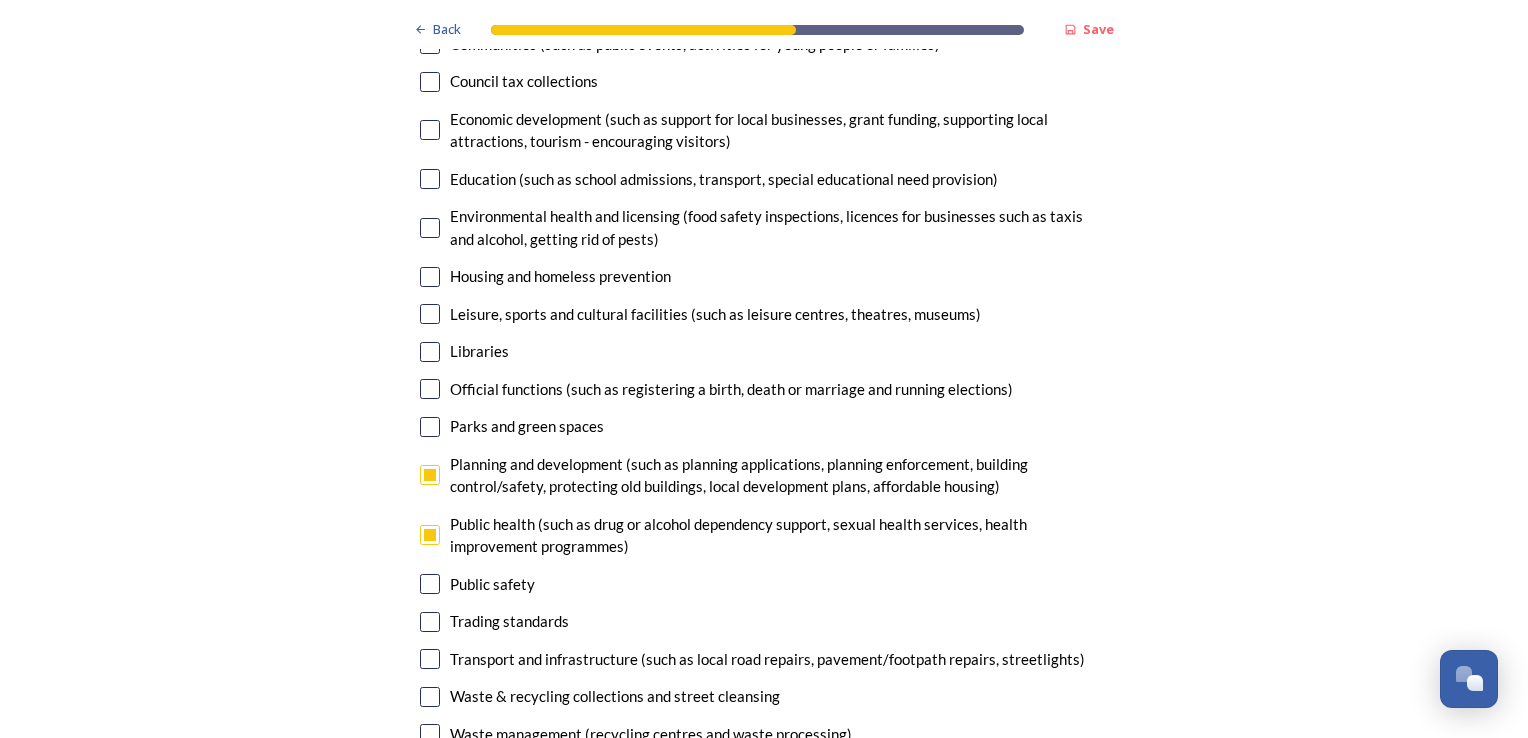 click at bounding box center [430, 659] 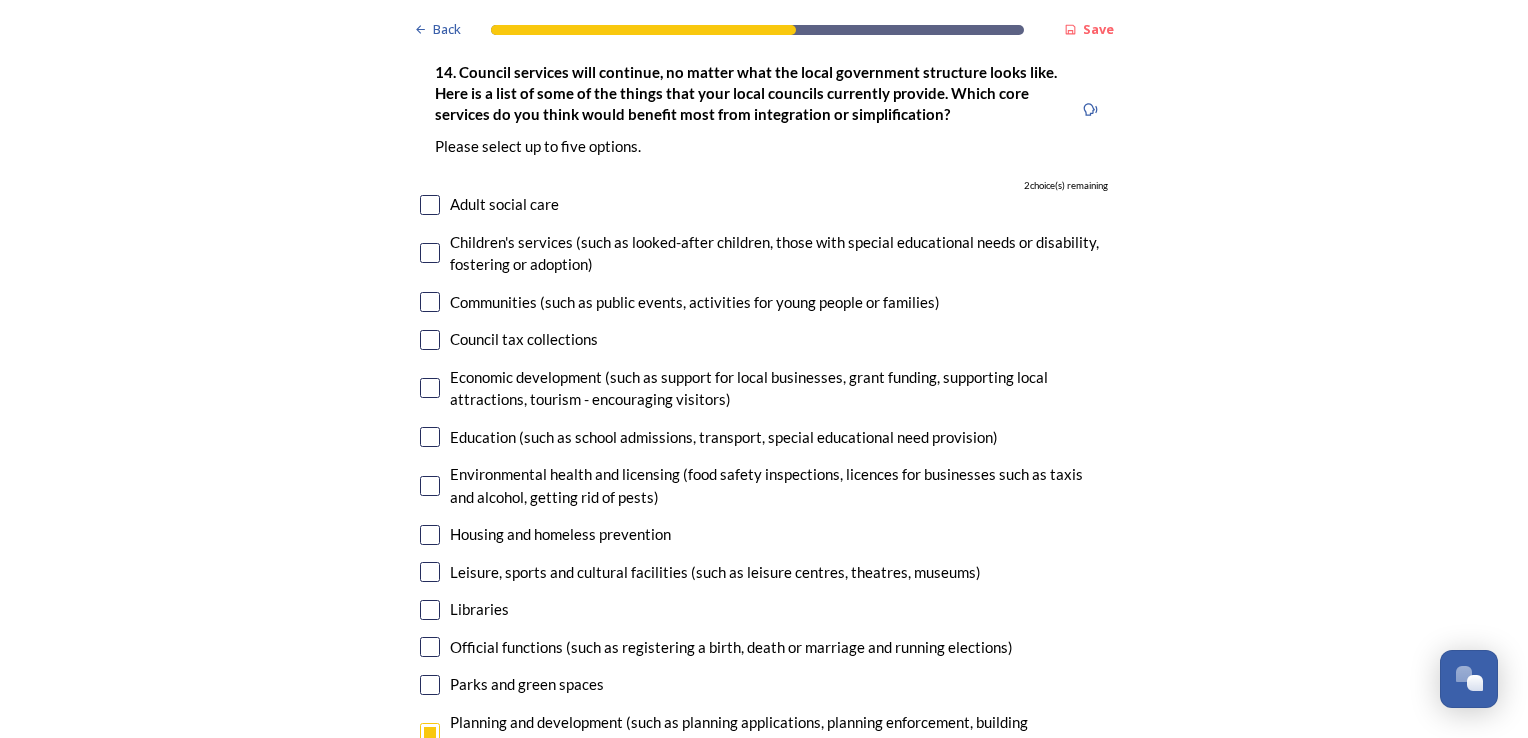 scroll, scrollTop: 4994, scrollLeft: 0, axis: vertical 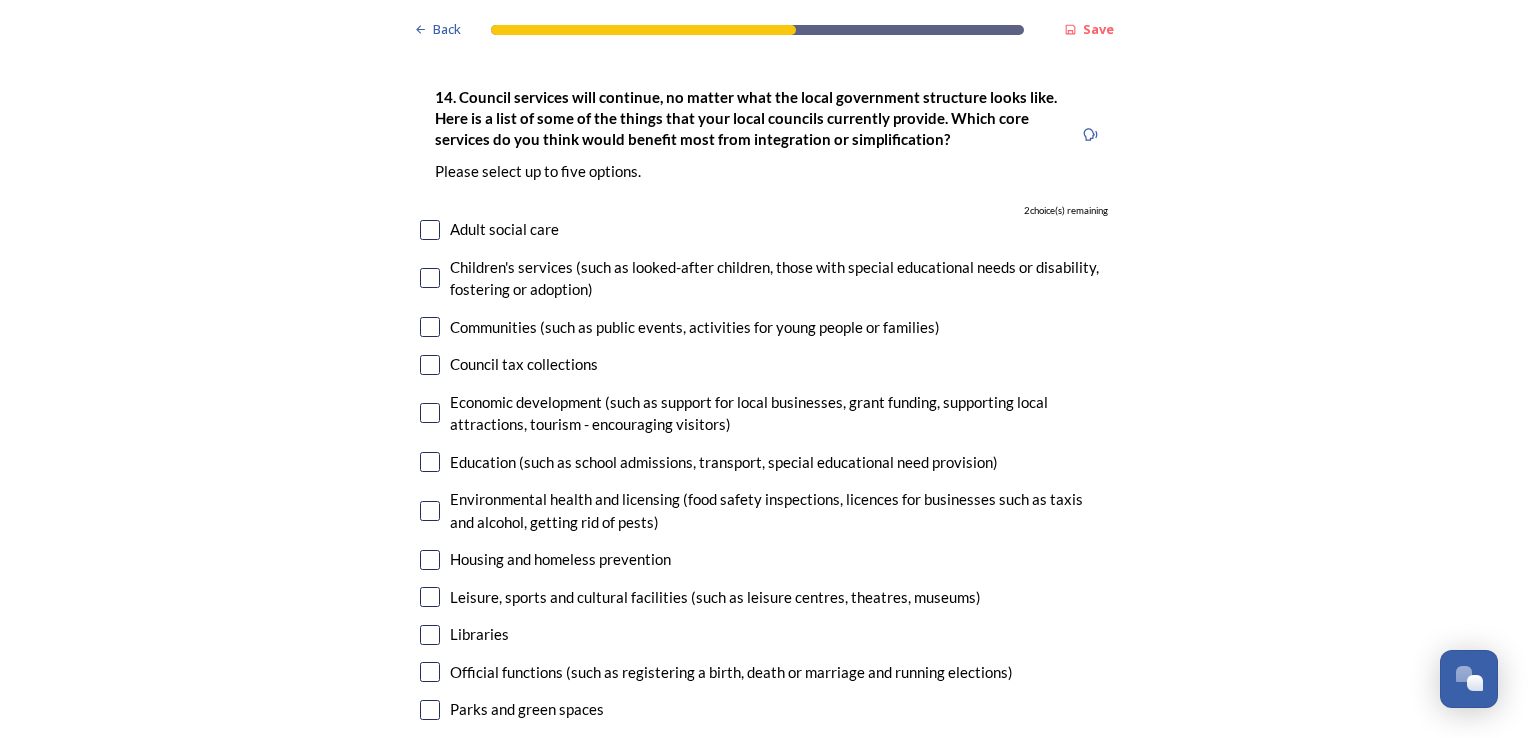 click at bounding box center (430, 560) 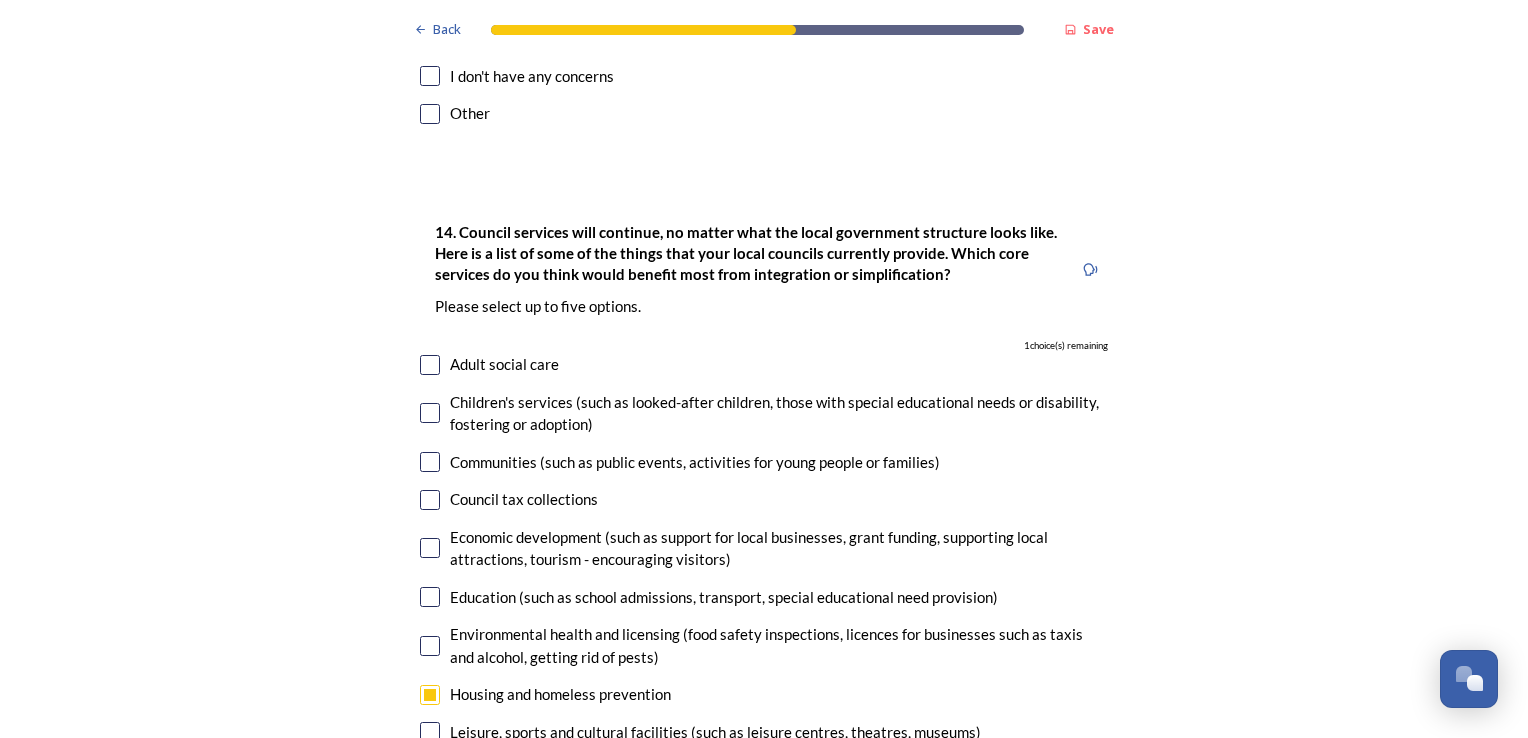 scroll, scrollTop: 4851, scrollLeft: 0, axis: vertical 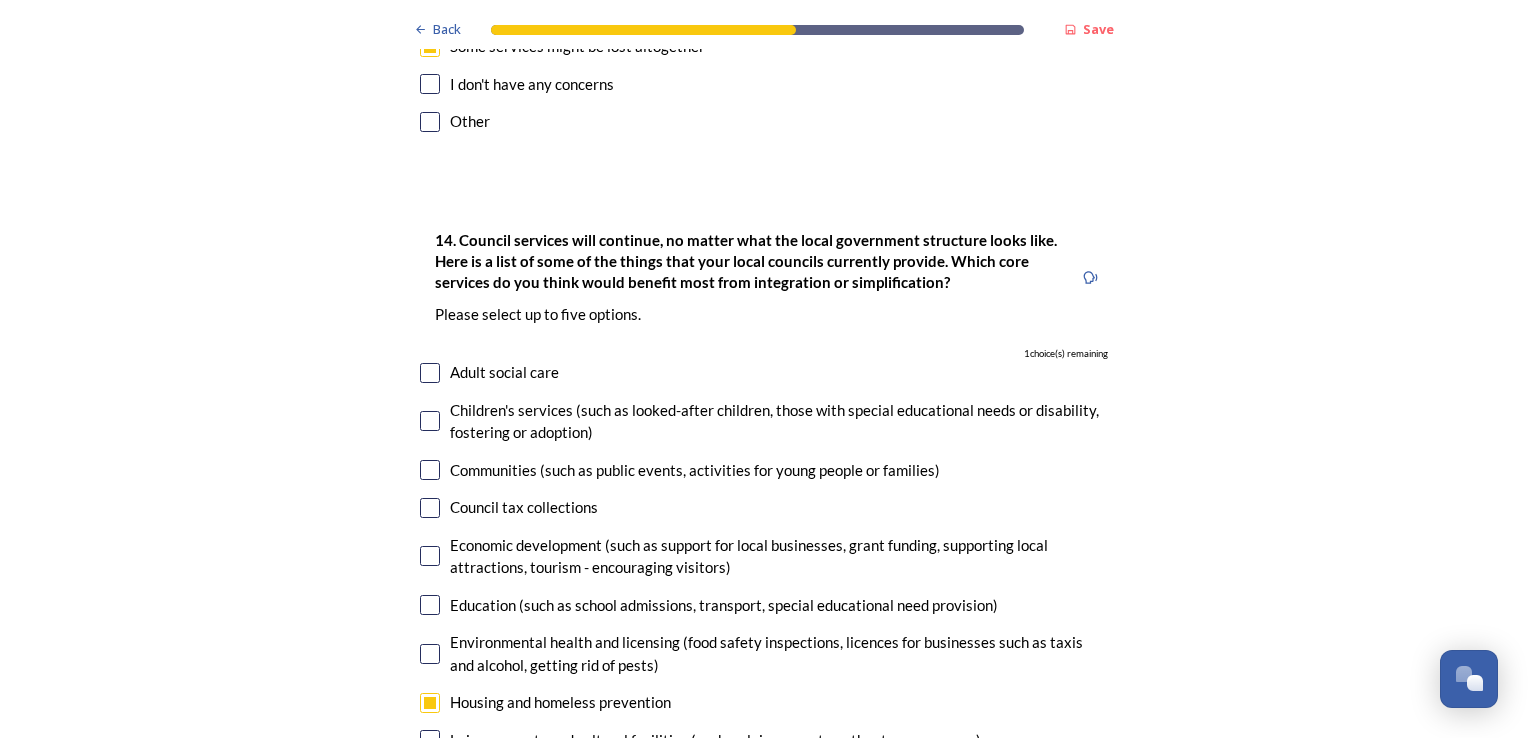 click at bounding box center [430, 373] 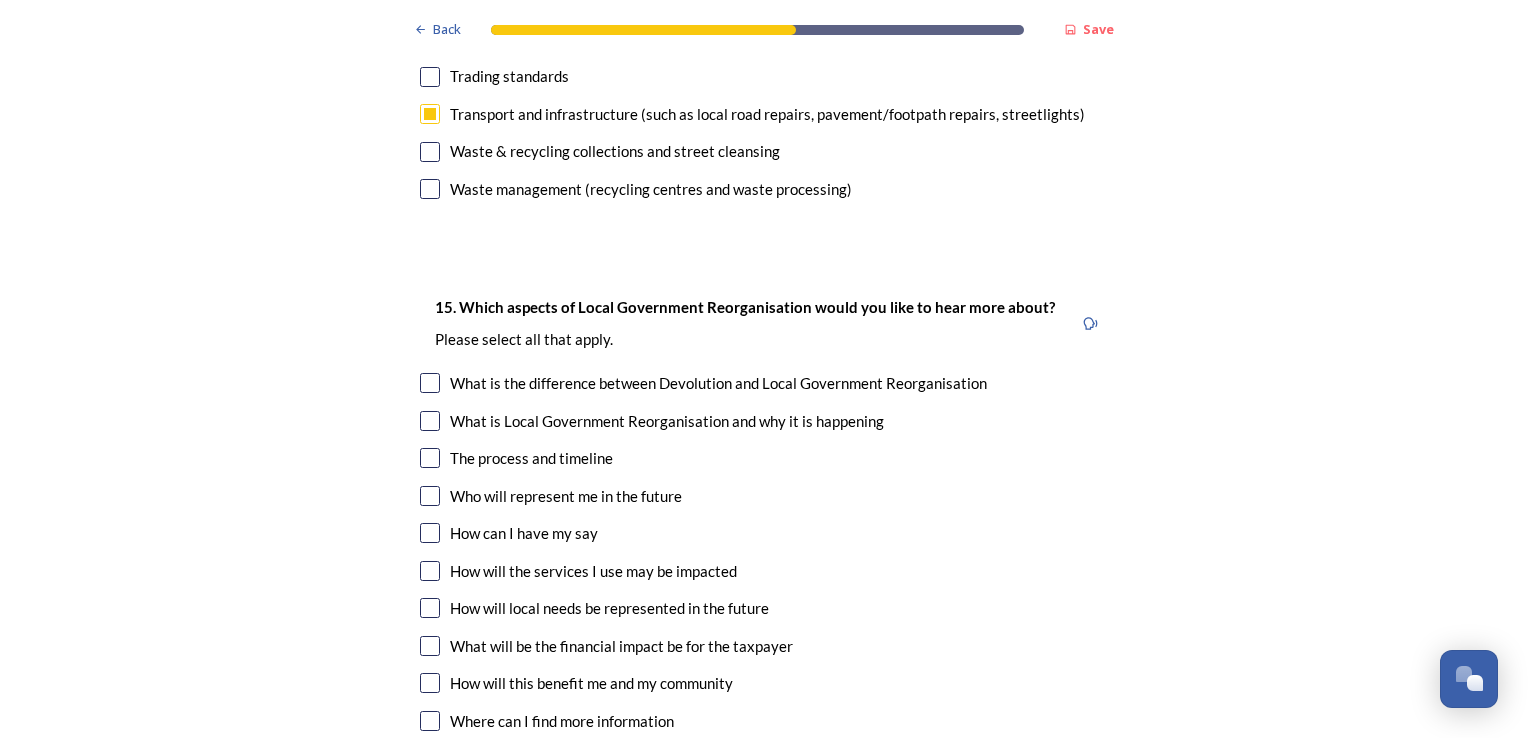scroll, scrollTop: 5855, scrollLeft: 0, axis: vertical 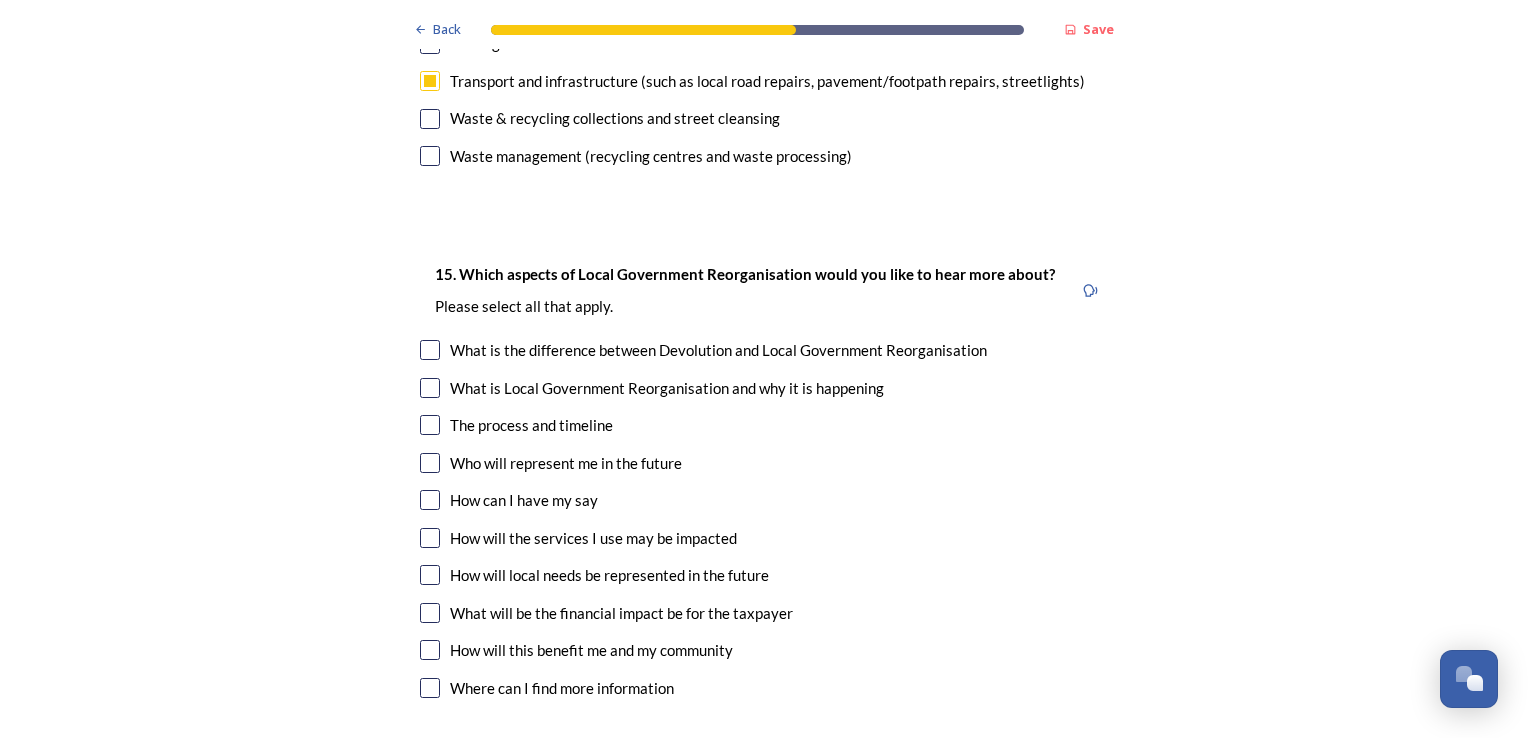 click at bounding box center [430, 538] 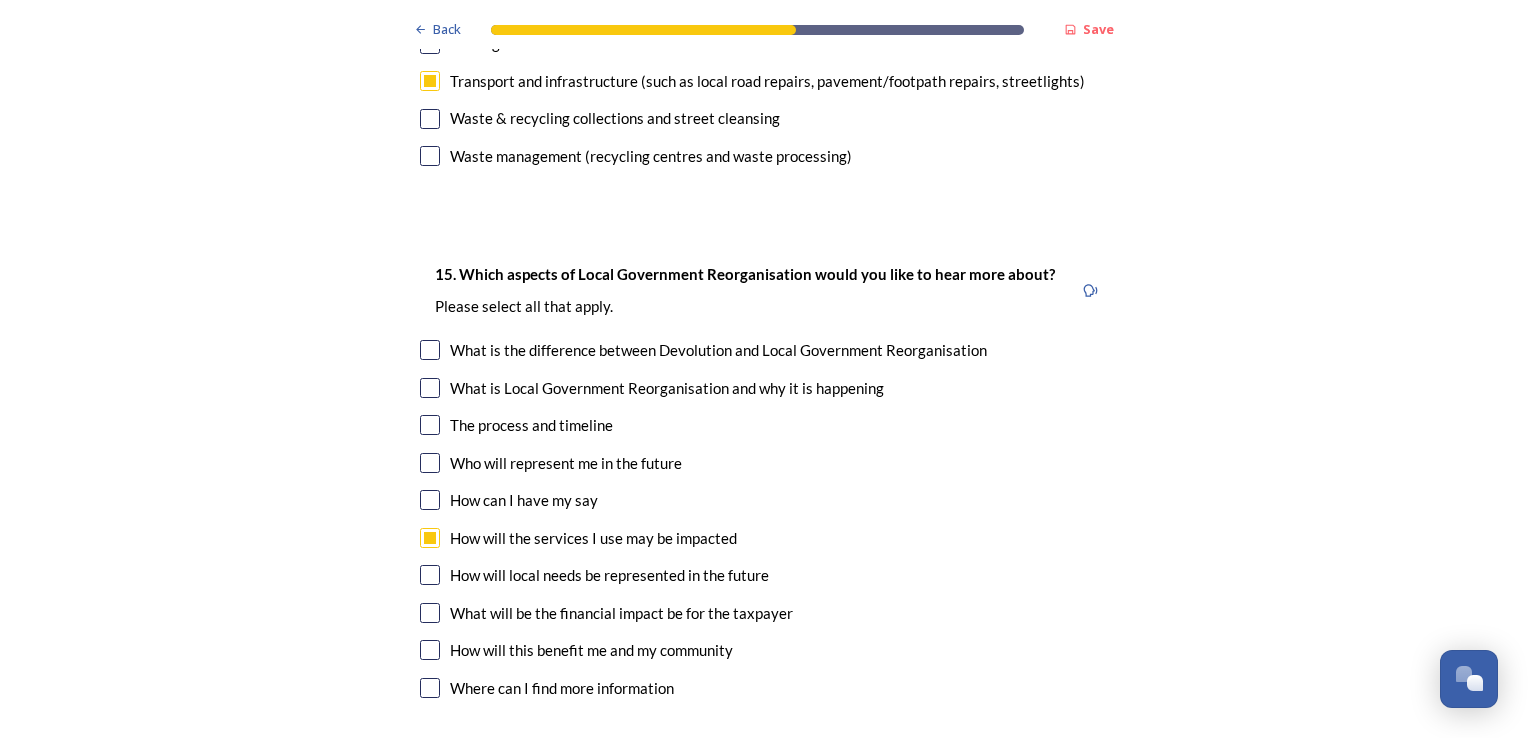 click at bounding box center (430, 575) 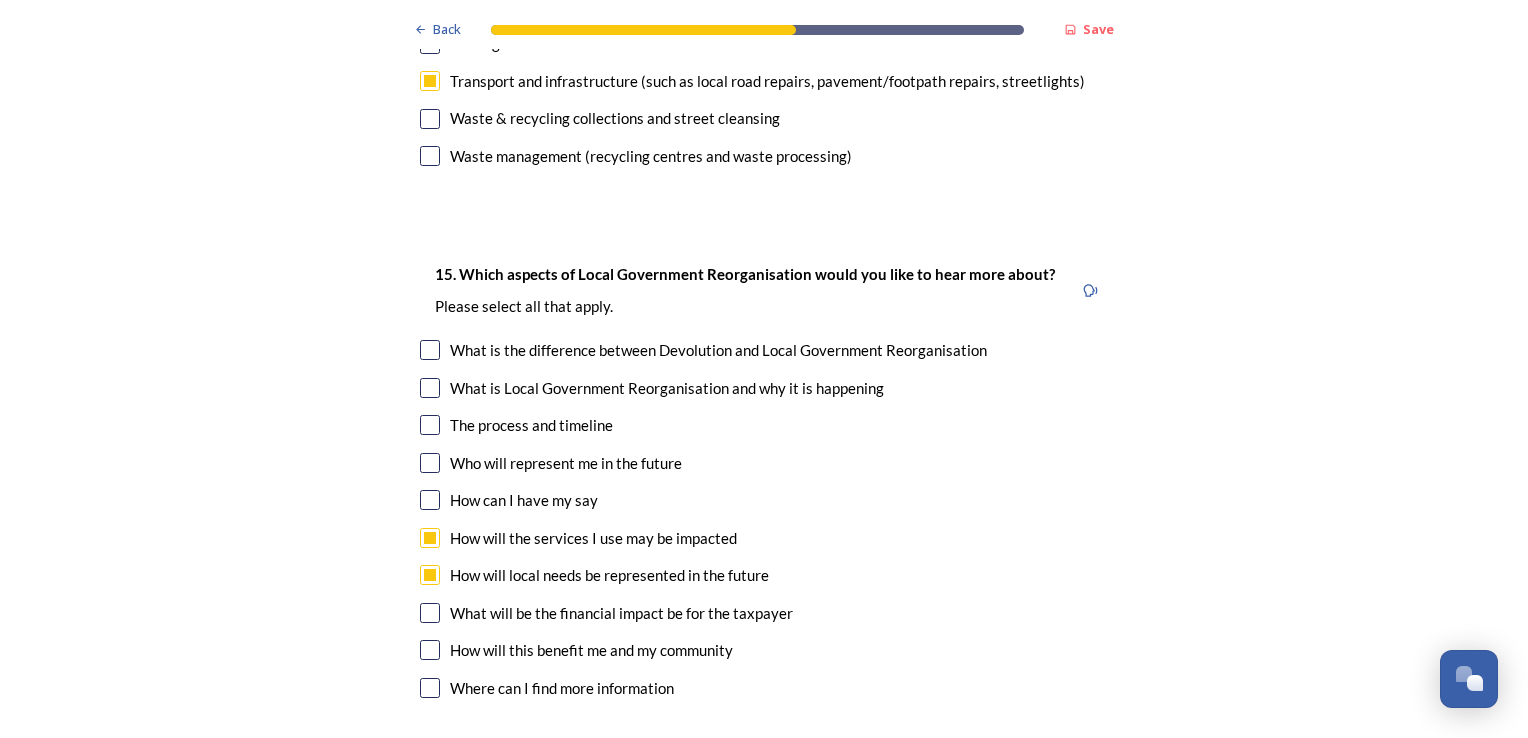 click at bounding box center [430, 613] 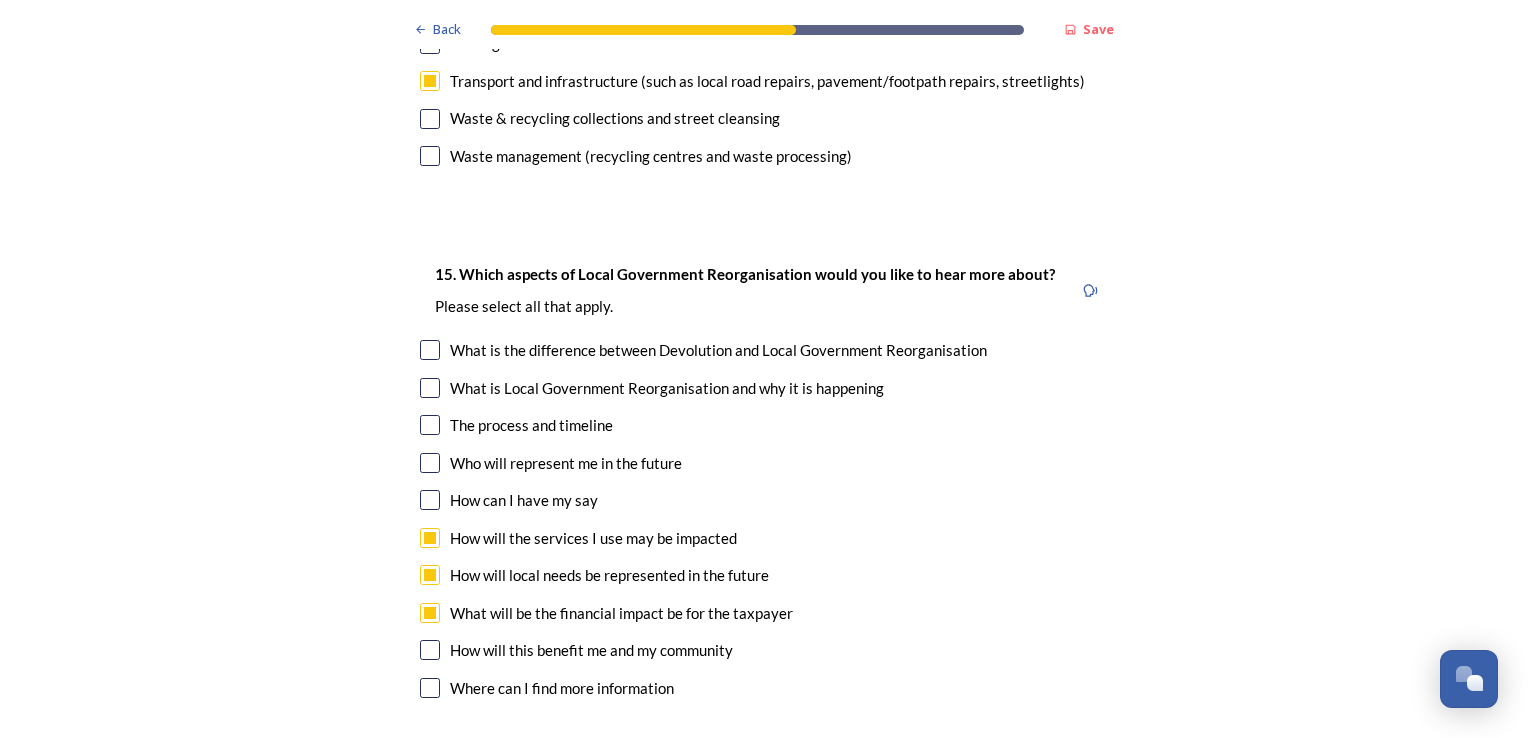 click at bounding box center (430, 650) 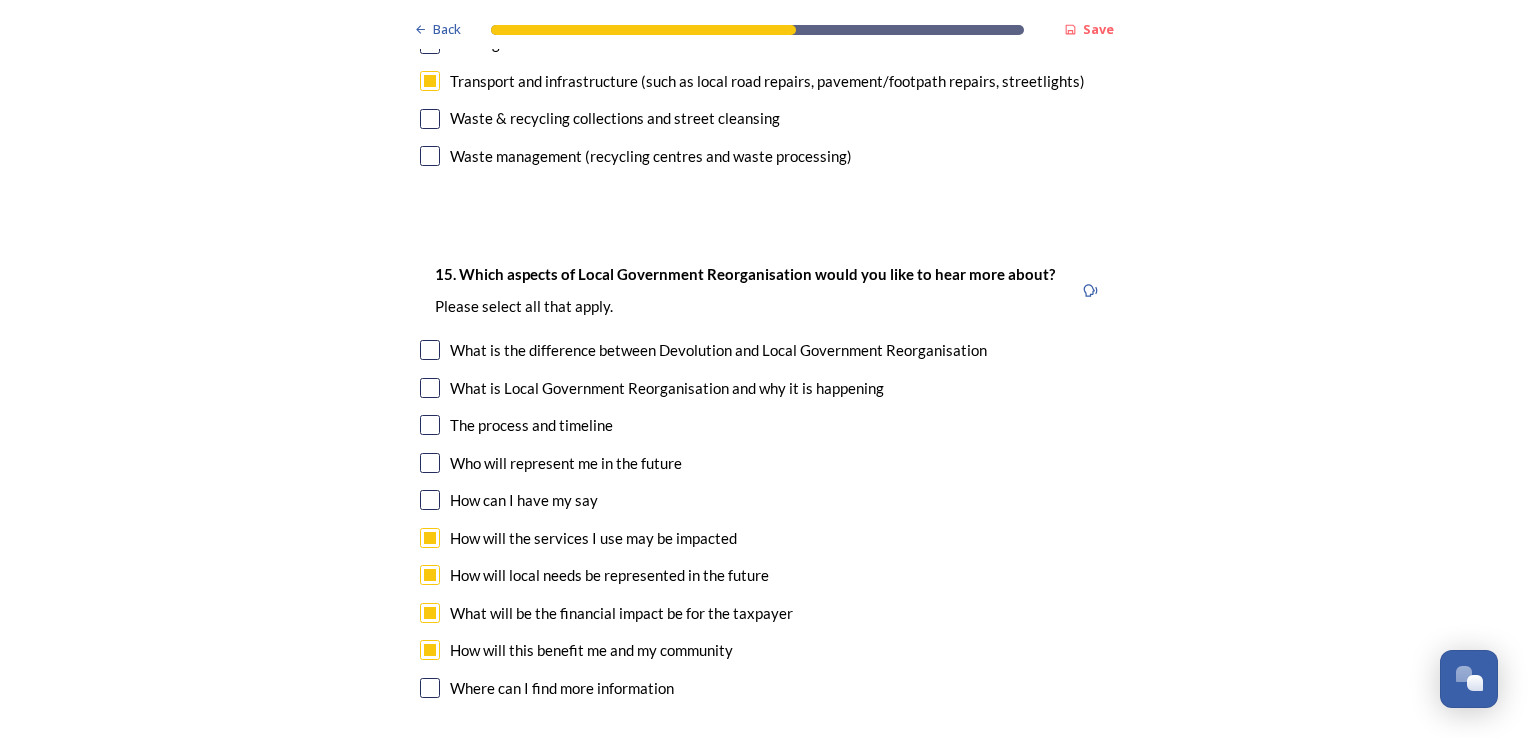 click at bounding box center (430, 688) 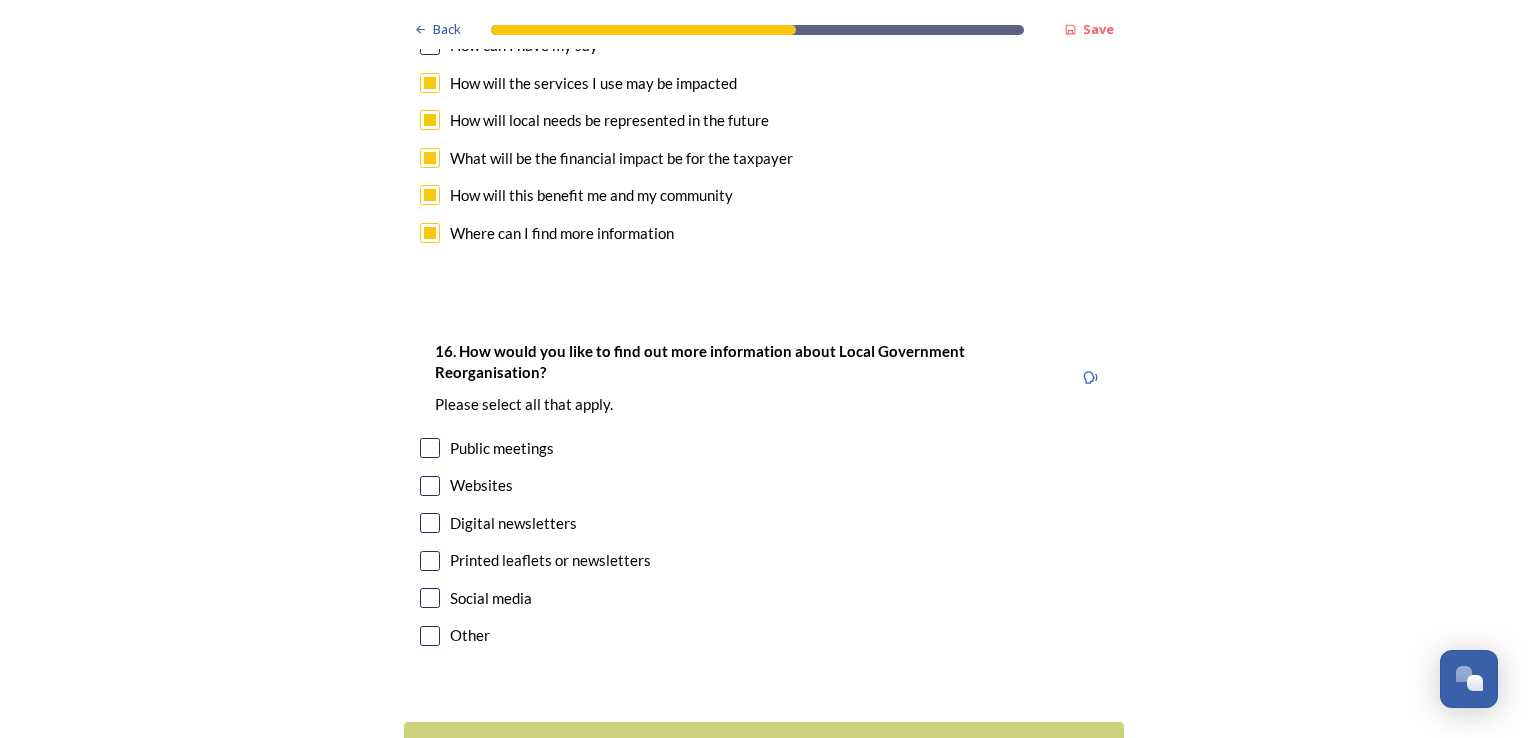 scroll, scrollTop: 6326, scrollLeft: 0, axis: vertical 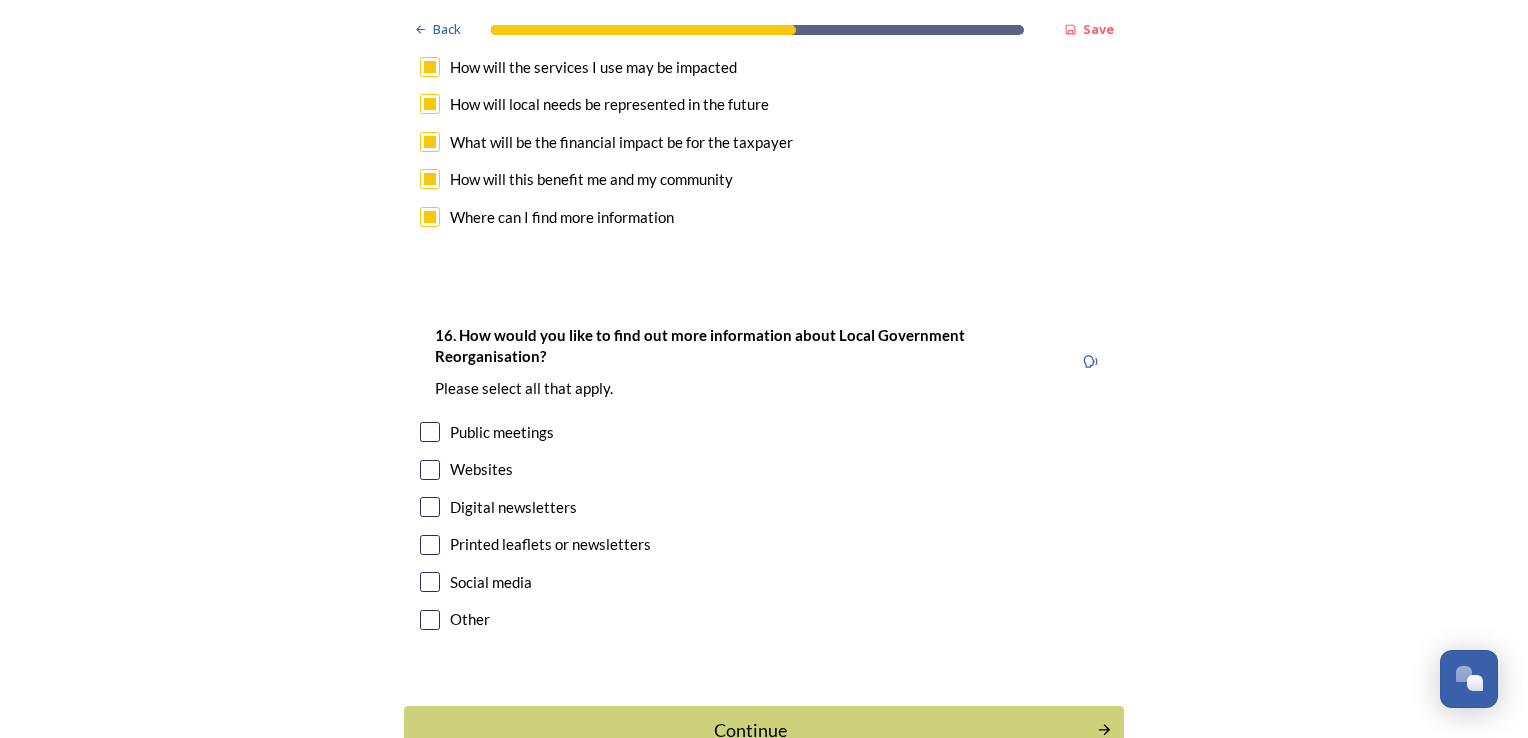 click at bounding box center [430, 507] 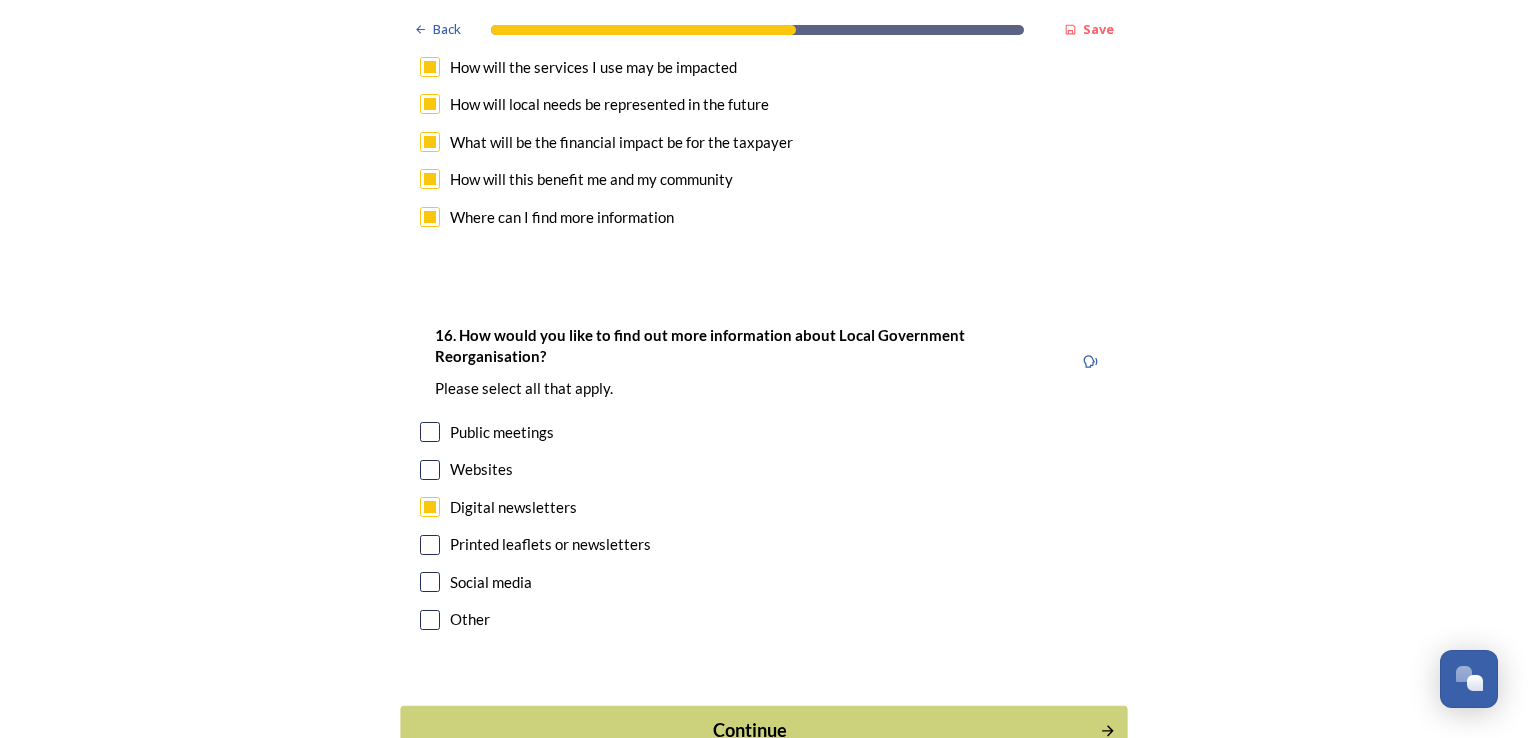 click on "Continue" at bounding box center [750, 730] 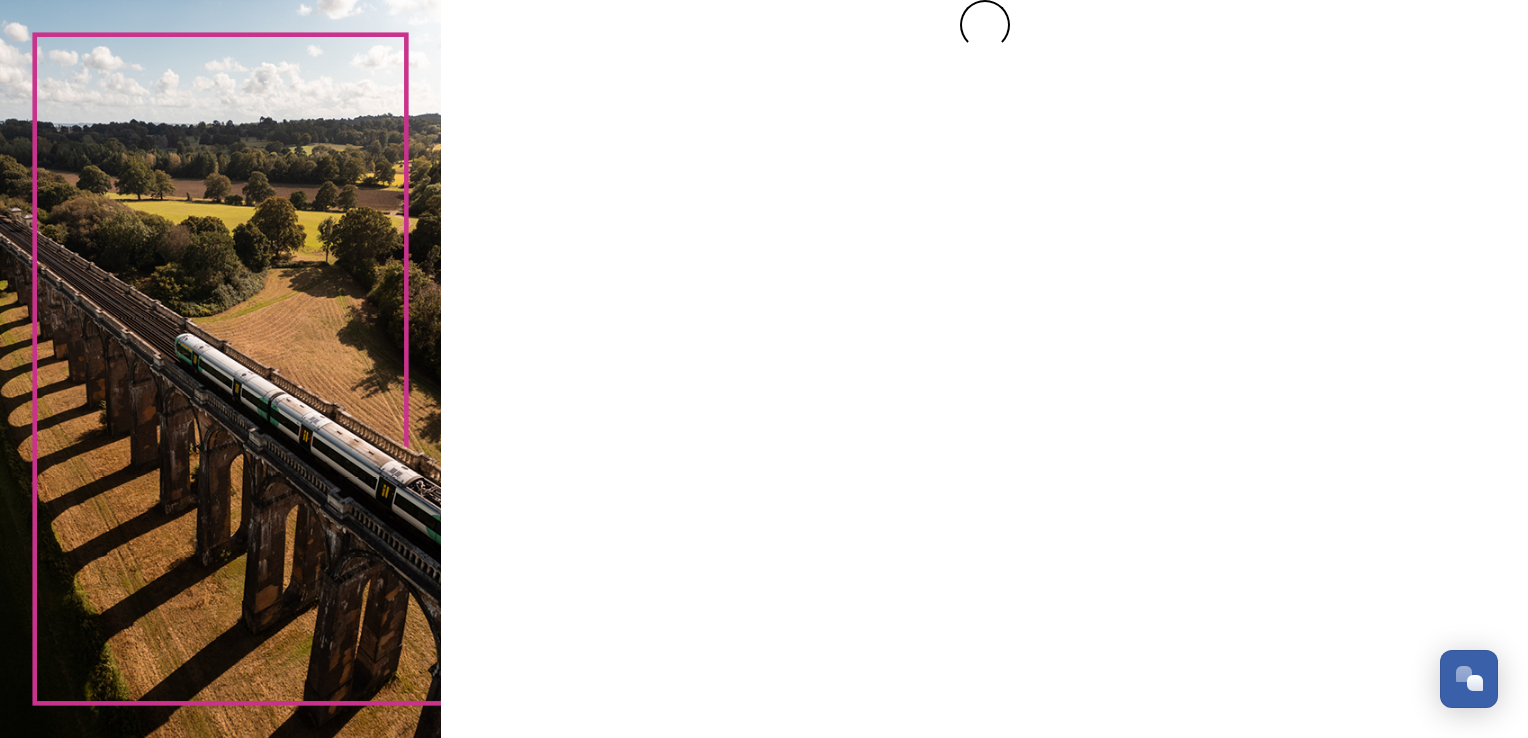 scroll, scrollTop: 0, scrollLeft: 0, axis: both 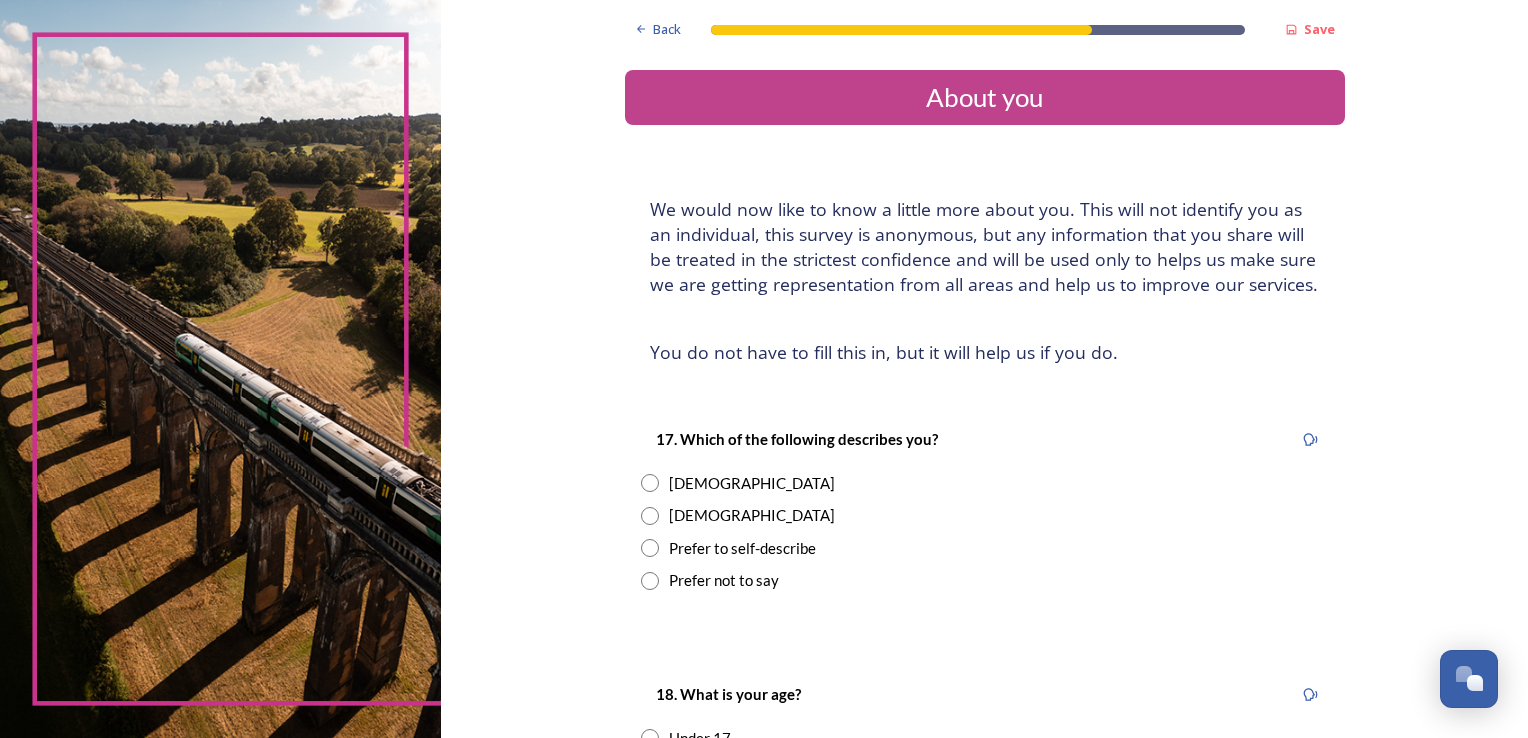 click at bounding box center (650, 483) 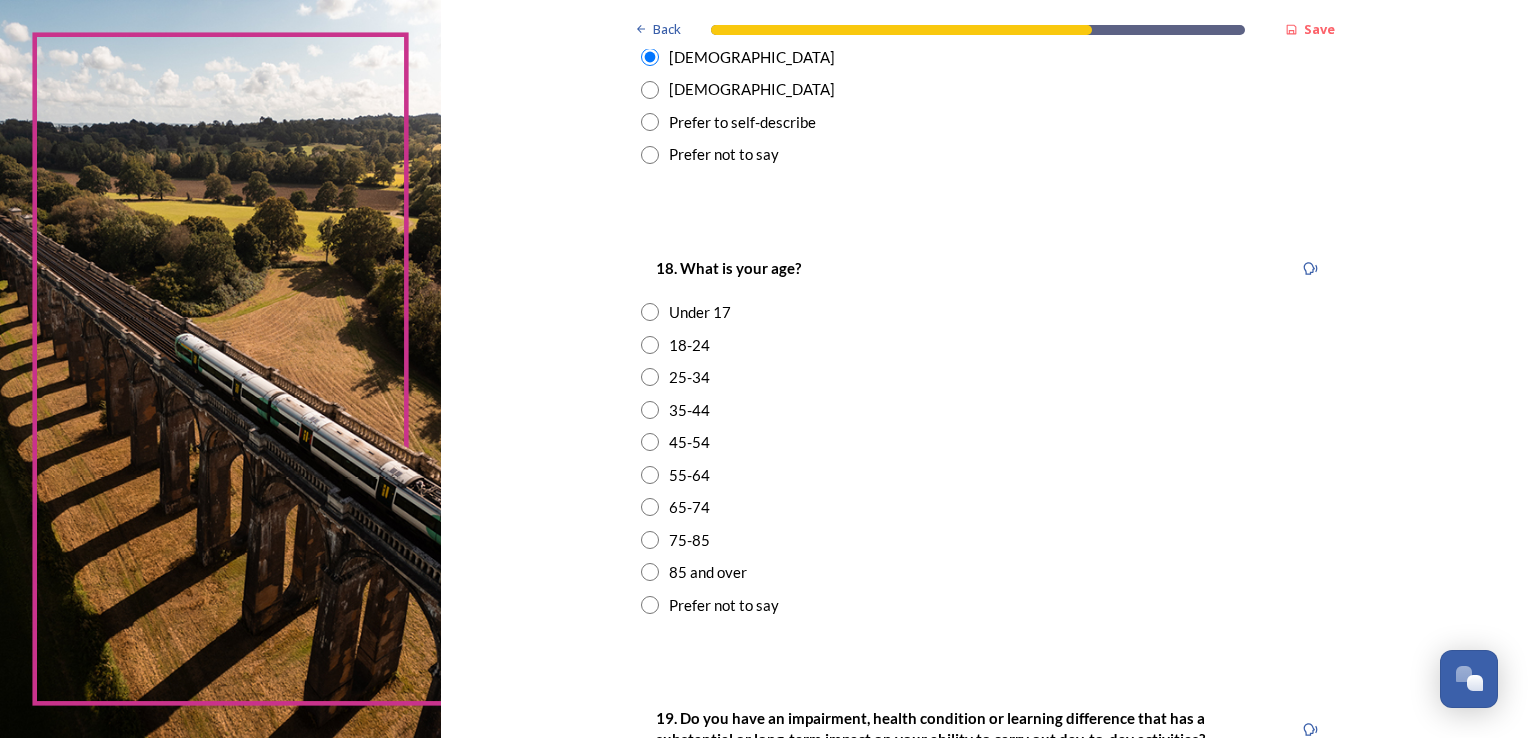 scroll, scrollTop: 462, scrollLeft: 0, axis: vertical 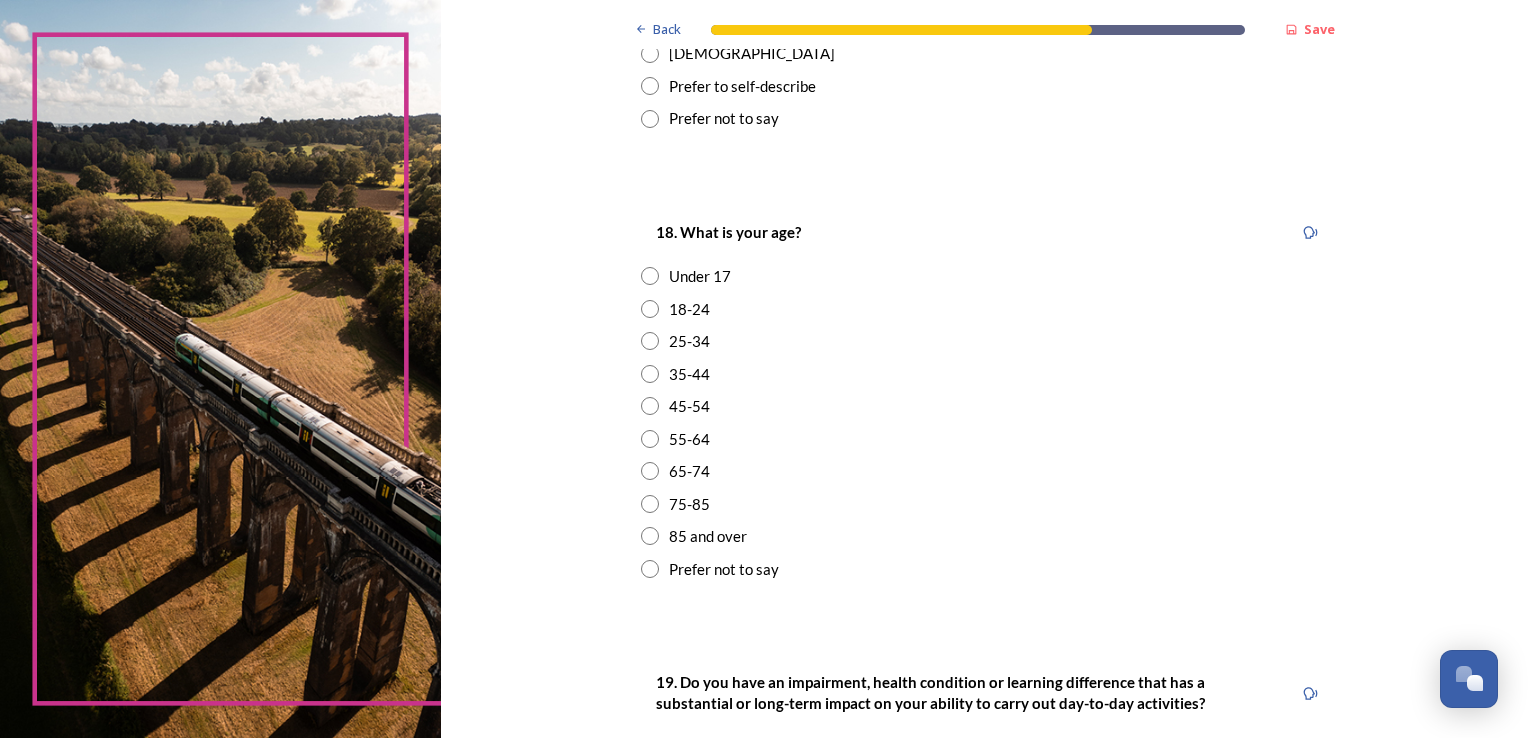 click at bounding box center [650, 439] 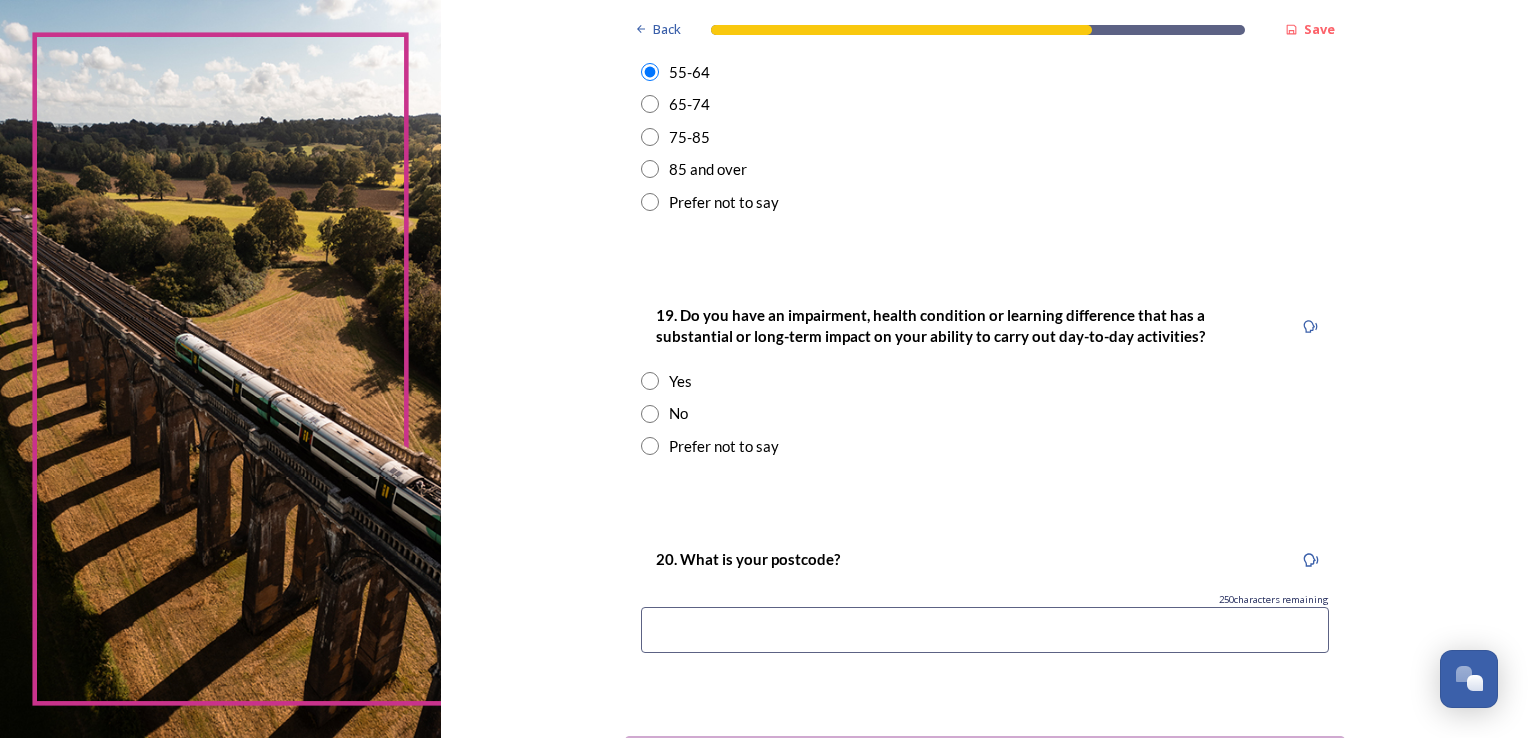 scroll, scrollTop: 833, scrollLeft: 0, axis: vertical 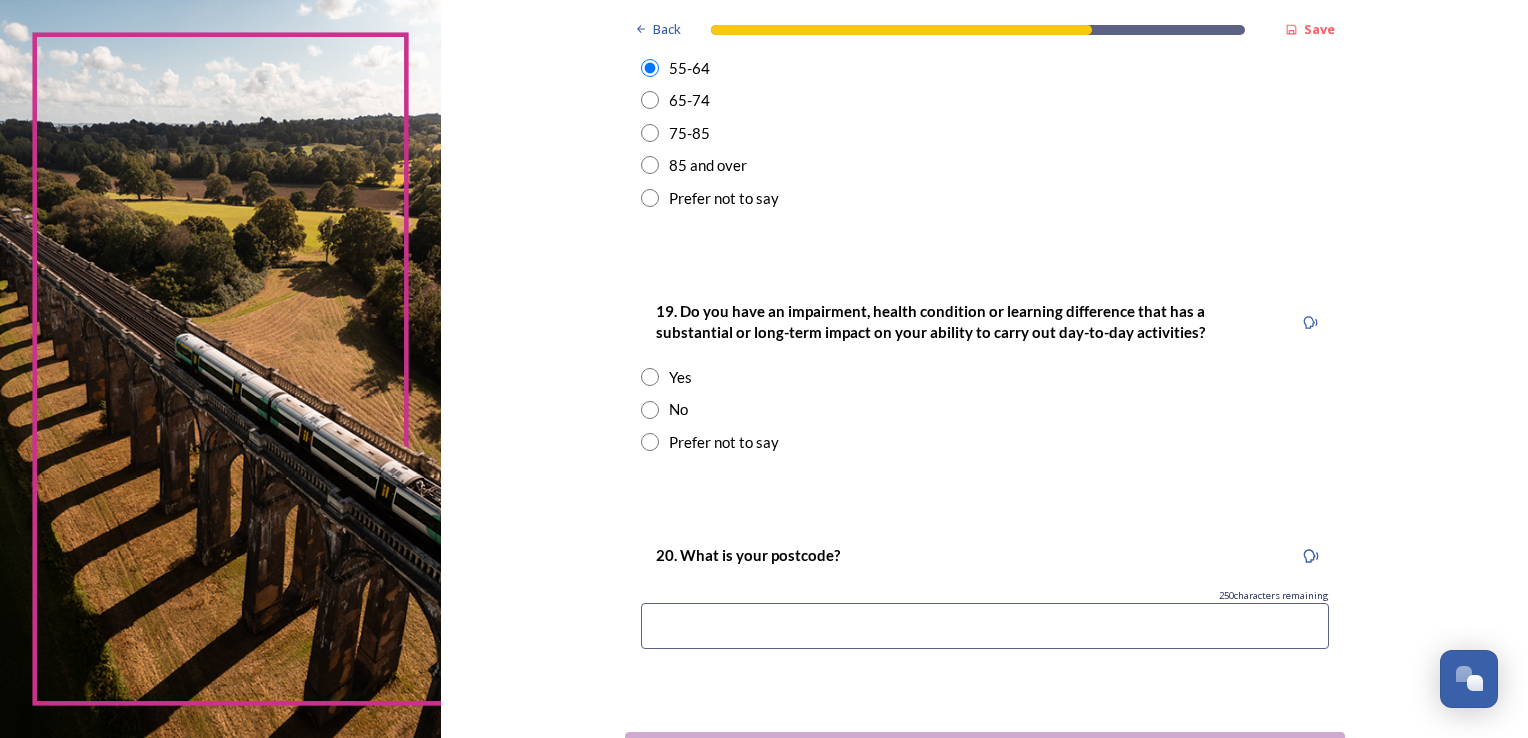 click at bounding box center (650, 410) 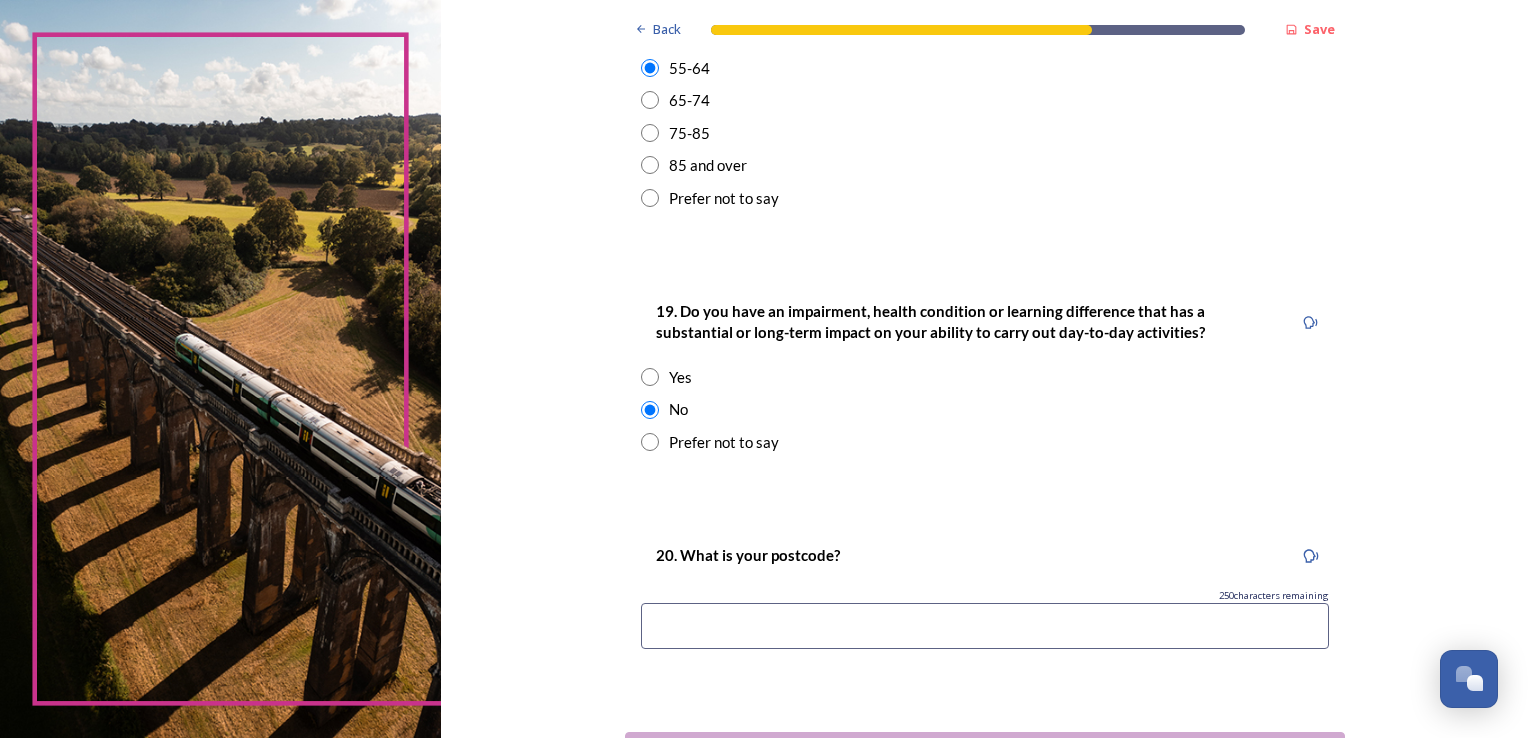 click at bounding box center [985, 626] 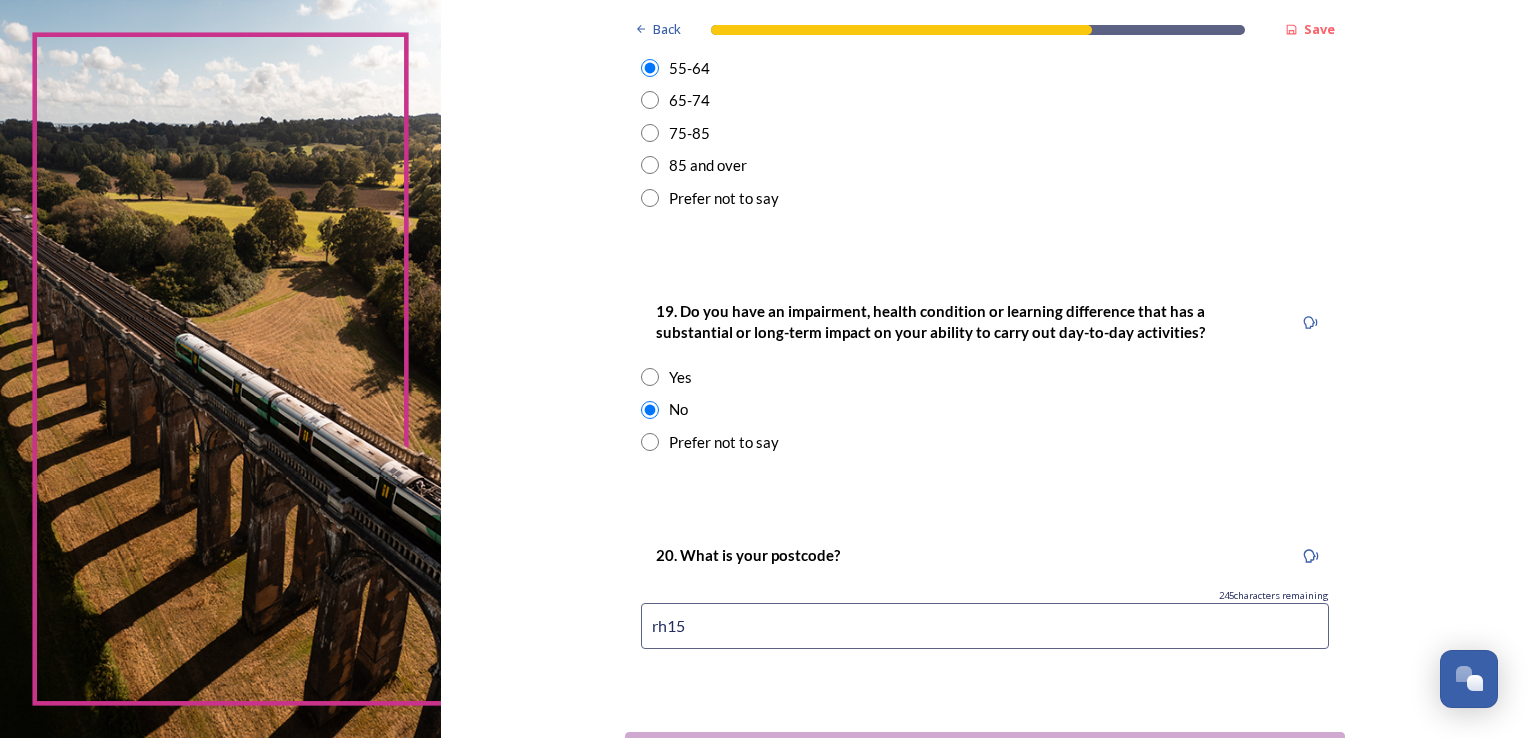 type on "rh15" 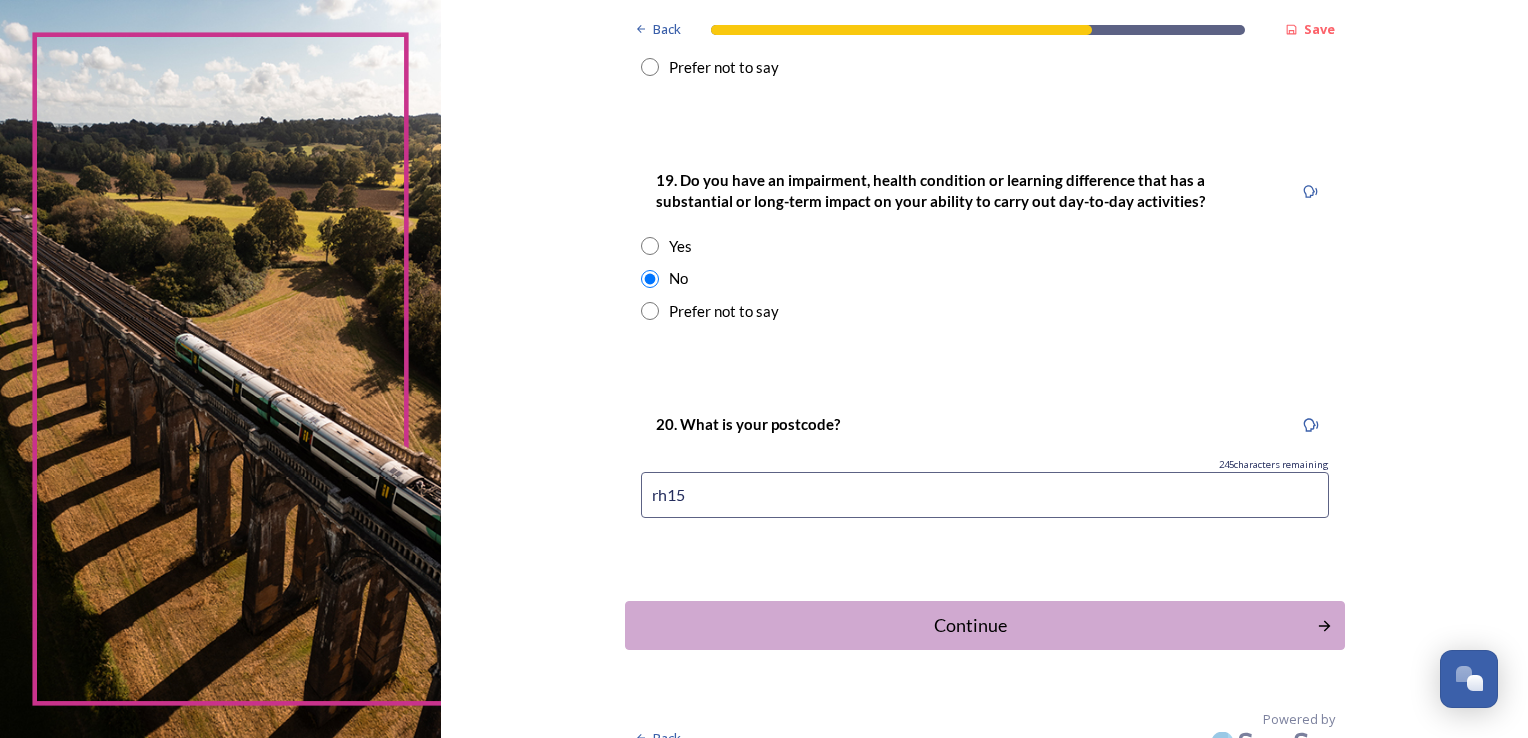 scroll, scrollTop: 991, scrollLeft: 0, axis: vertical 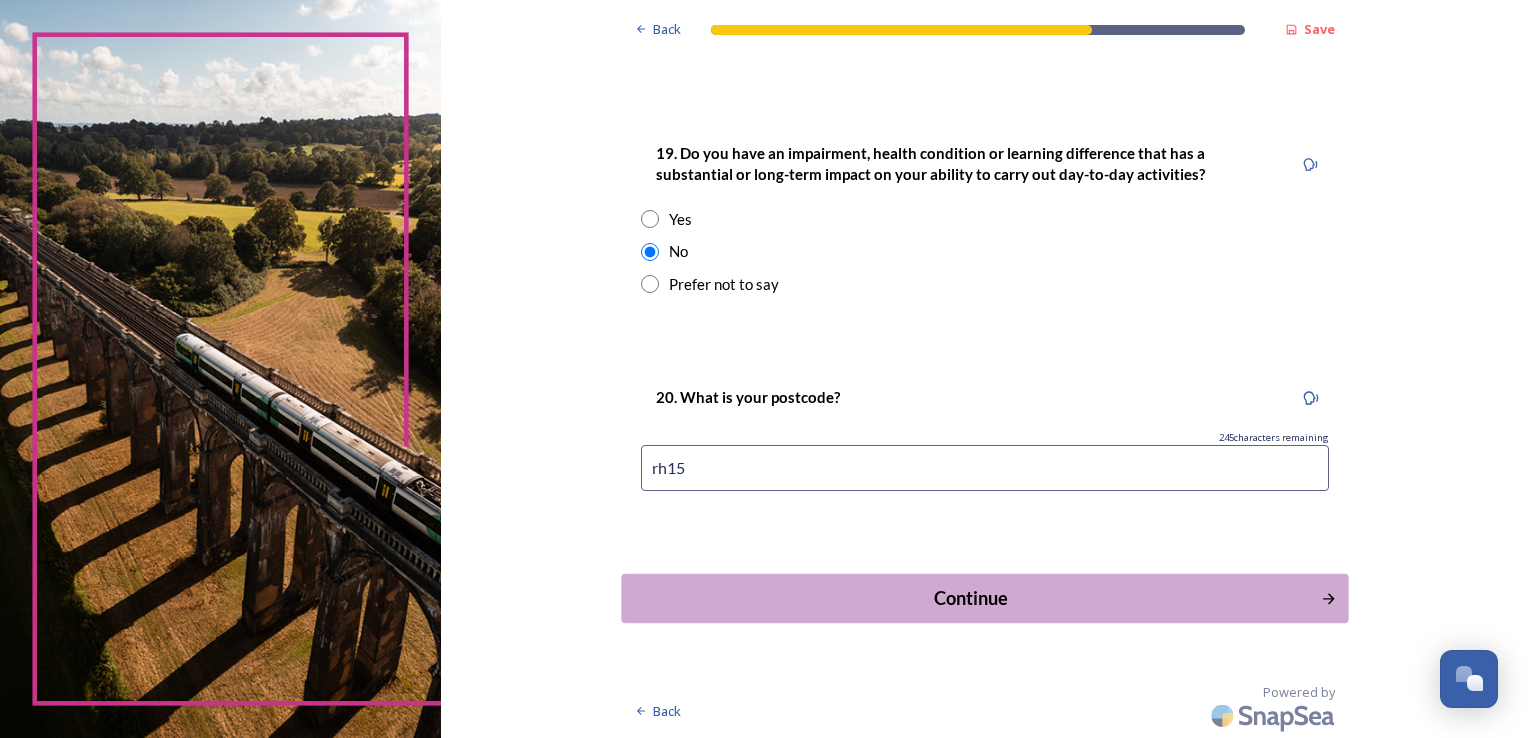 click on "Continue" at bounding box center [970, 598] 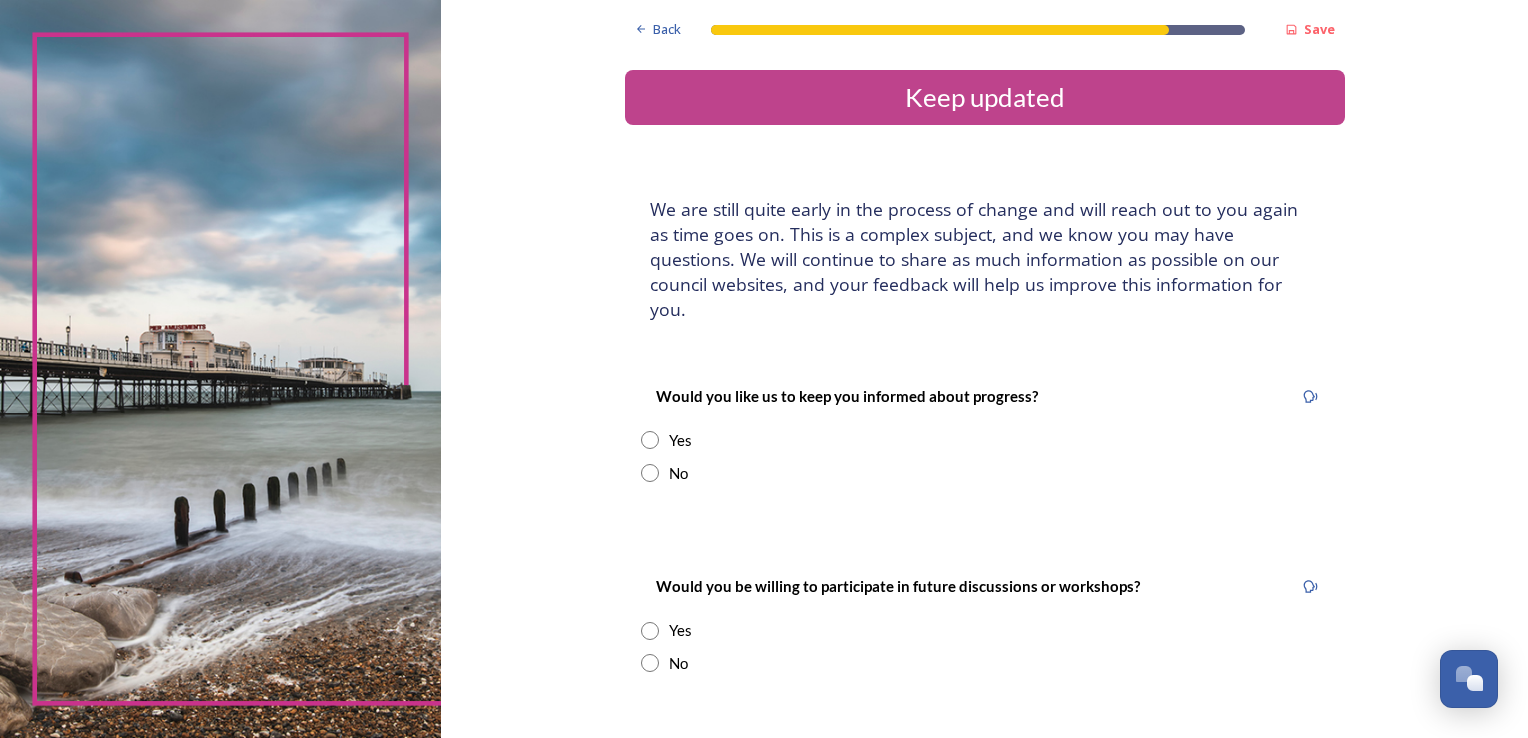 click at bounding box center (650, 440) 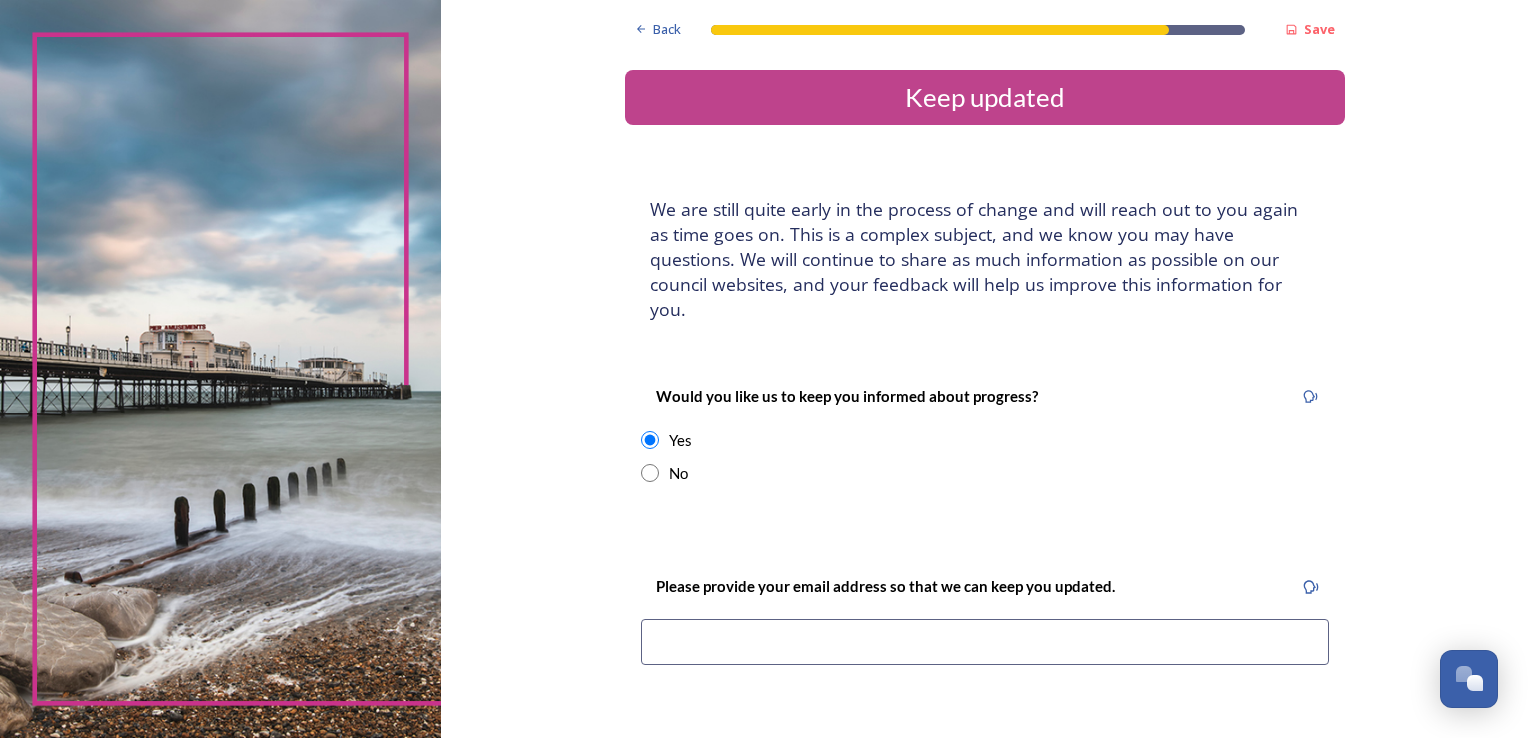 click at bounding box center [985, 642] 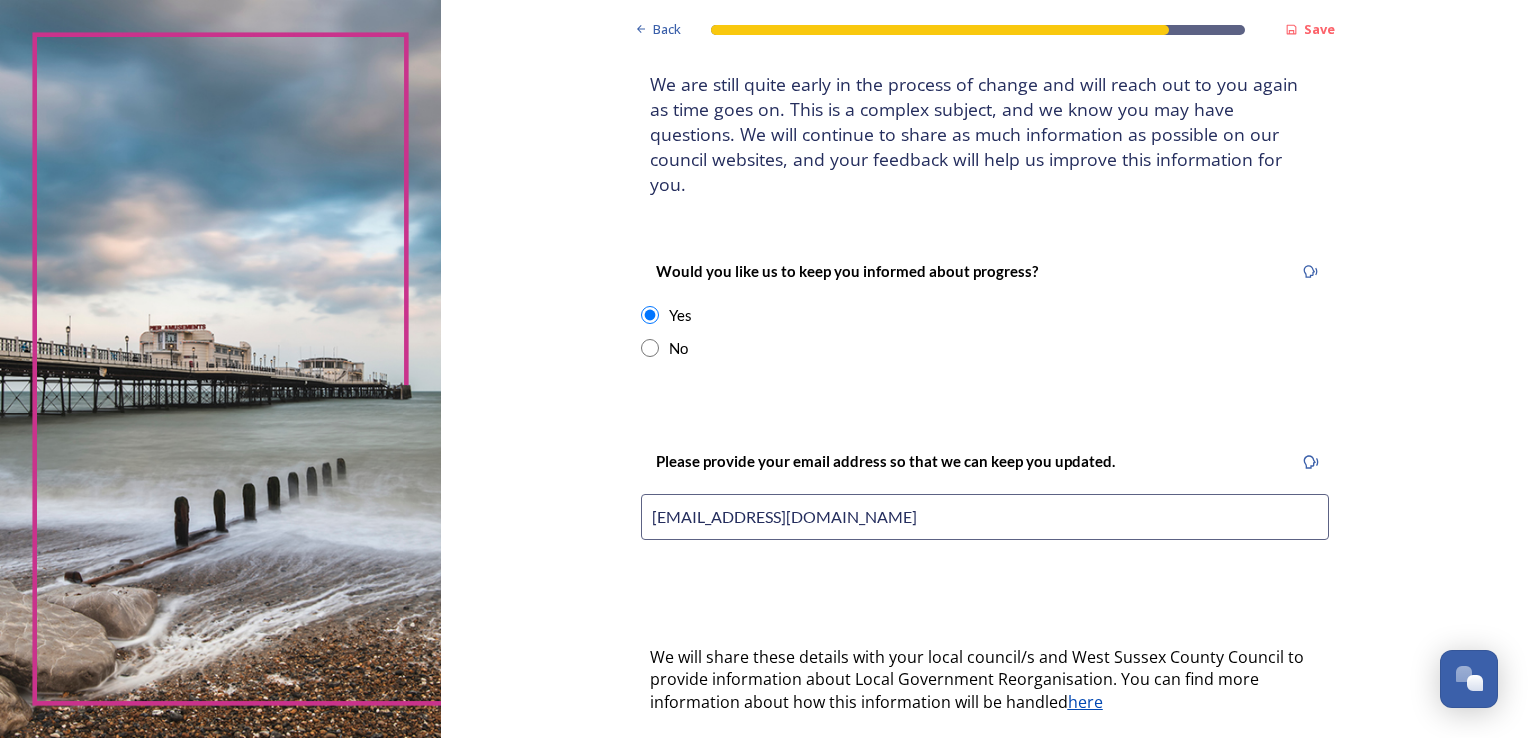 scroll, scrollTop: 132, scrollLeft: 0, axis: vertical 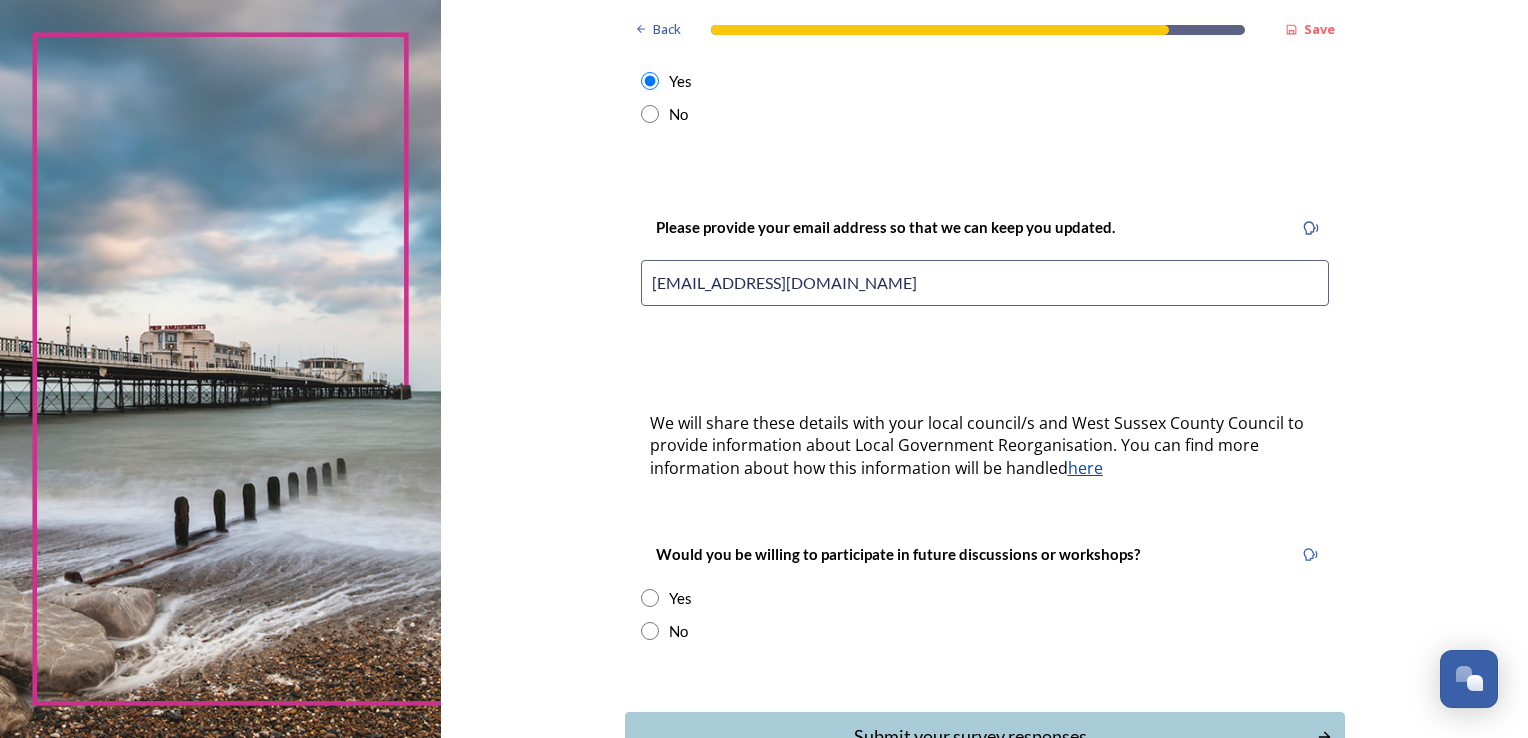 click at bounding box center (650, 631) 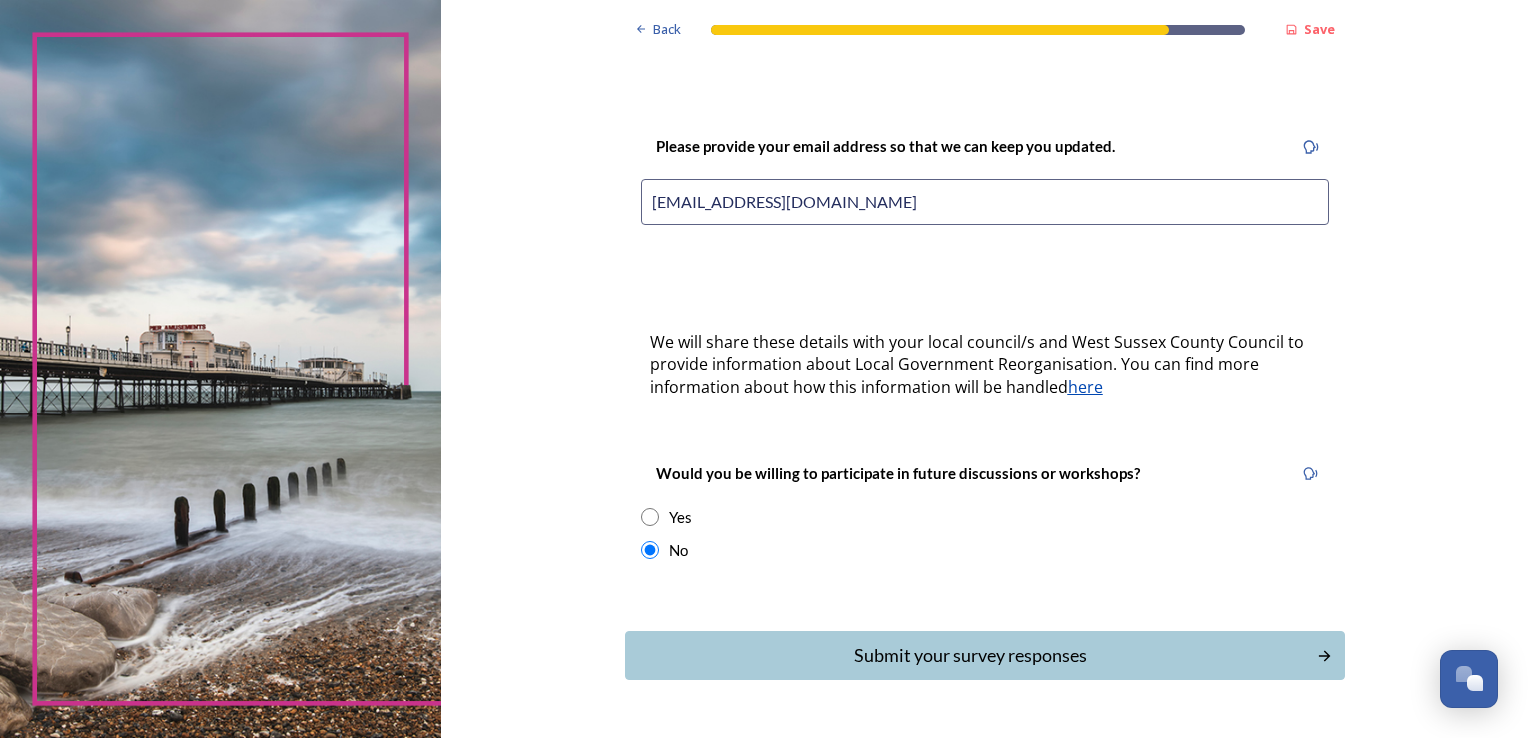 scroll, scrollTop: 472, scrollLeft: 0, axis: vertical 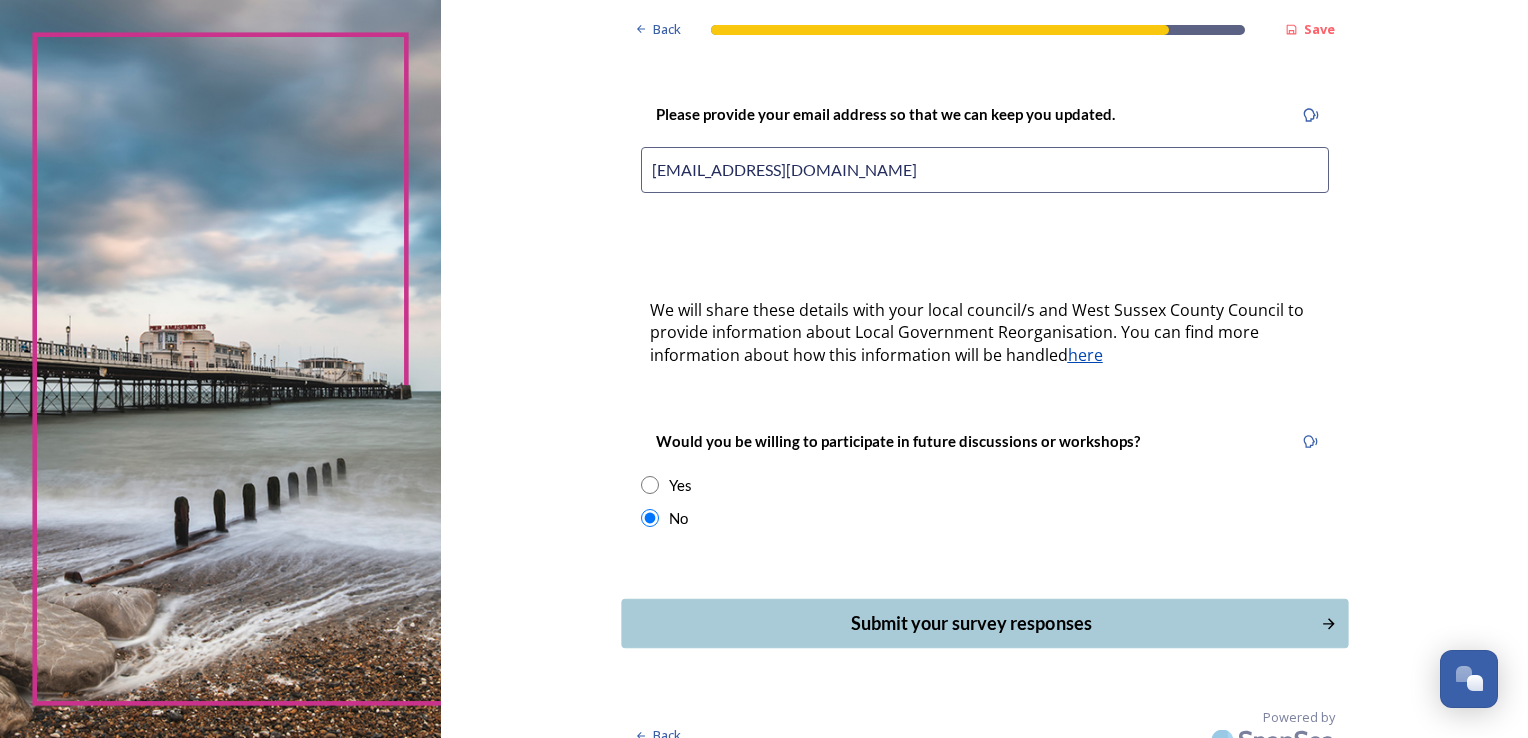 click on "Submit your survey responses" at bounding box center (970, 623) 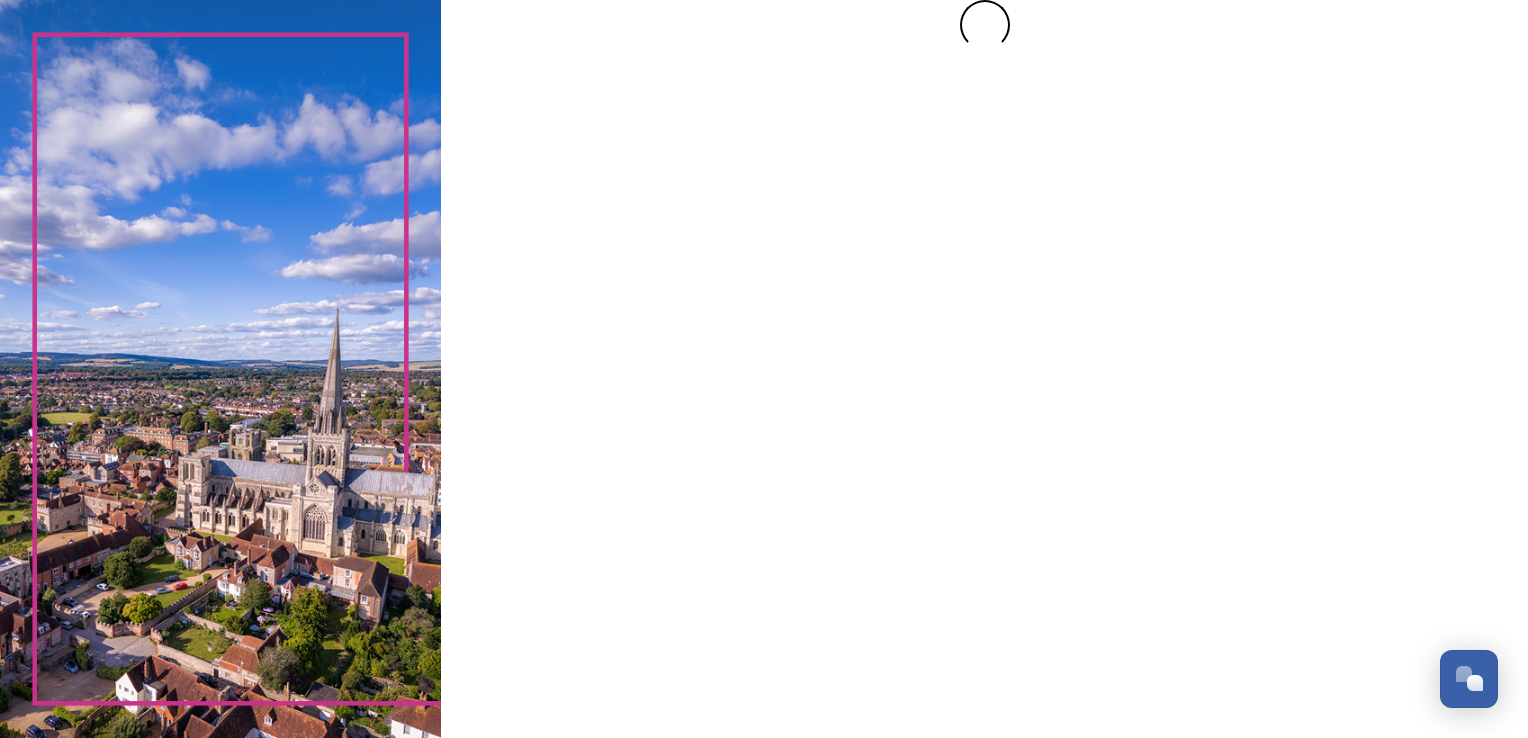 scroll, scrollTop: 0, scrollLeft: 0, axis: both 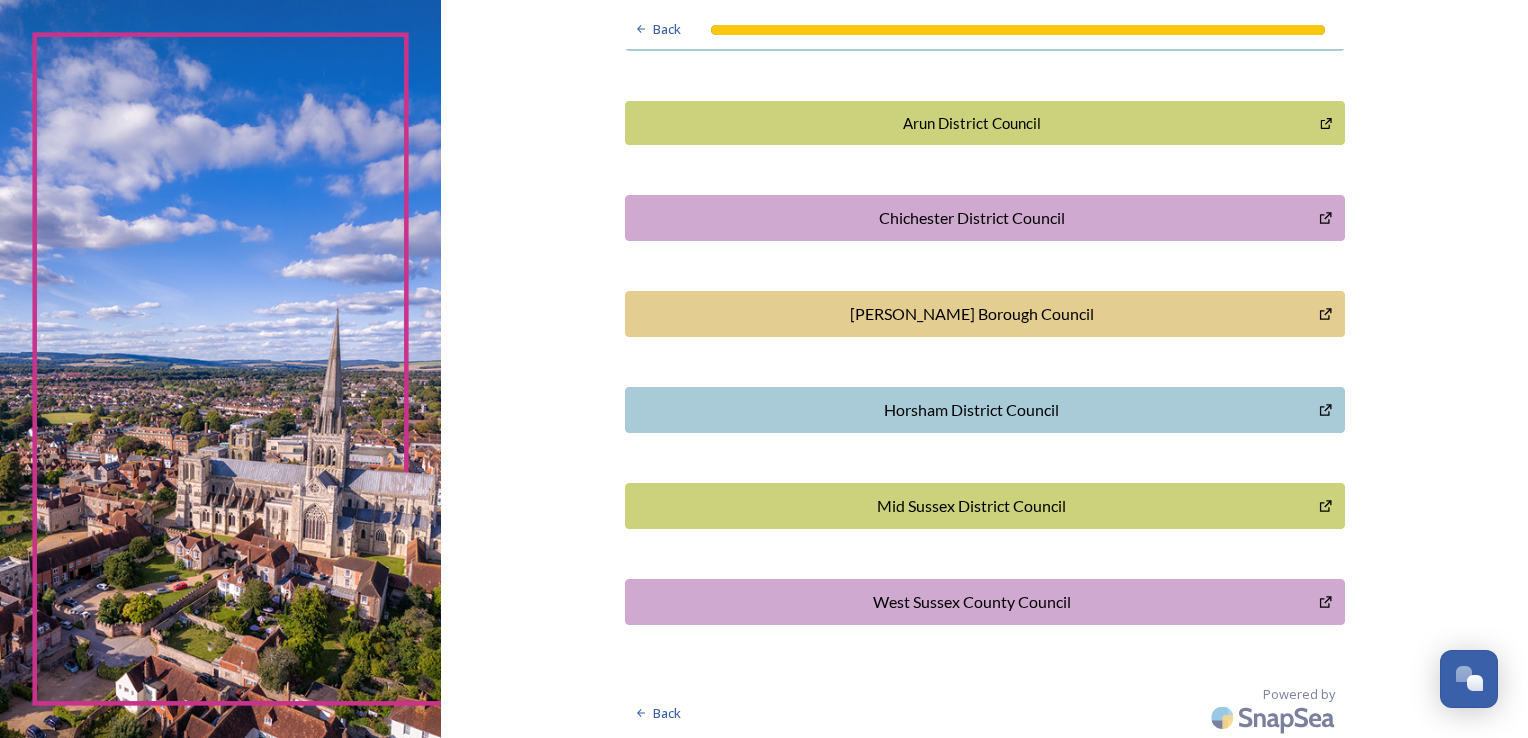 click on "Mid Sussex District Council" at bounding box center [985, 506] 